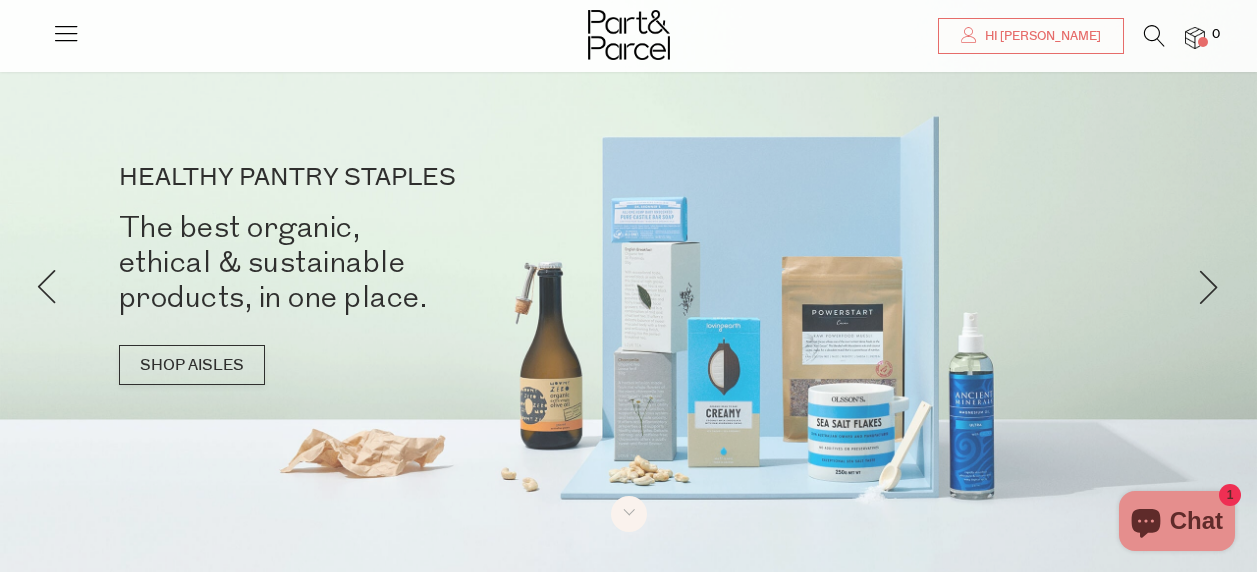 scroll, scrollTop: 103, scrollLeft: 0, axis: vertical 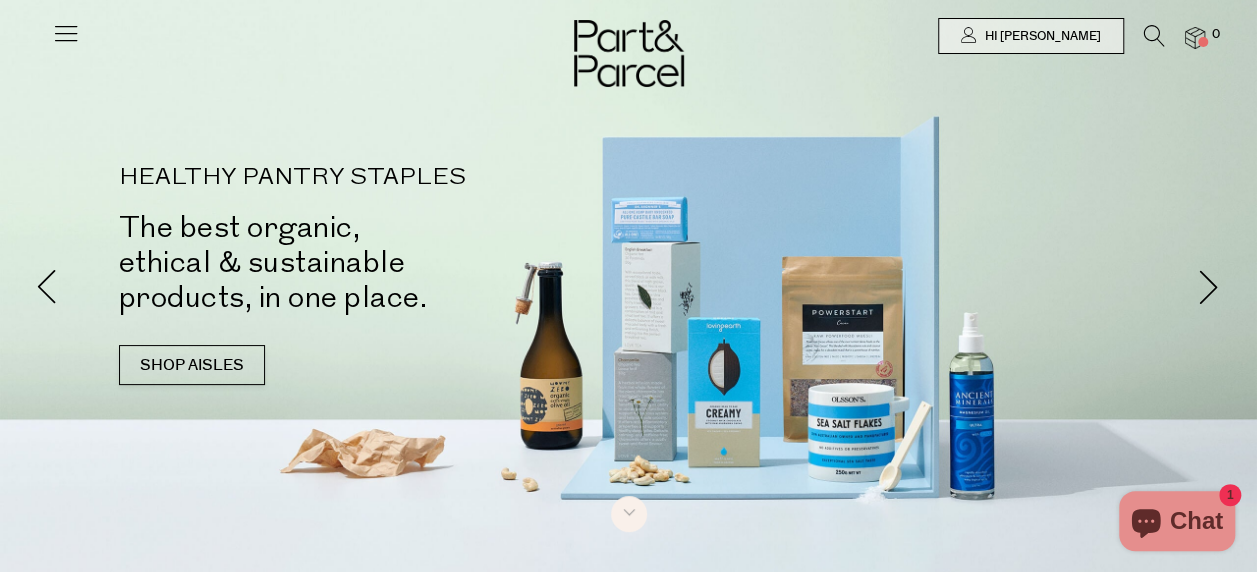 click at bounding box center (66, 33) 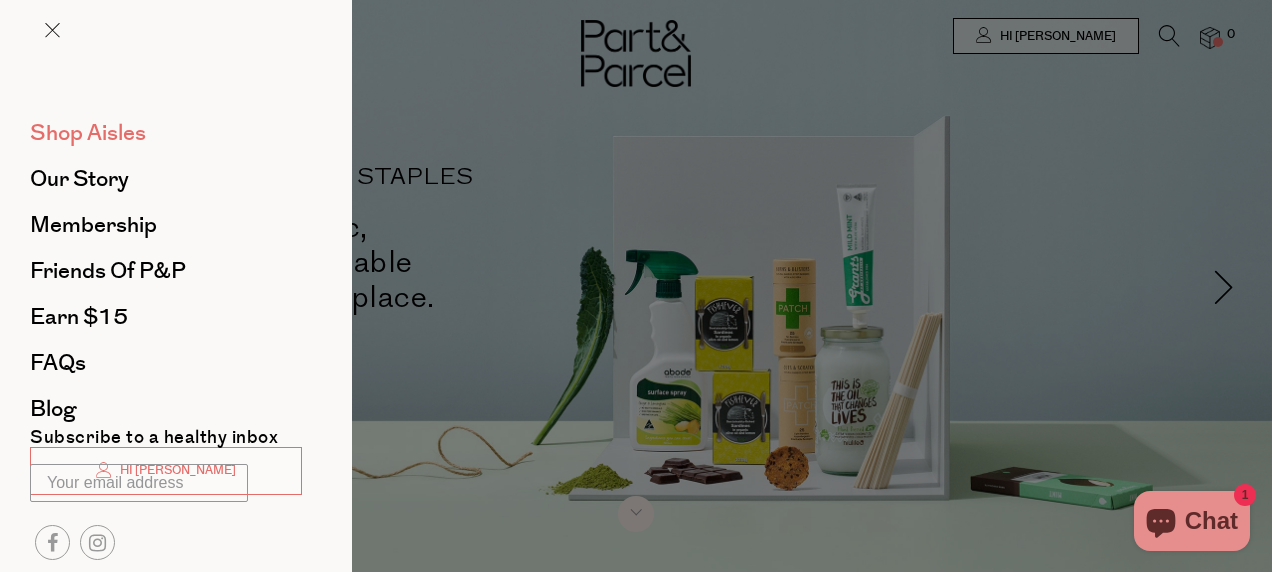 click on "Shop Aisles" at bounding box center (88, 133) 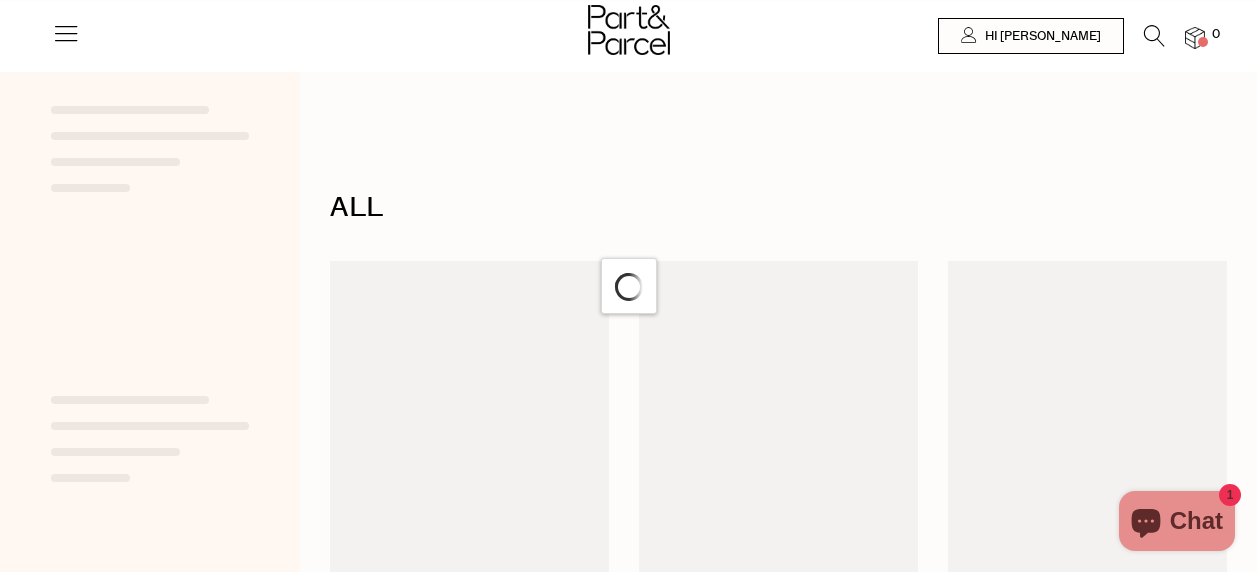 scroll, scrollTop: 0, scrollLeft: 0, axis: both 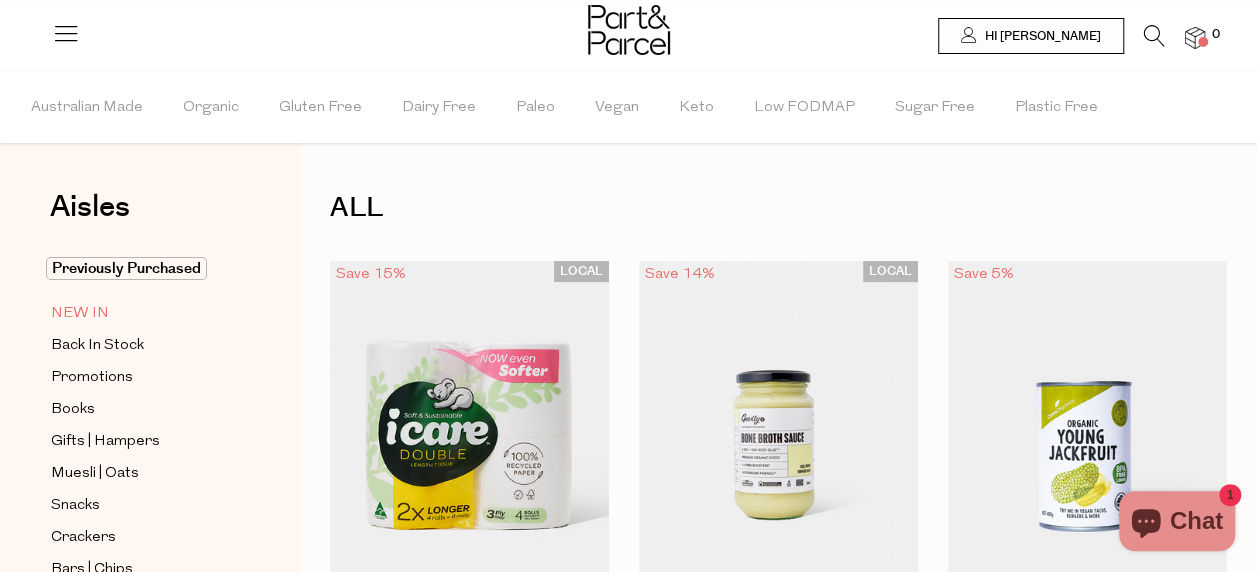 click on "NEW IN" at bounding box center (80, 314) 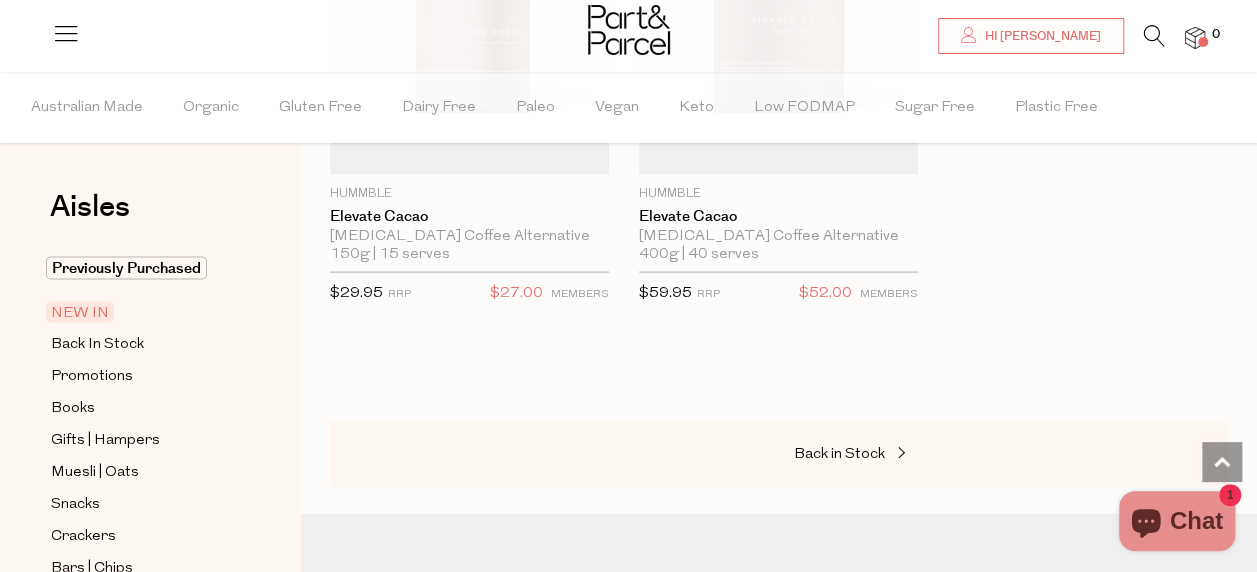 scroll, scrollTop: 1920, scrollLeft: 0, axis: vertical 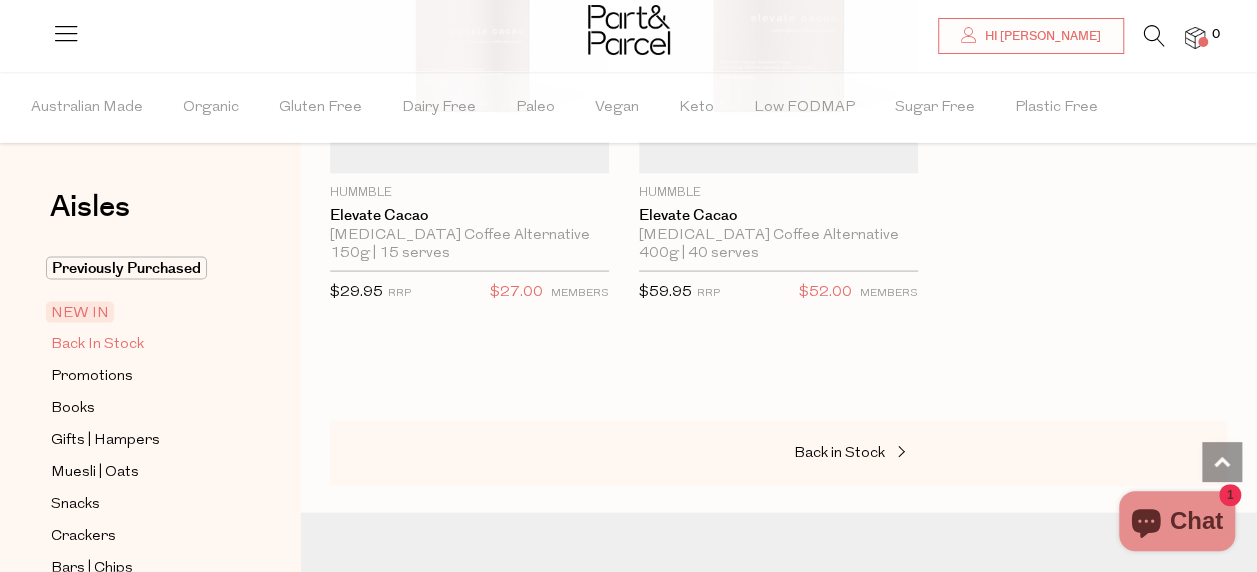 click on "Back In Stock" at bounding box center [97, 345] 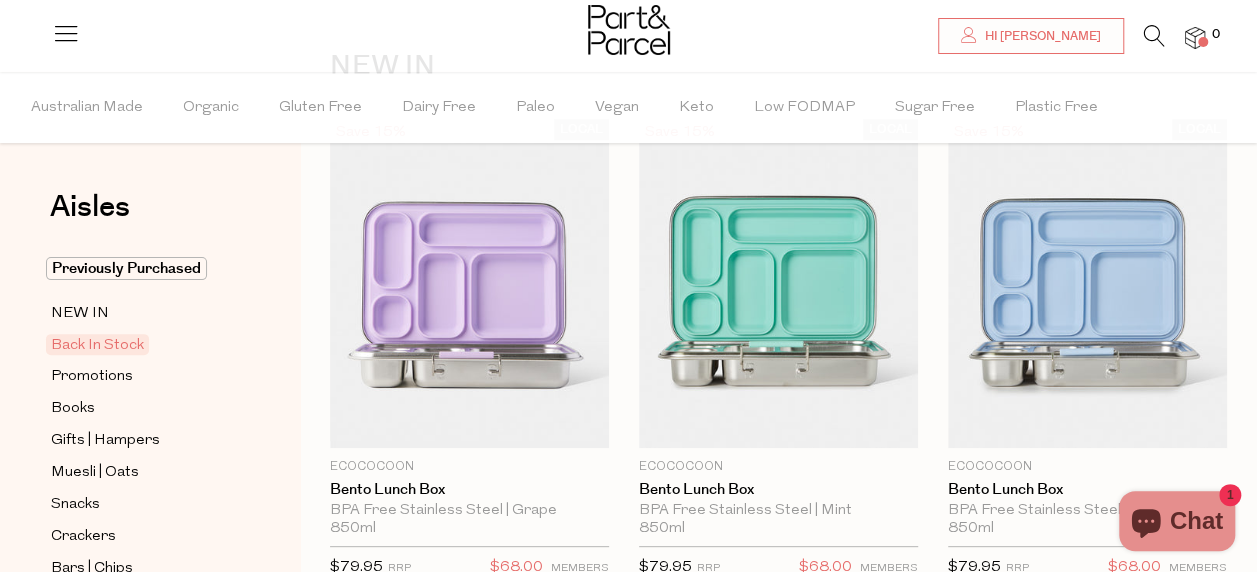 scroll, scrollTop: 0, scrollLeft: 0, axis: both 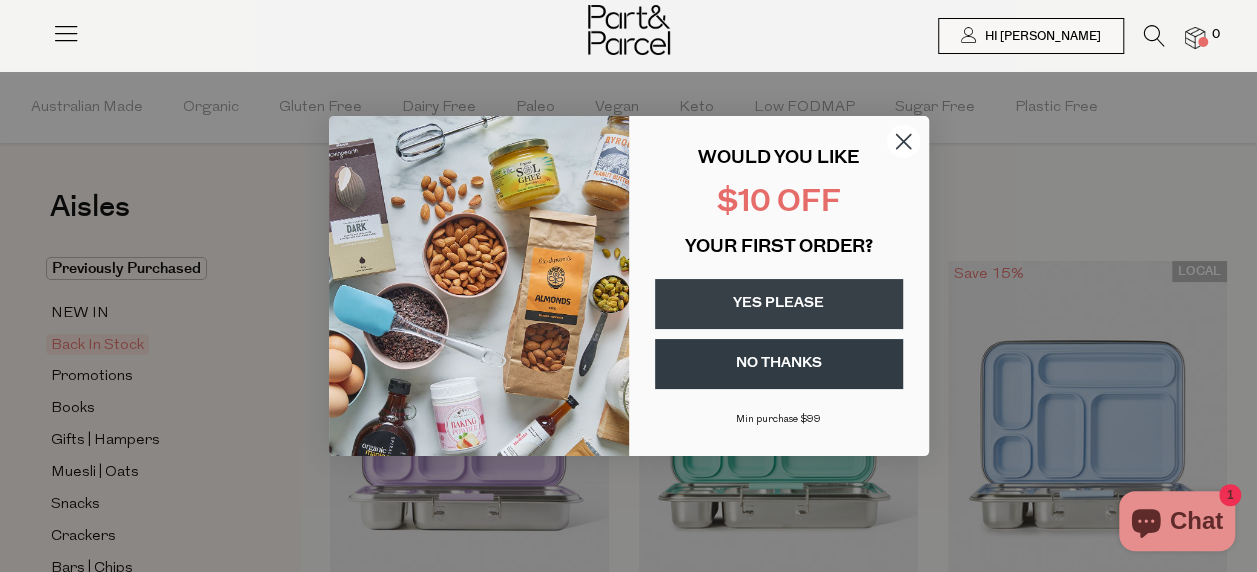 click on "YES PLEASE" at bounding box center [779, 304] 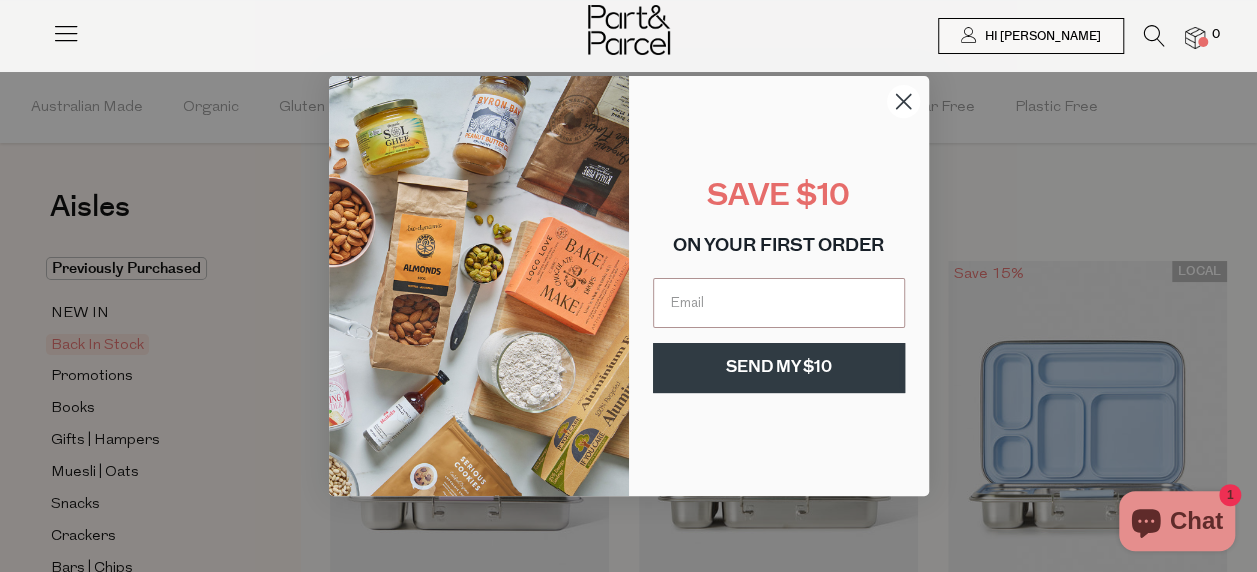 click 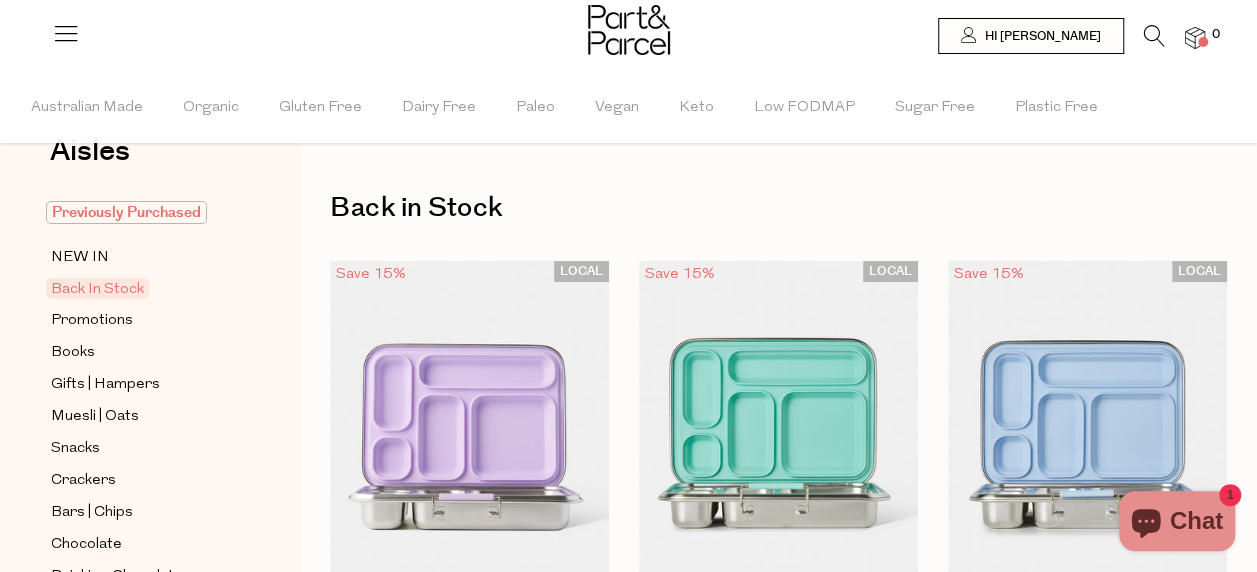 scroll, scrollTop: 66, scrollLeft: 0, axis: vertical 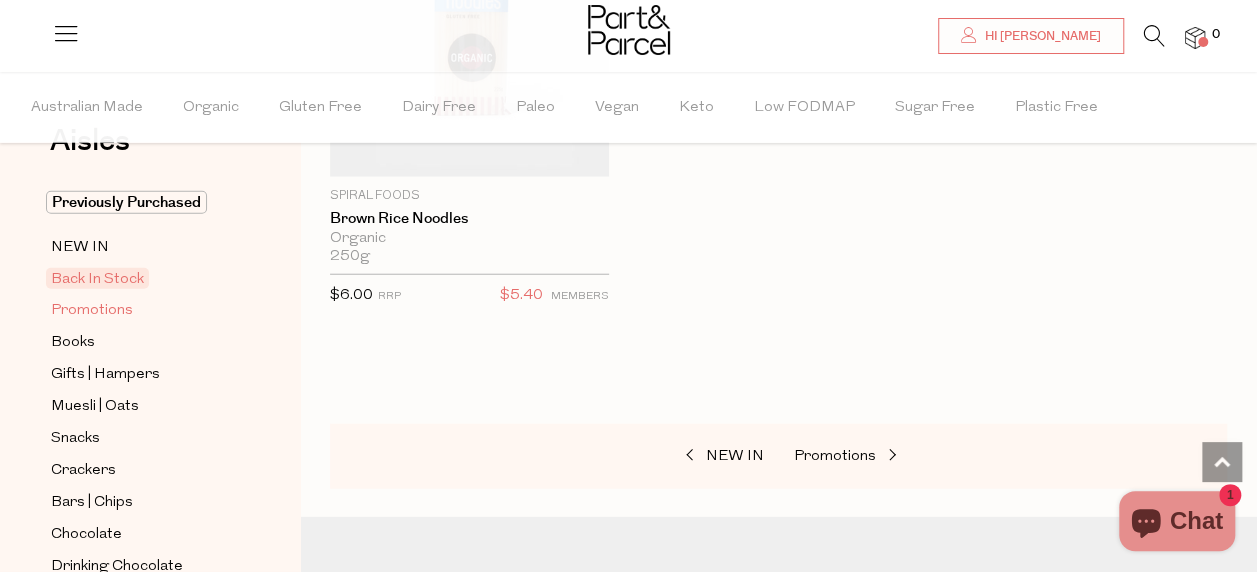 click on "Promotions" at bounding box center (92, 311) 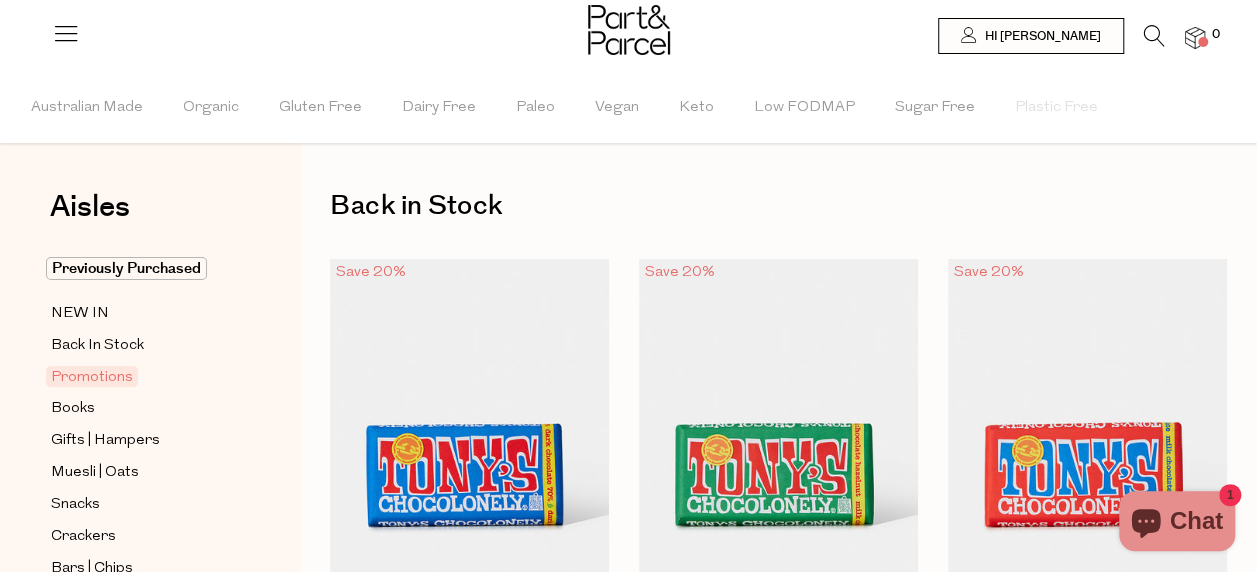 scroll, scrollTop: 0, scrollLeft: 0, axis: both 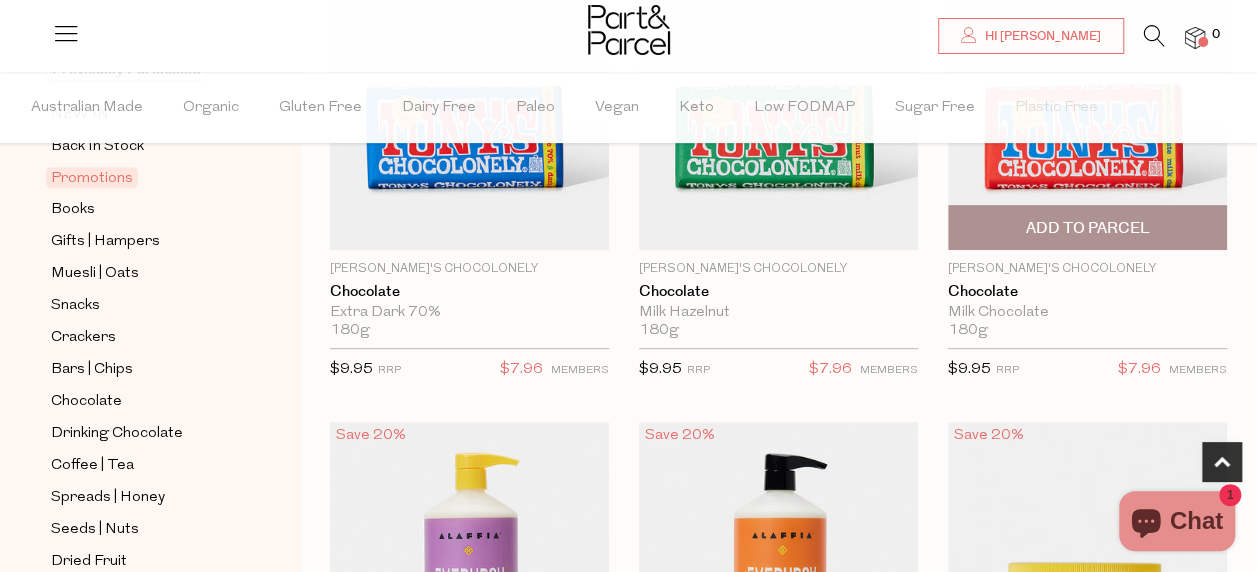 click on "Add To Parcel" at bounding box center [1087, 227] 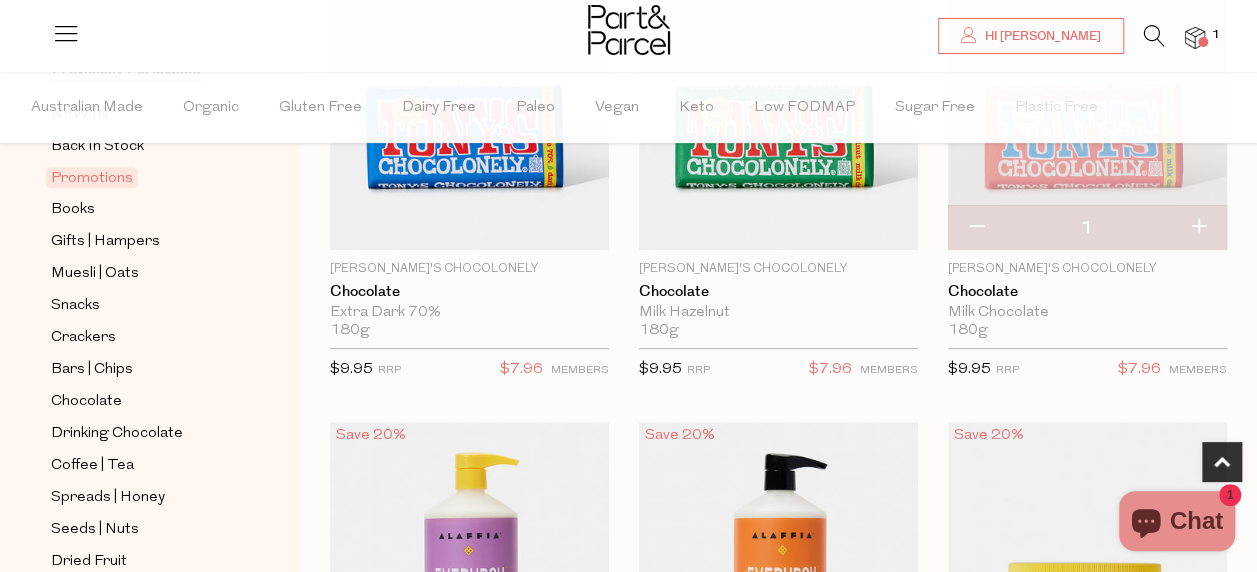 click at bounding box center [1198, 228] 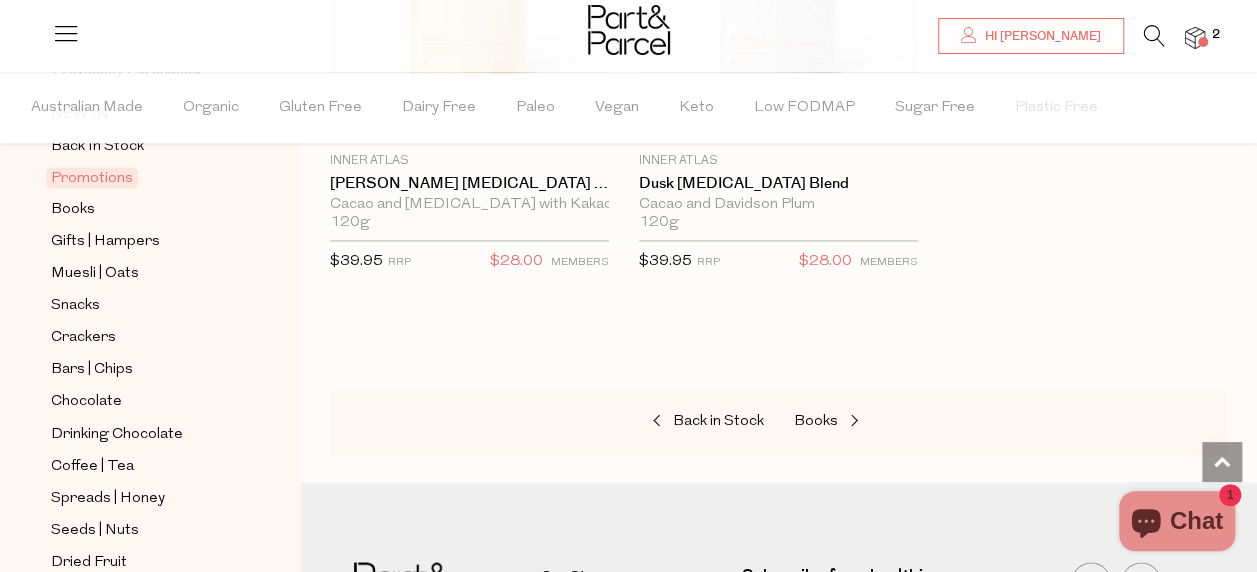 scroll, scrollTop: 1451, scrollLeft: 0, axis: vertical 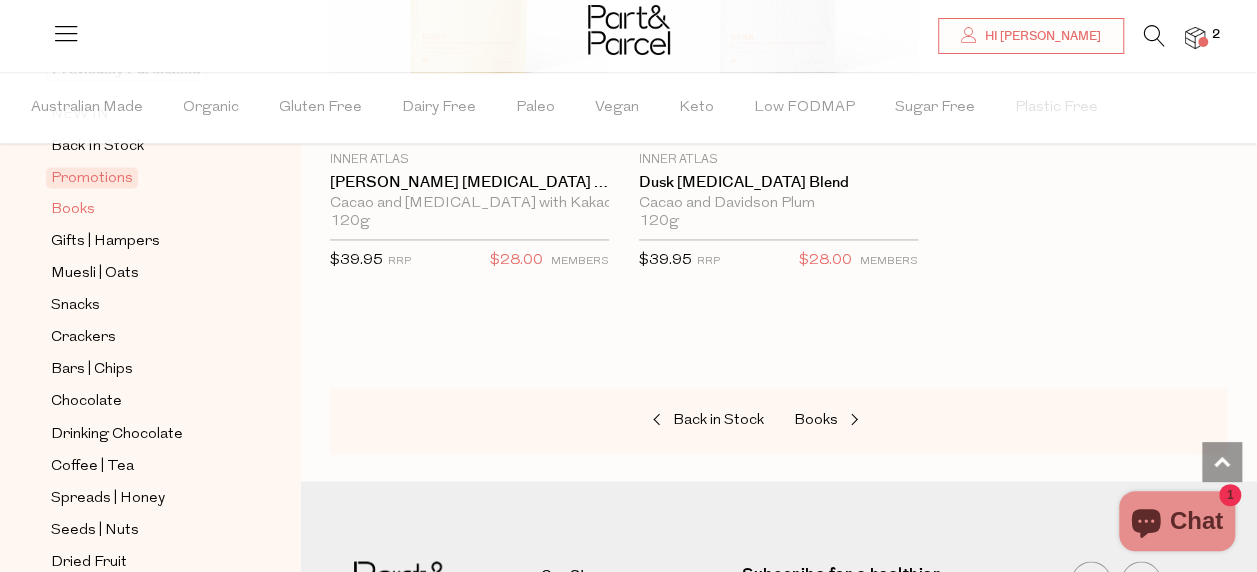 click on "Books" at bounding box center (73, 210) 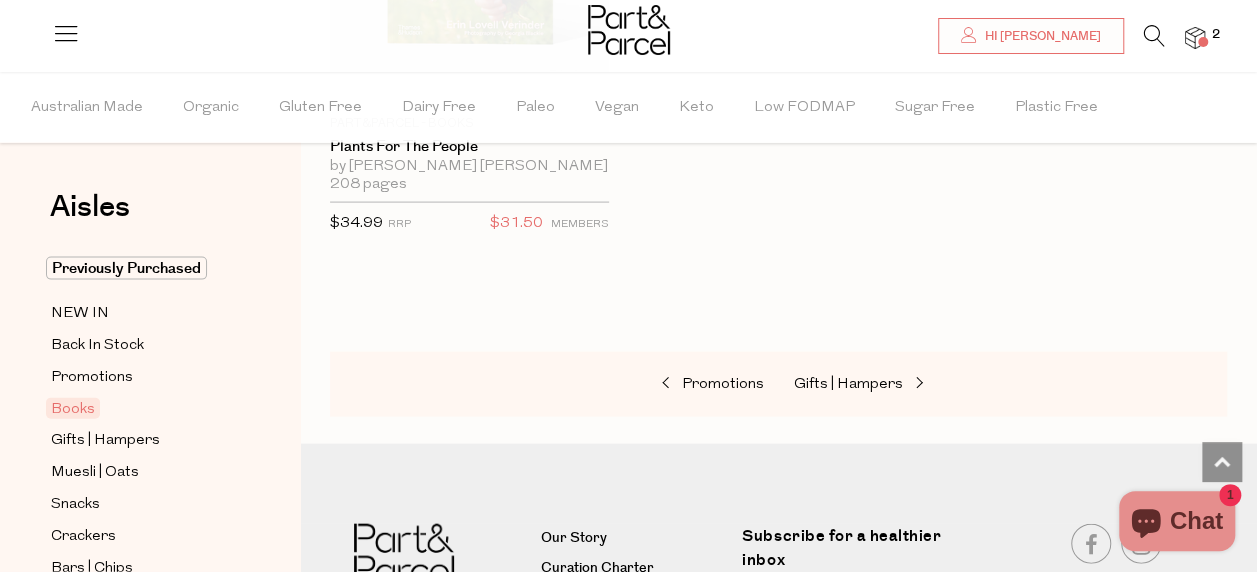 scroll, scrollTop: 1990, scrollLeft: 0, axis: vertical 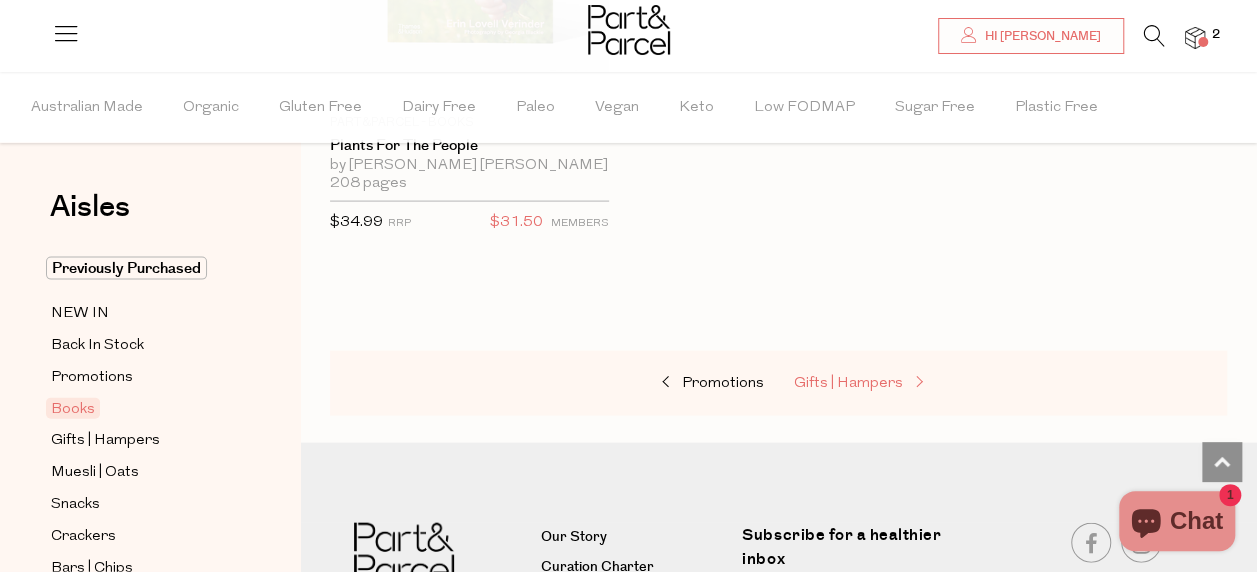 click on "Gifts | Hampers" at bounding box center (848, 383) 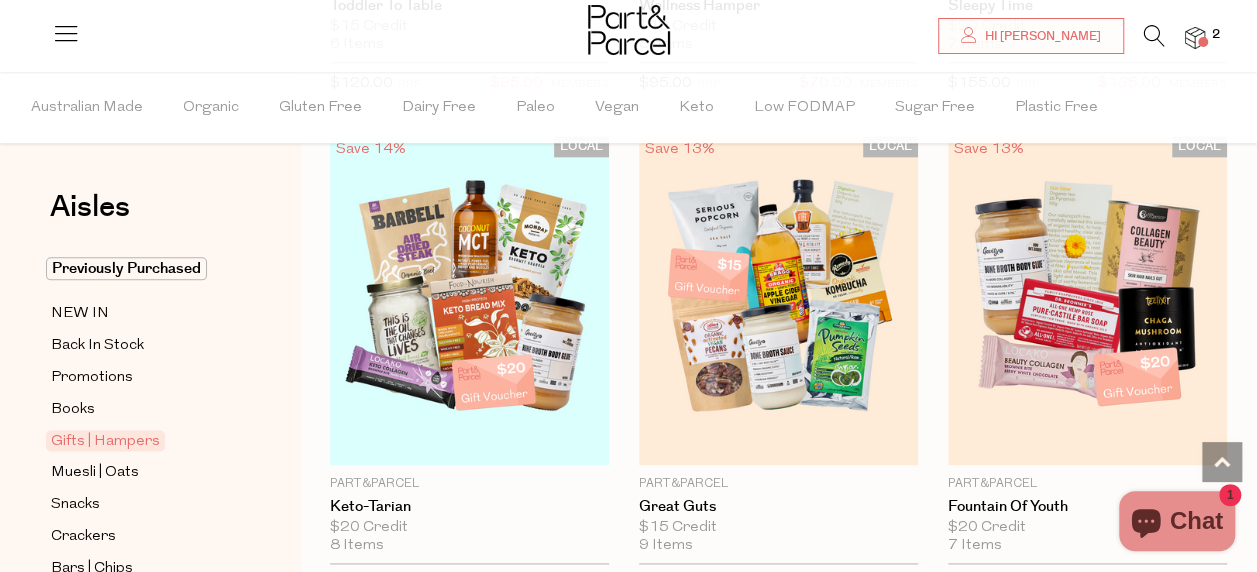 scroll, scrollTop: 1126, scrollLeft: 0, axis: vertical 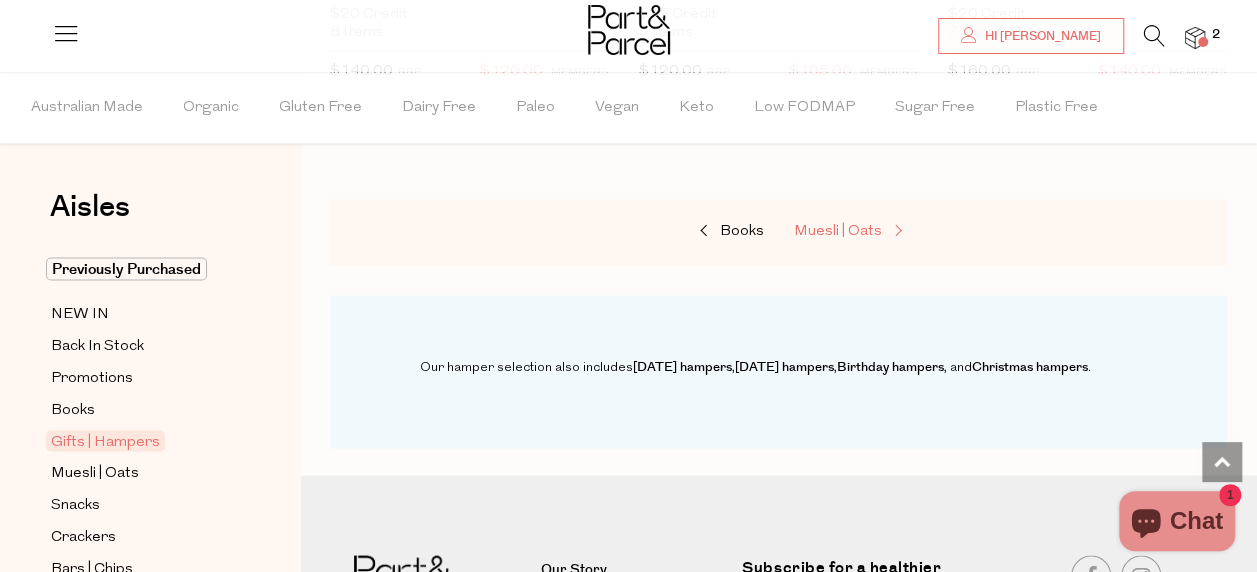 click on "Muesli | Oats" at bounding box center (838, 231) 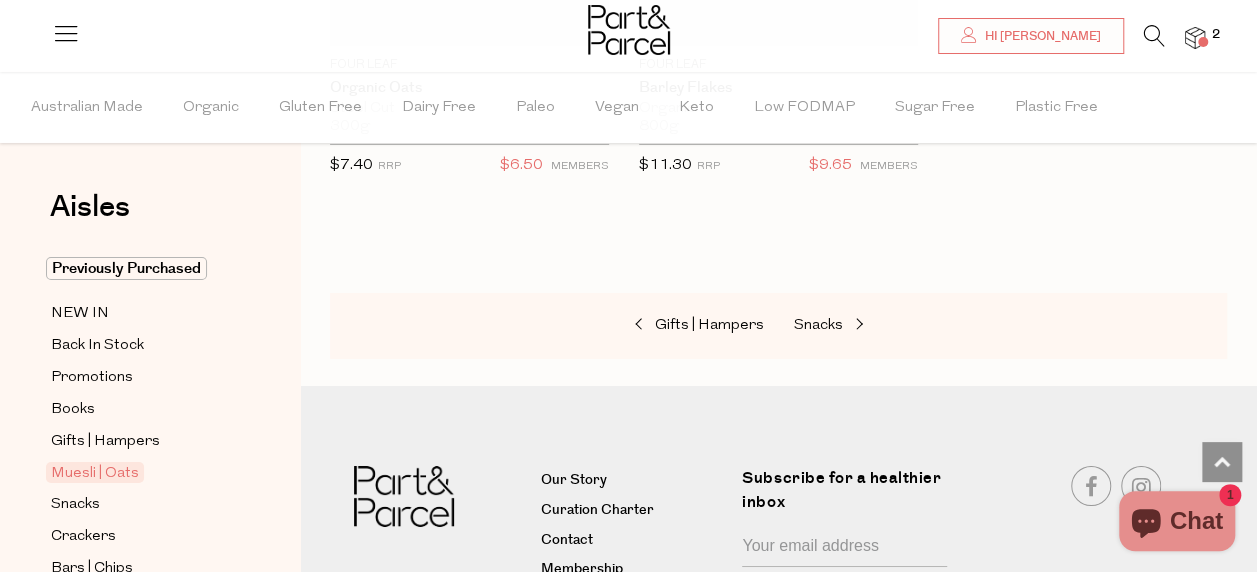scroll, scrollTop: 7063, scrollLeft: 0, axis: vertical 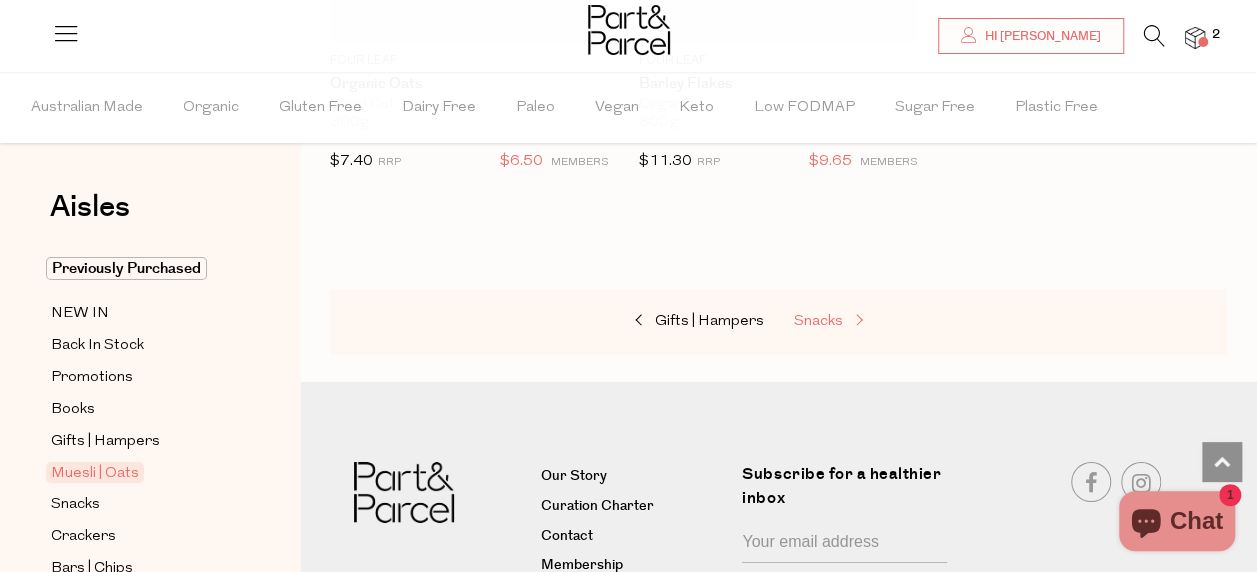 click on "Snacks" at bounding box center [818, 321] 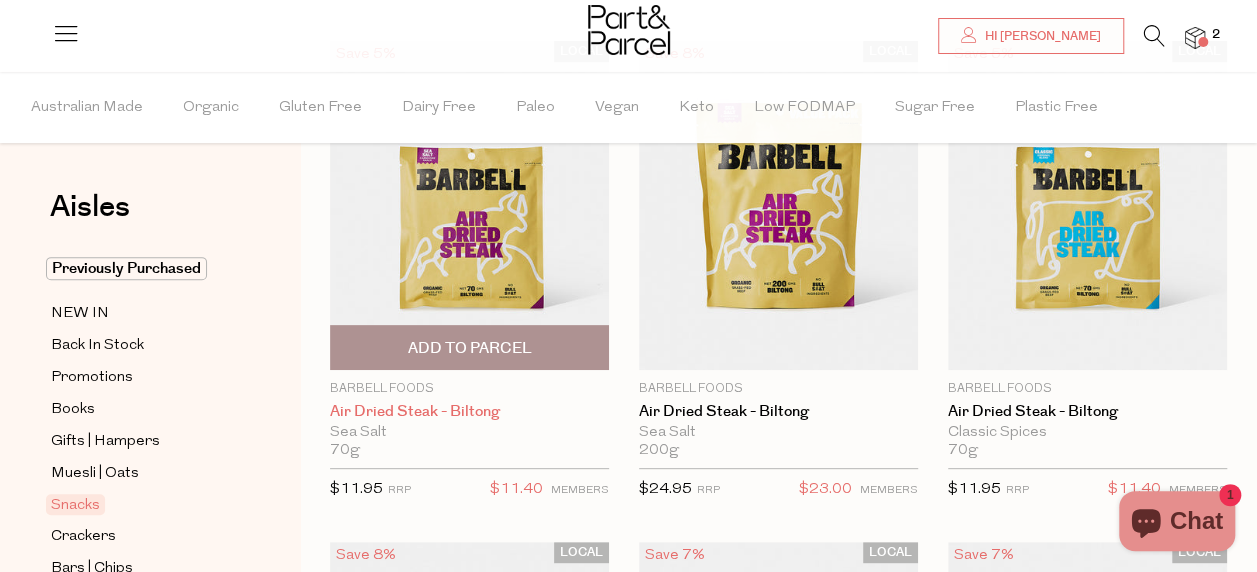 scroll, scrollTop: 221, scrollLeft: 0, axis: vertical 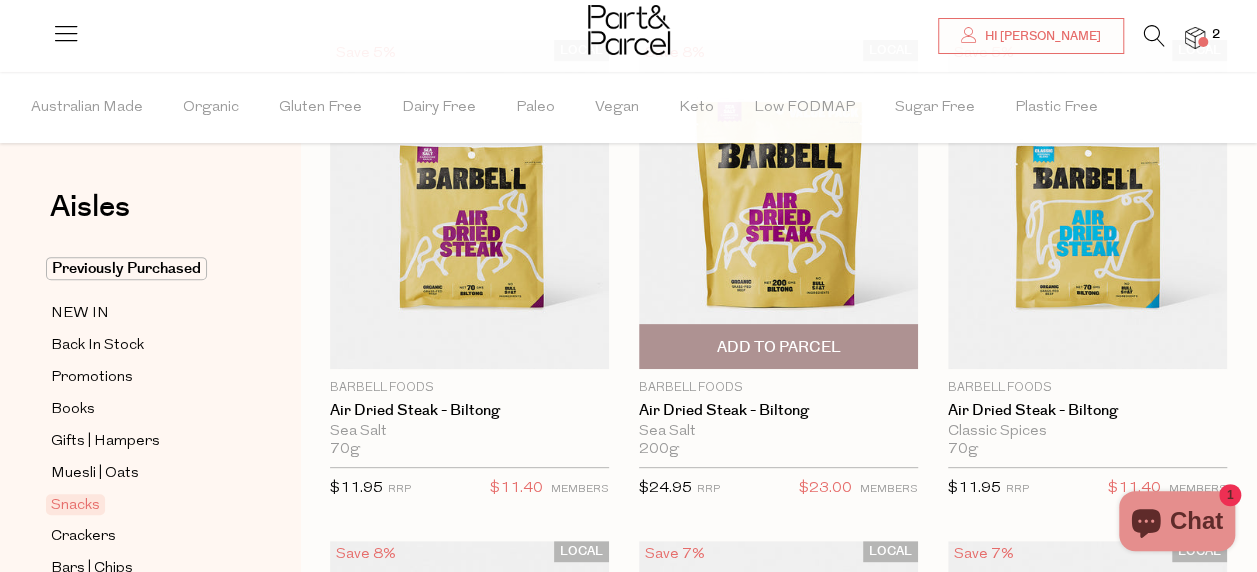 click on "Add To Parcel" at bounding box center (778, 347) 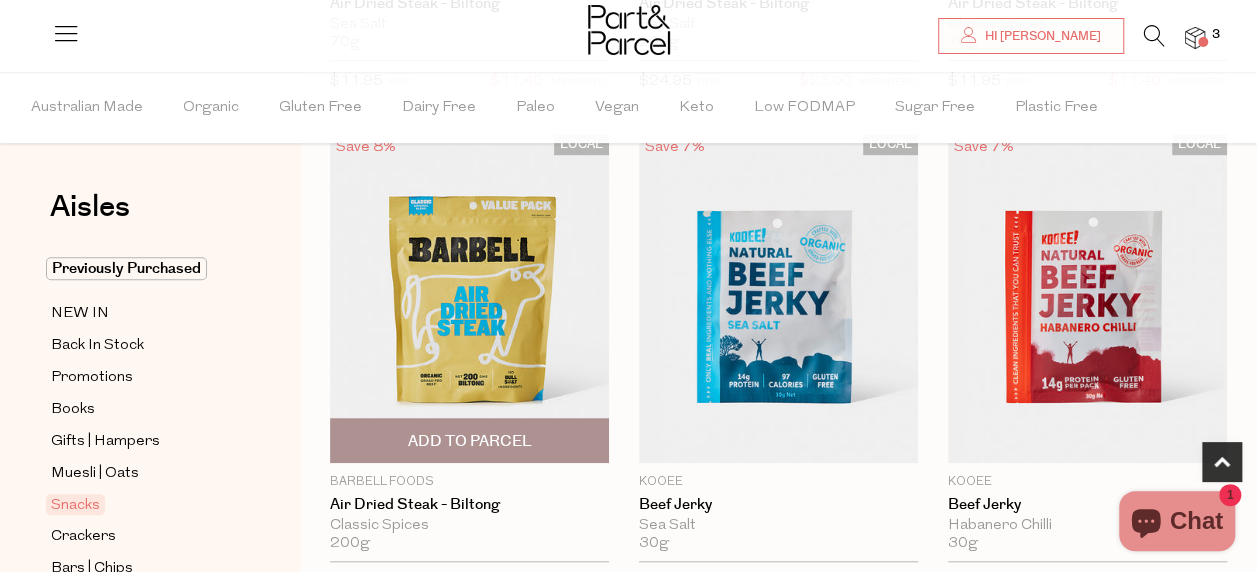 scroll, scrollTop: 688, scrollLeft: 0, axis: vertical 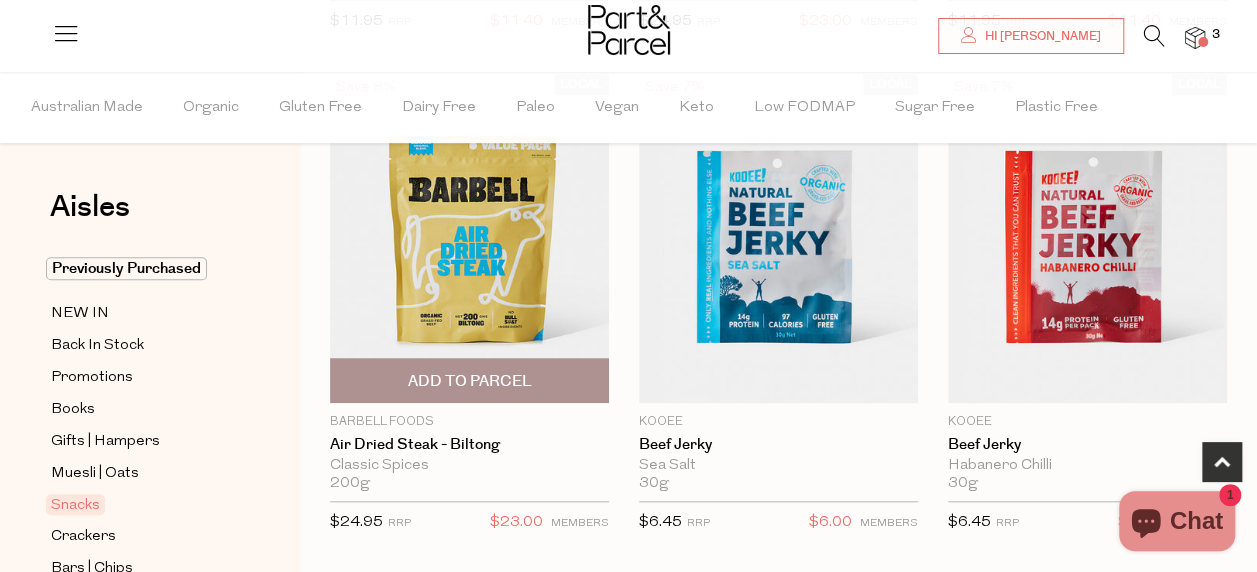 click on "Add To Parcel" at bounding box center [469, 380] 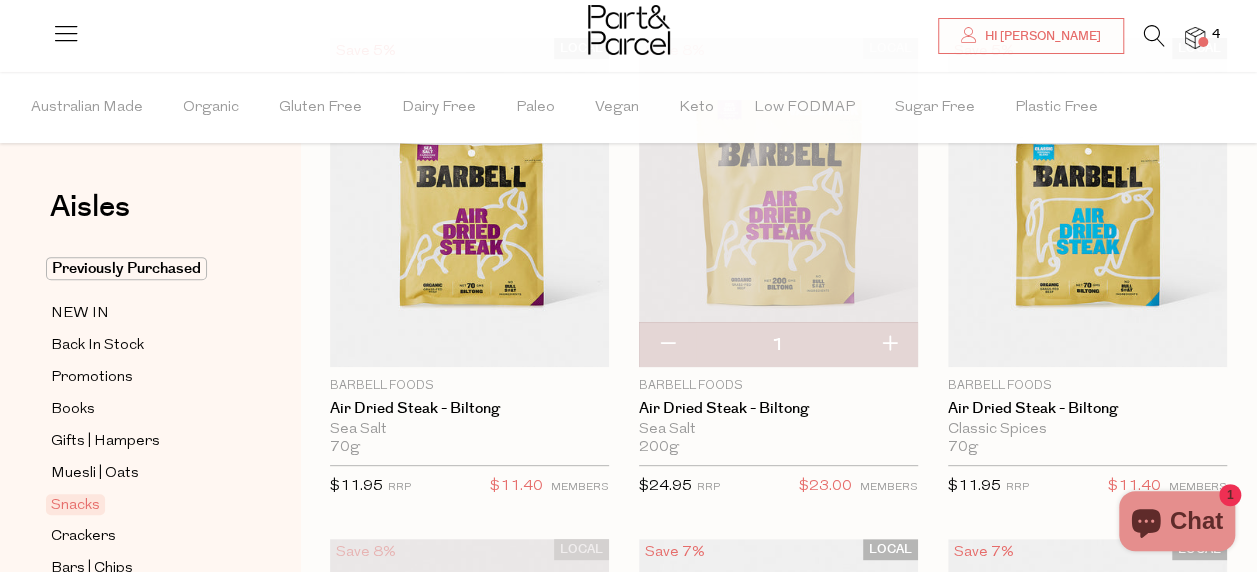 scroll, scrollTop: 217, scrollLeft: 0, axis: vertical 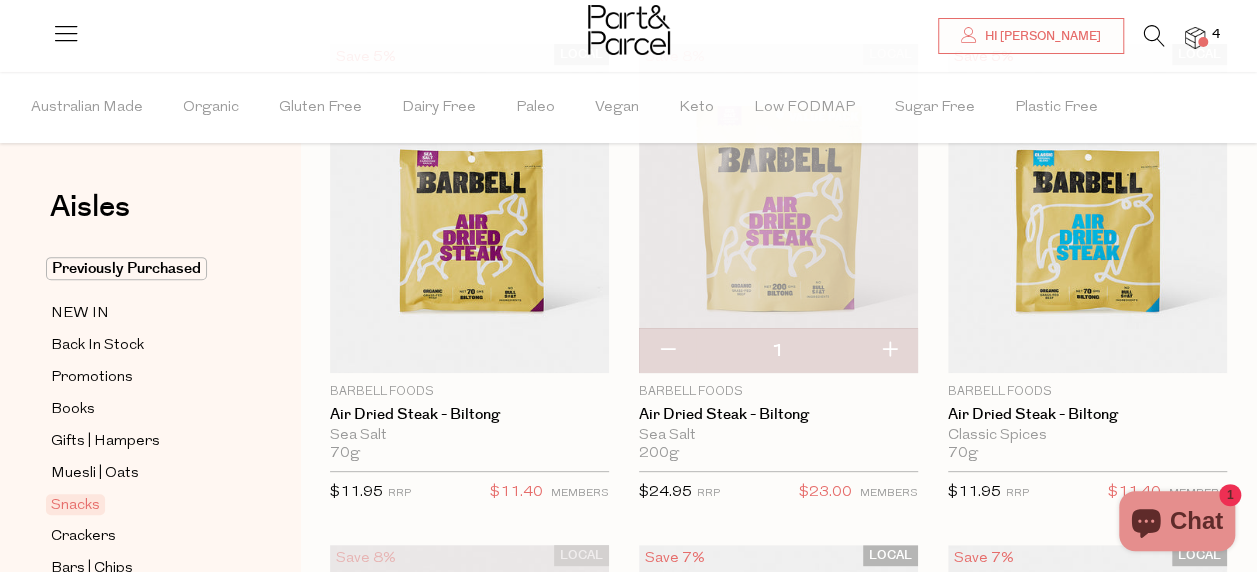click at bounding box center [889, 351] 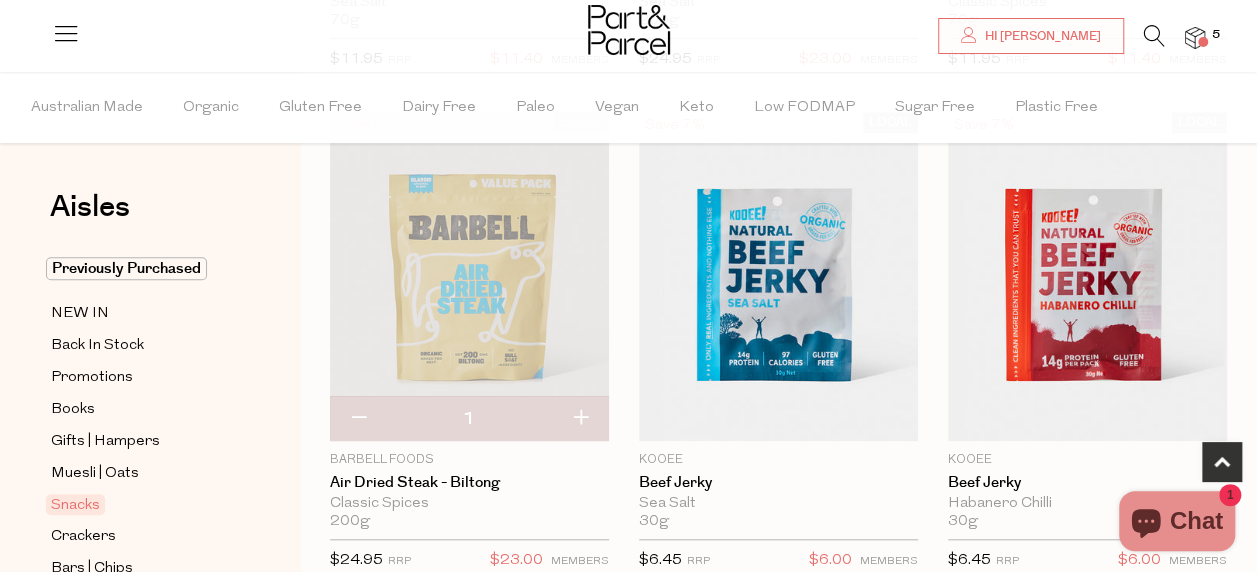 scroll, scrollTop: 654, scrollLeft: 0, axis: vertical 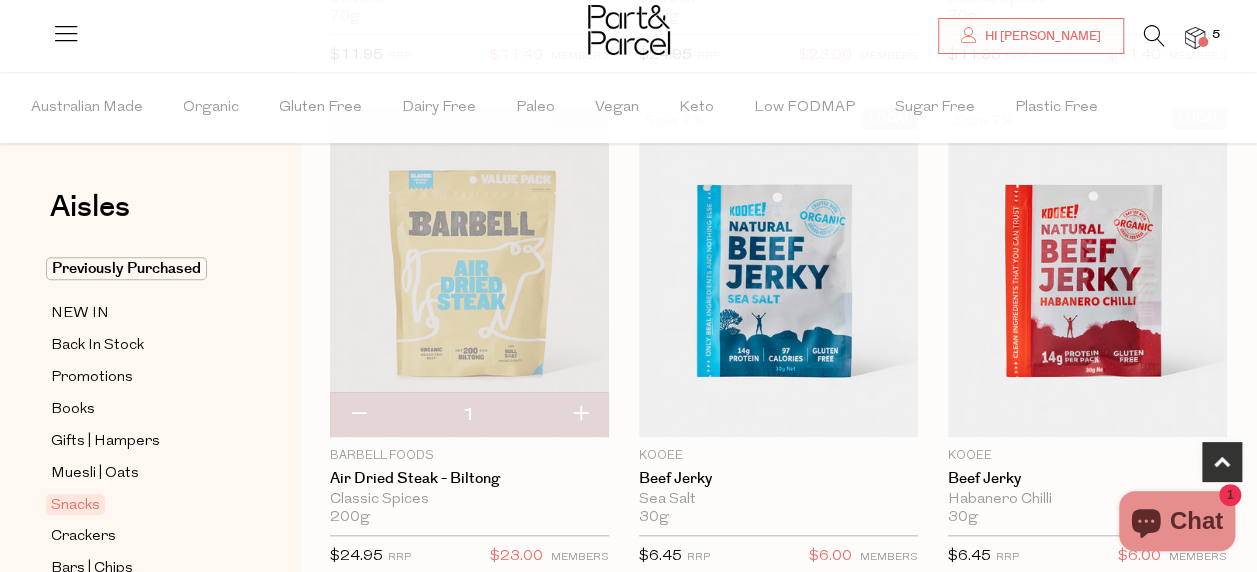 click at bounding box center [580, 415] 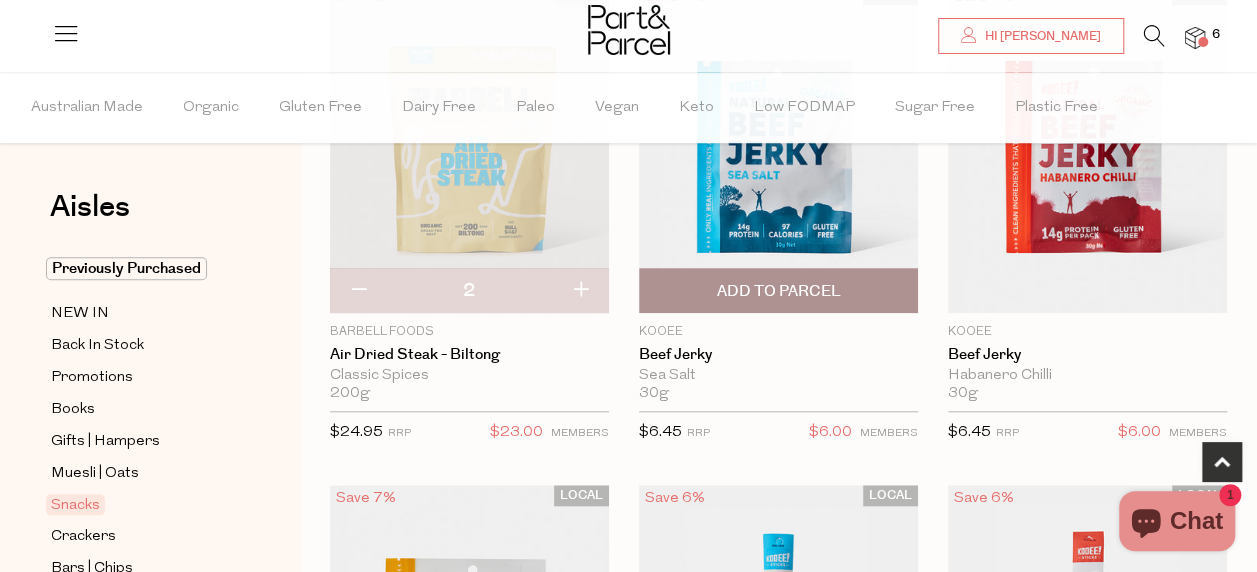 scroll, scrollTop: 822, scrollLeft: 0, axis: vertical 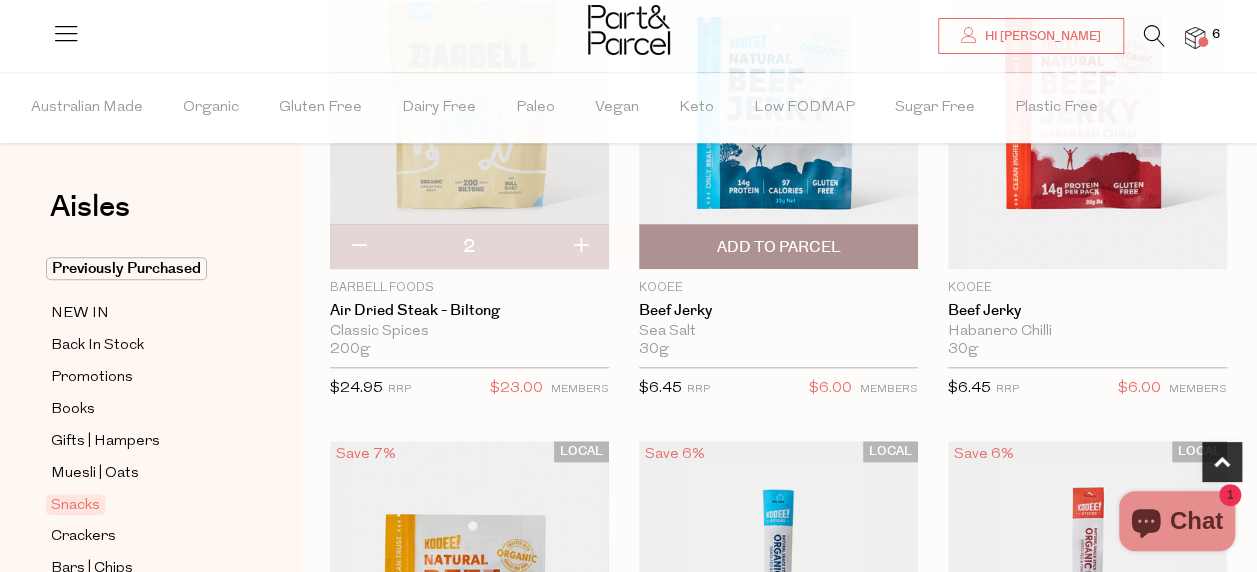 click on "Add To Parcel" at bounding box center (778, 246) 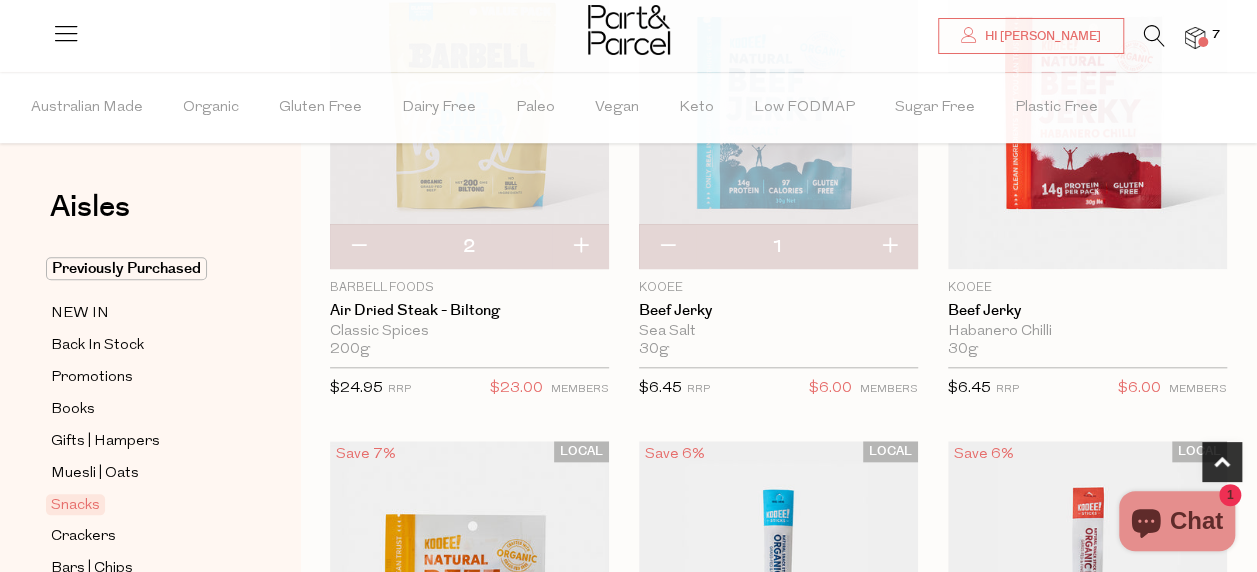 click at bounding box center [889, 247] 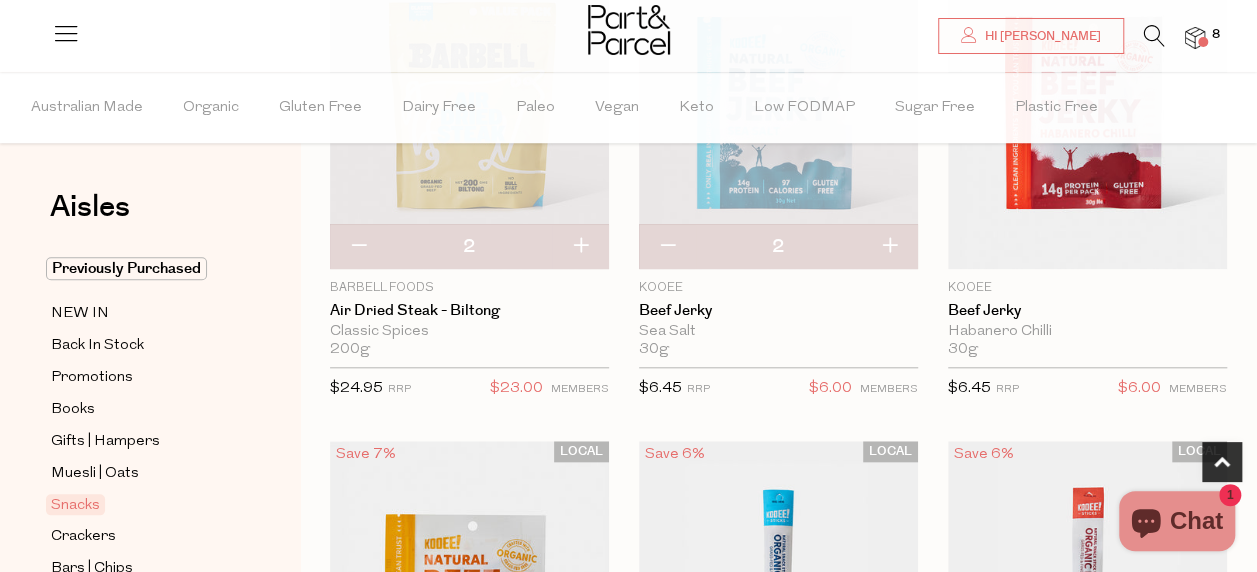 click at bounding box center [889, 247] 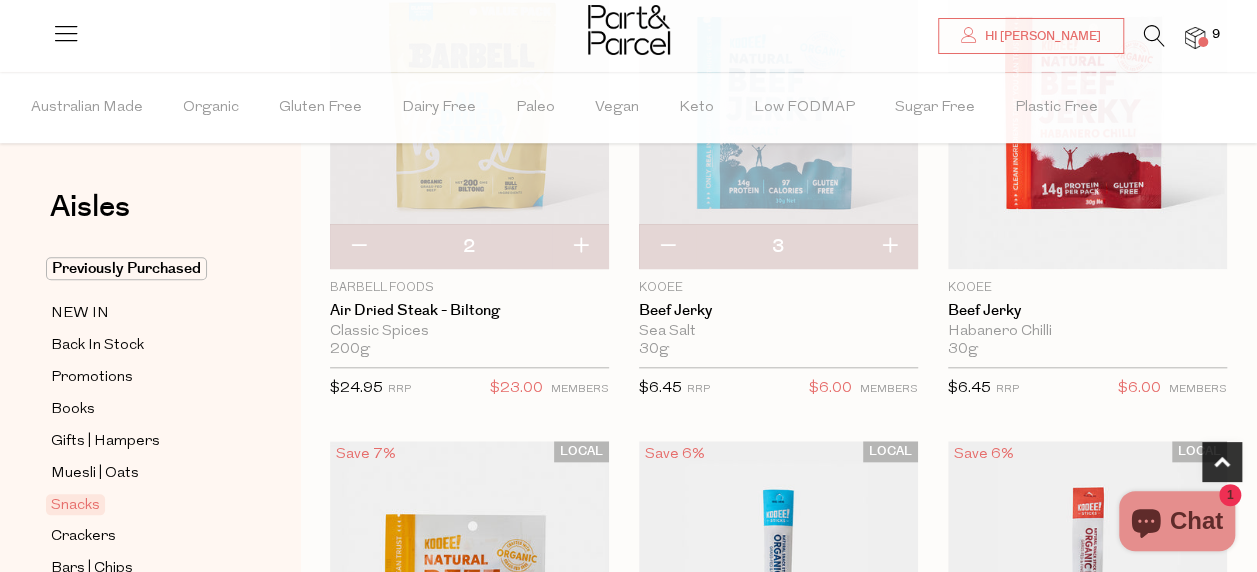 click at bounding box center (667, 247) 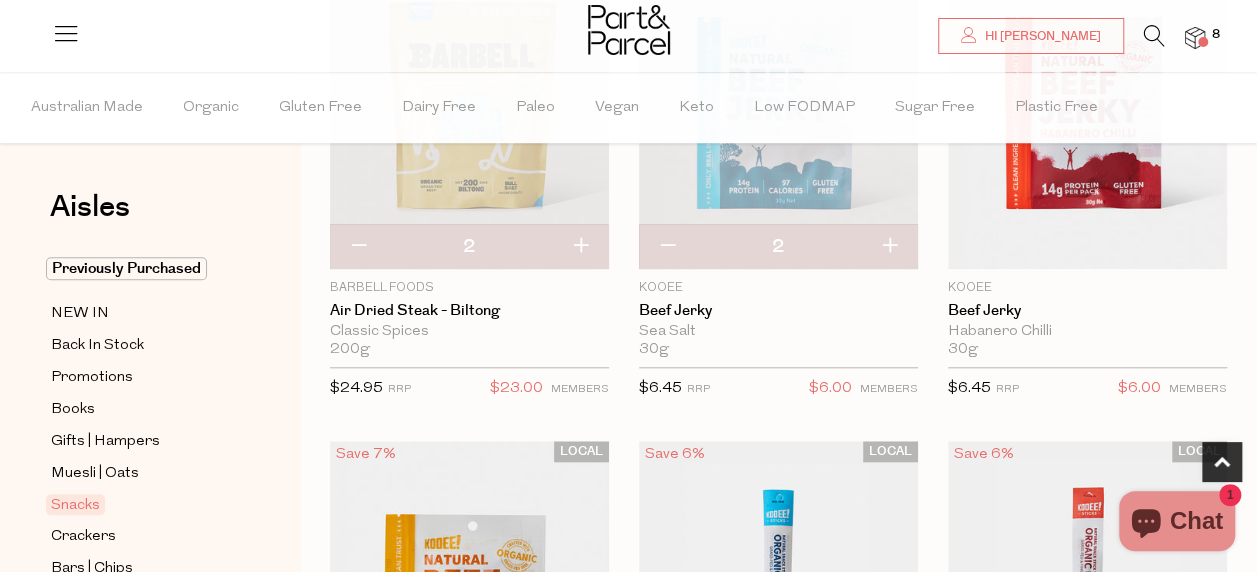 click at bounding box center [667, 247] 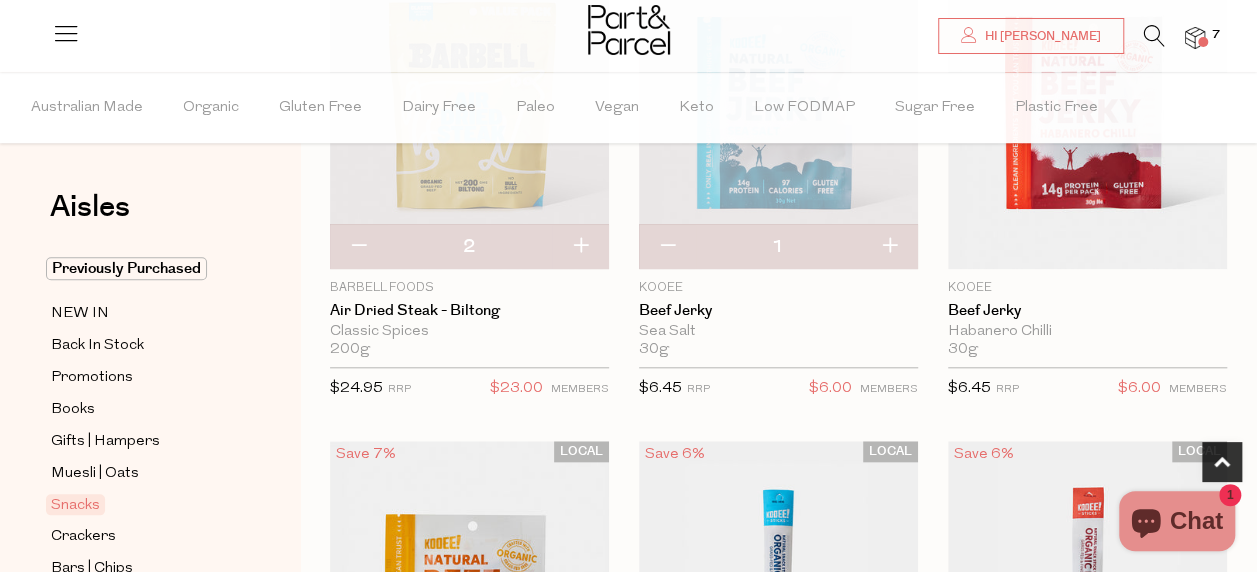 click at bounding box center (667, 247) 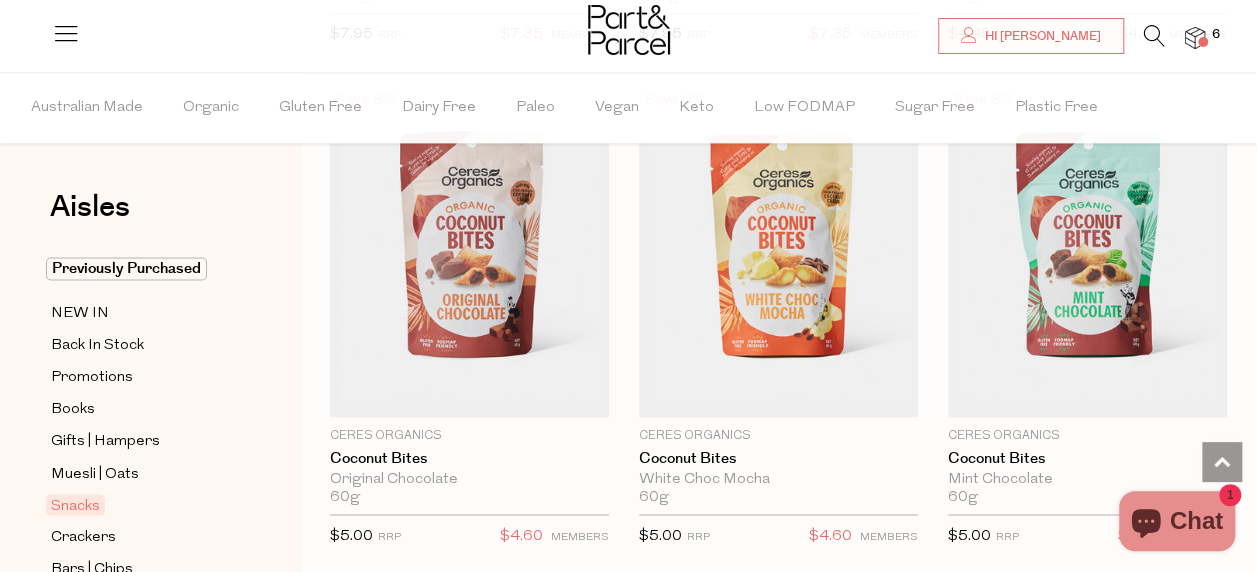 scroll, scrollTop: 5187, scrollLeft: 0, axis: vertical 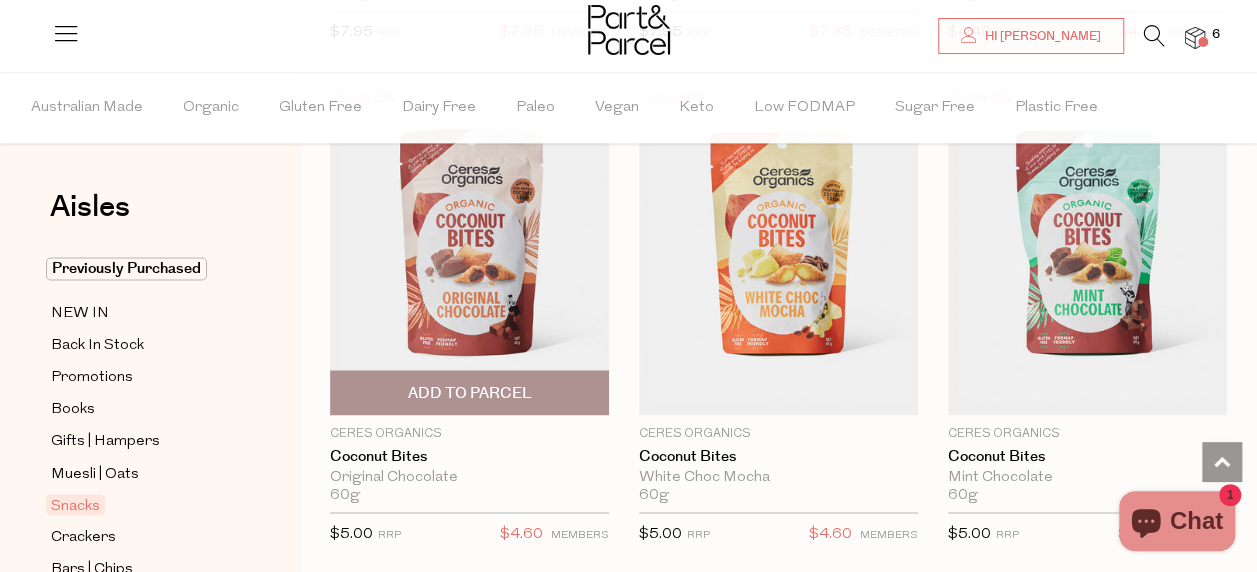 click on "Add To Parcel" at bounding box center (469, 393) 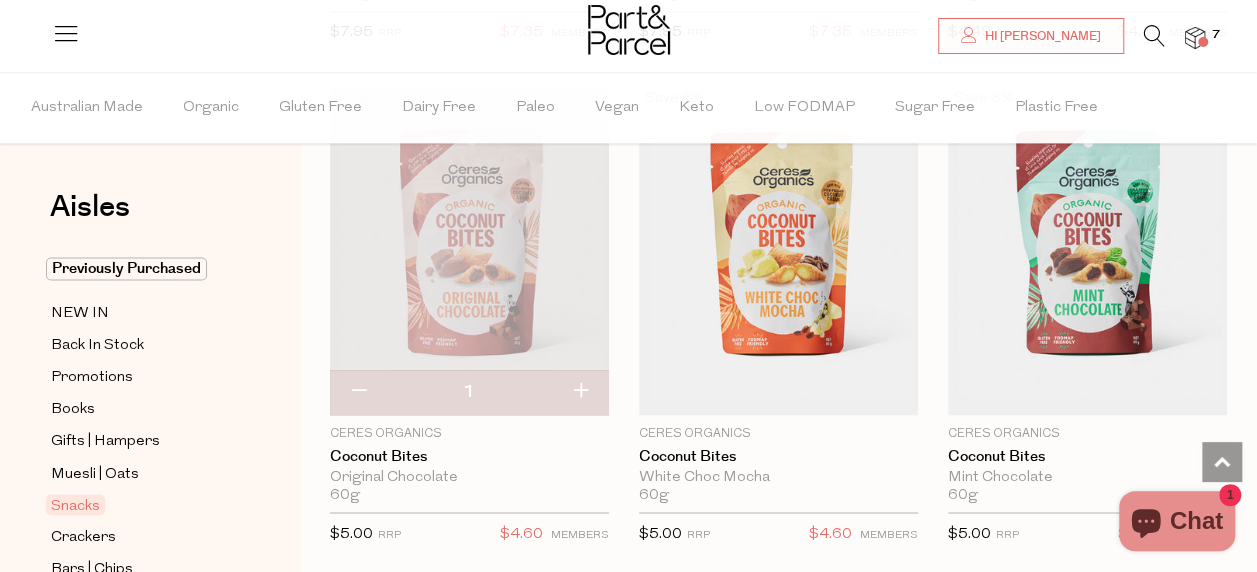 click at bounding box center [580, 392] 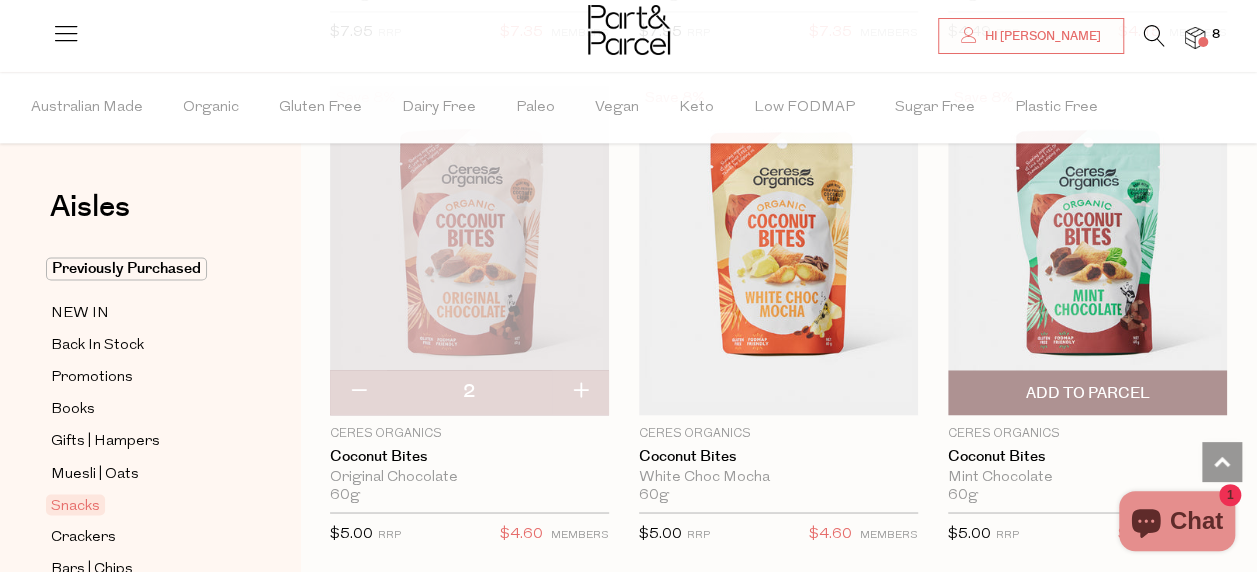 click on "Add To Parcel" at bounding box center (1087, 392) 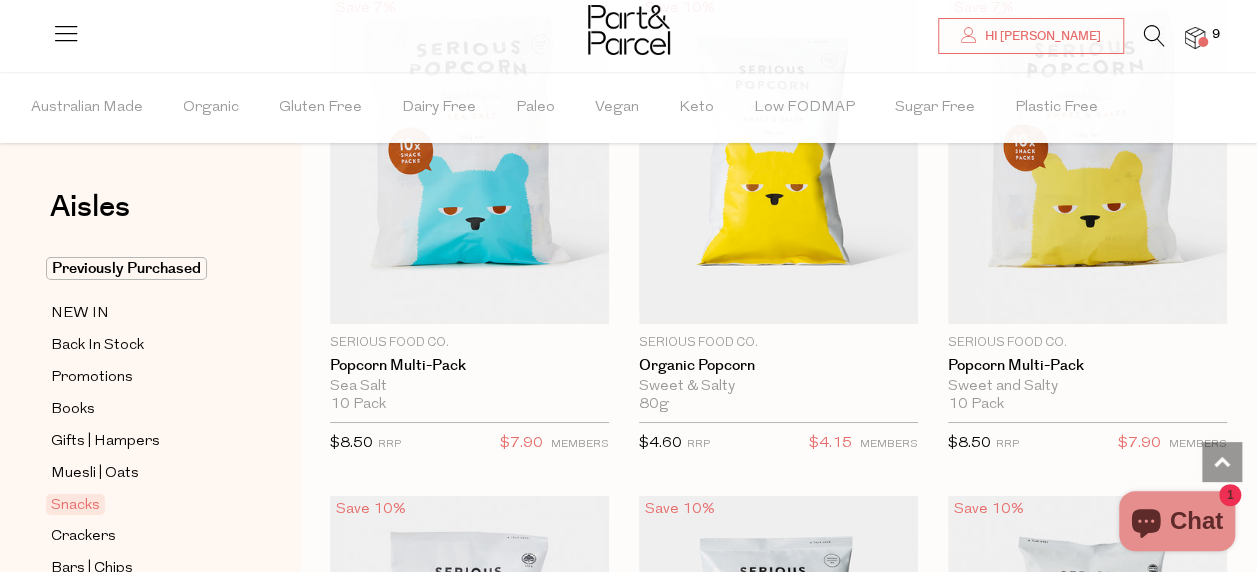 scroll, scrollTop: 7283, scrollLeft: 0, axis: vertical 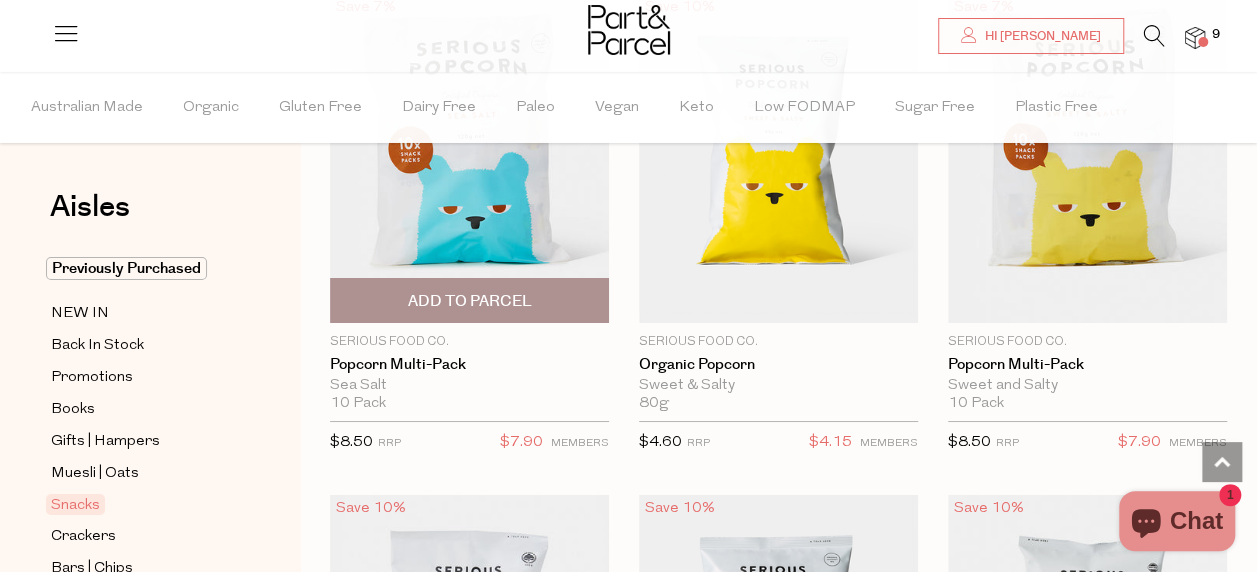 click on "Add To Parcel" at bounding box center (469, 300) 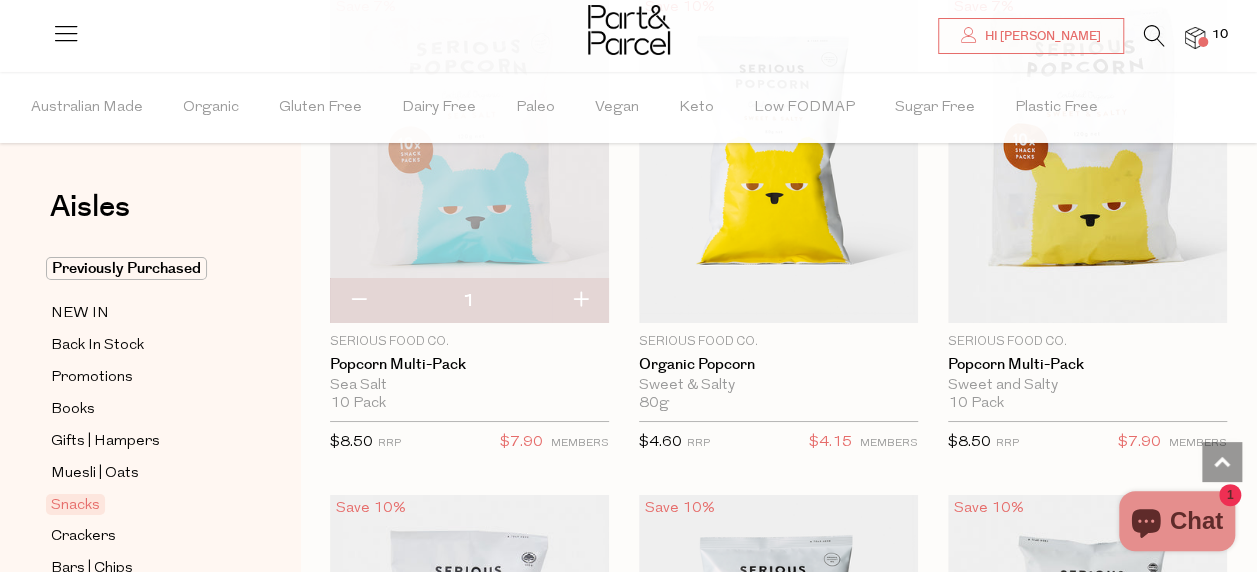 click at bounding box center (580, 301) 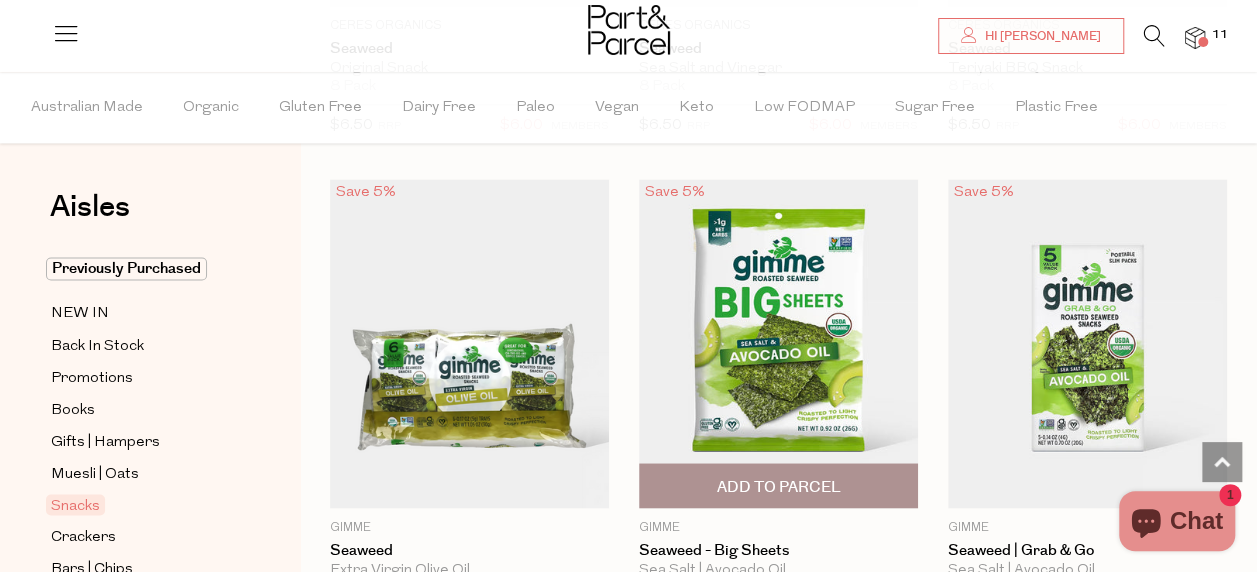 scroll, scrollTop: 9114, scrollLeft: 0, axis: vertical 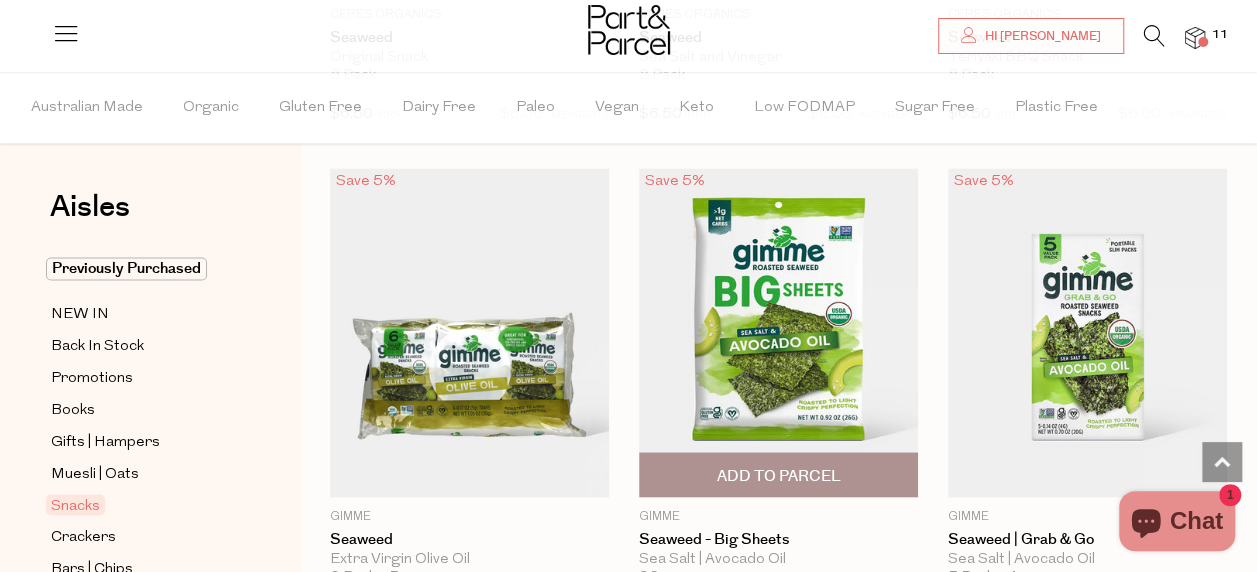 click on "Add To Parcel" at bounding box center [778, 475] 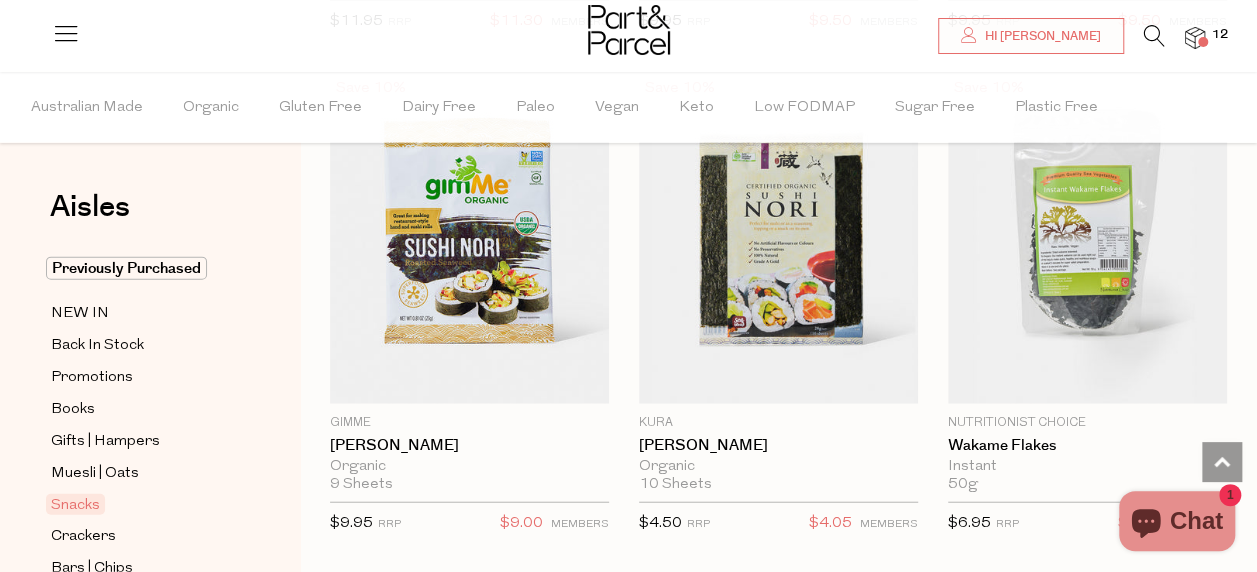 scroll, scrollTop: 9713, scrollLeft: 0, axis: vertical 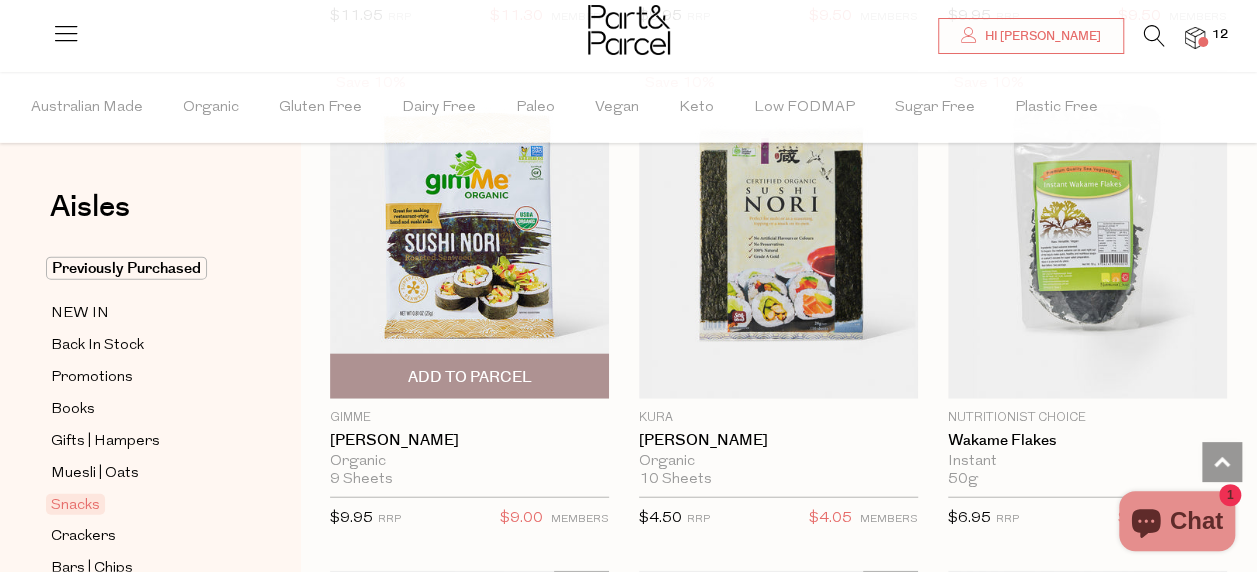 click on "Add To Parcel" at bounding box center (469, 377) 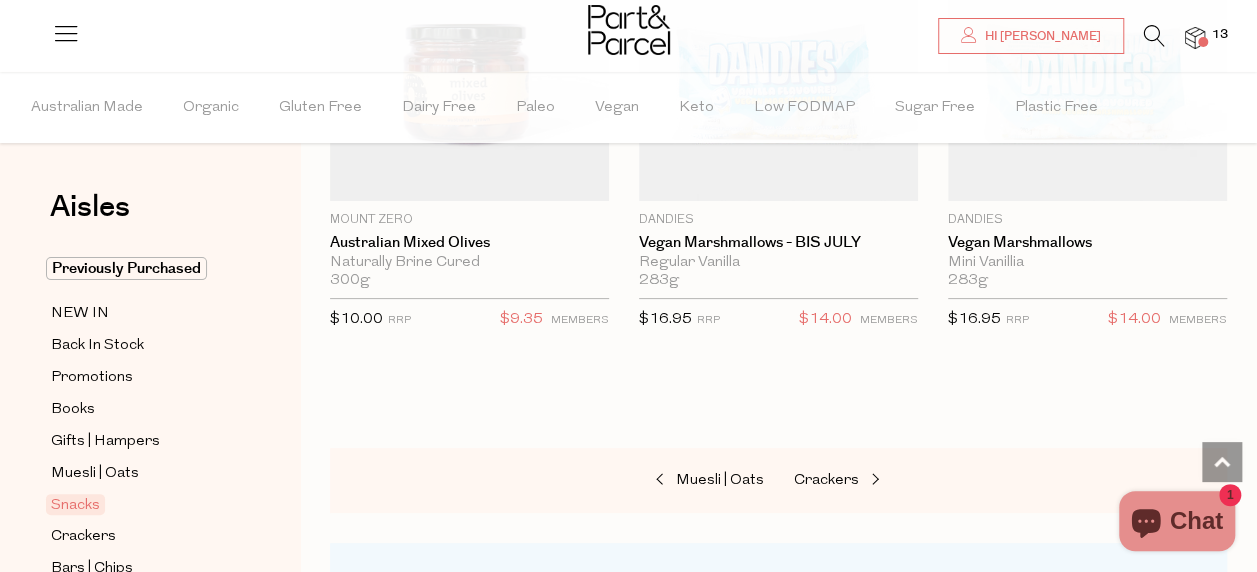 scroll, scrollTop: 11437, scrollLeft: 0, axis: vertical 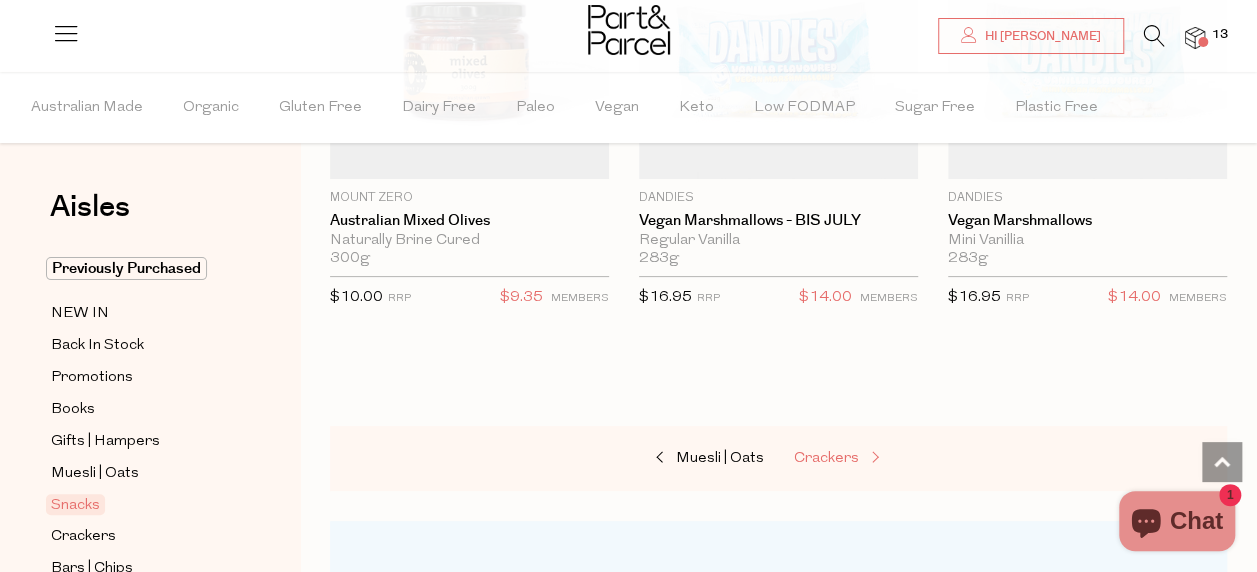 click on "Crackers" at bounding box center (826, 458) 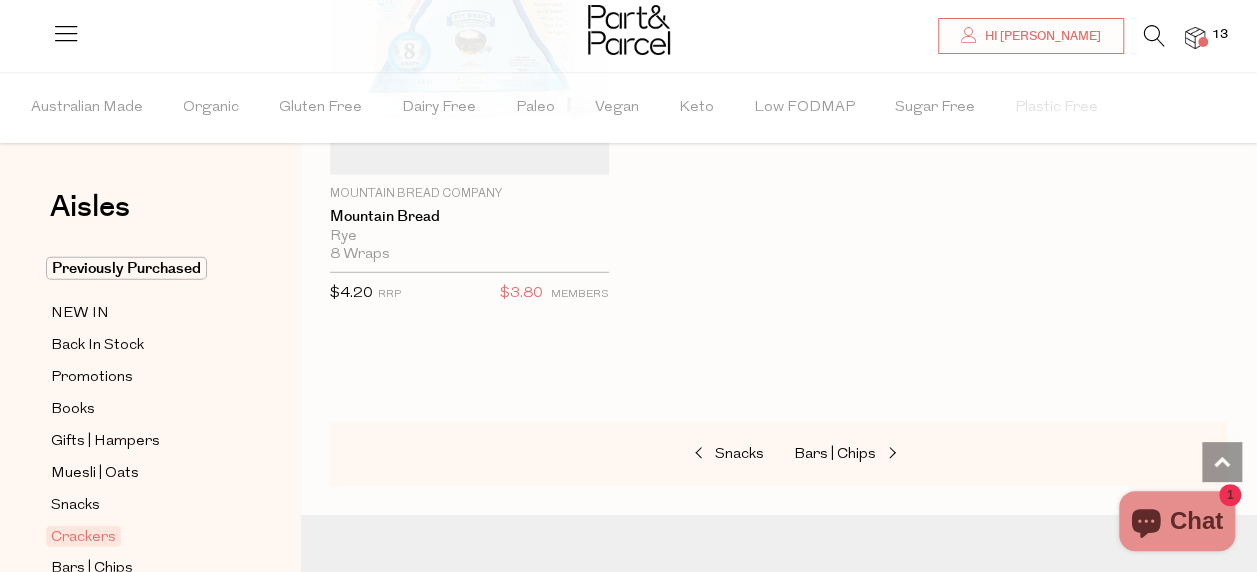 scroll, scrollTop: 6472, scrollLeft: 0, axis: vertical 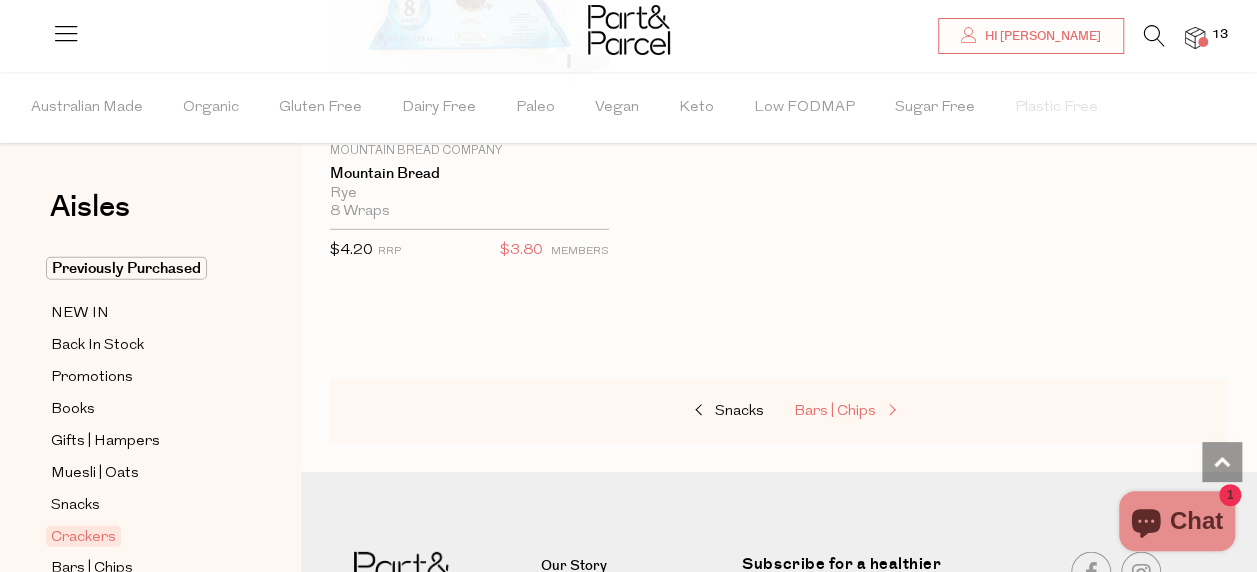 click on "Bars | Chips" at bounding box center [835, 411] 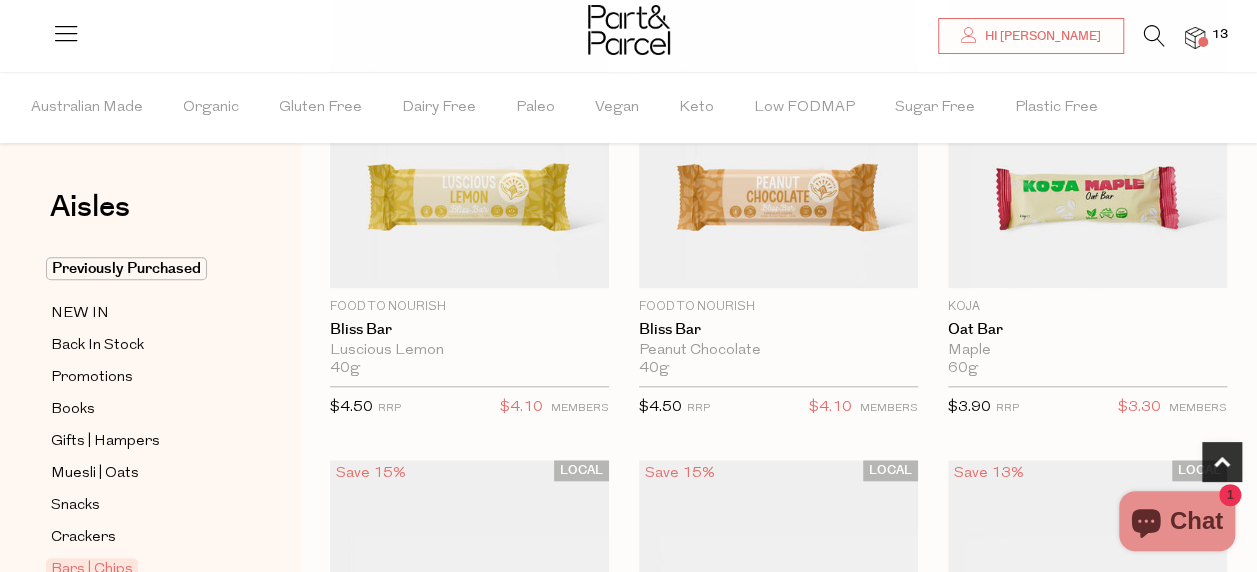 scroll, scrollTop: 804, scrollLeft: 0, axis: vertical 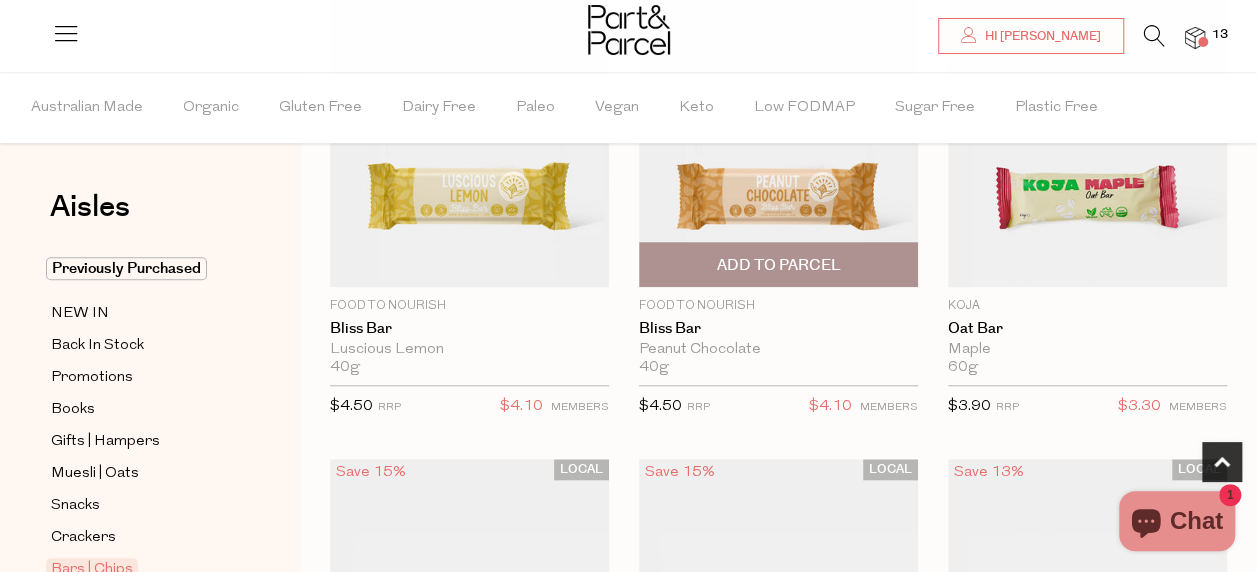 click on "Add To Parcel" at bounding box center [778, 264] 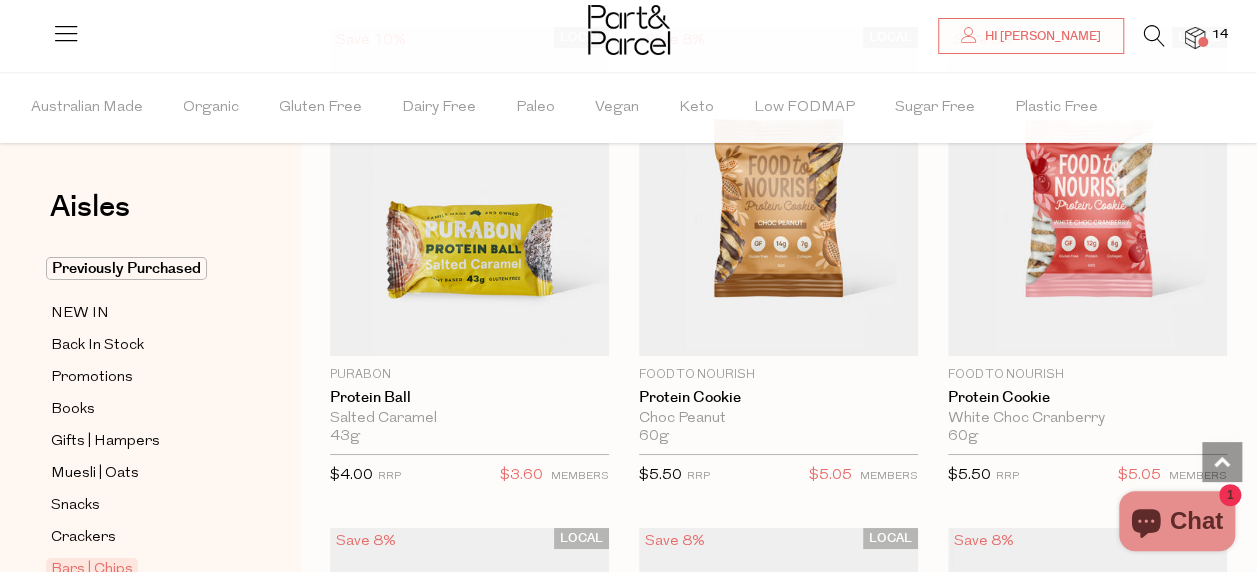 scroll, scrollTop: 7238, scrollLeft: 0, axis: vertical 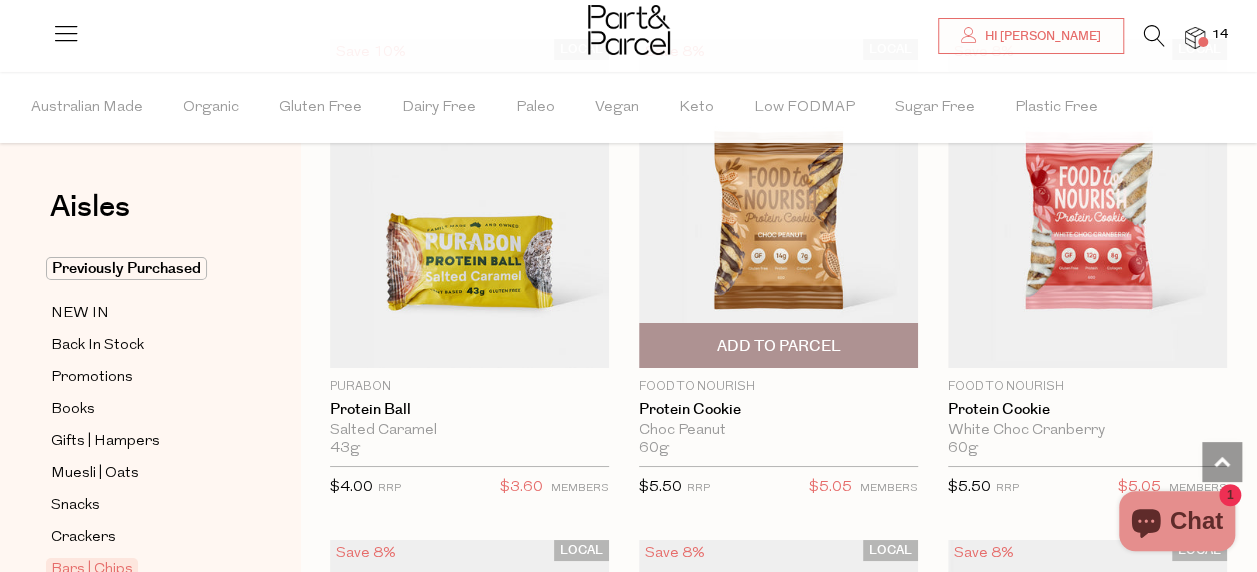 click on "Add To Parcel" at bounding box center [778, 345] 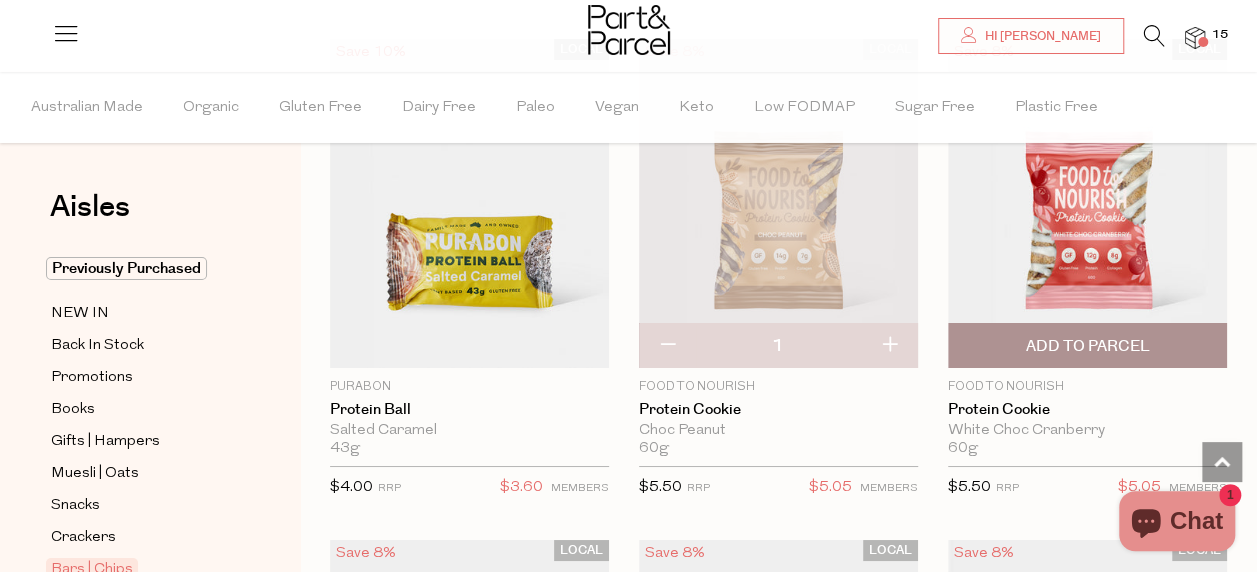 click on "Add To Parcel" at bounding box center (1087, 345) 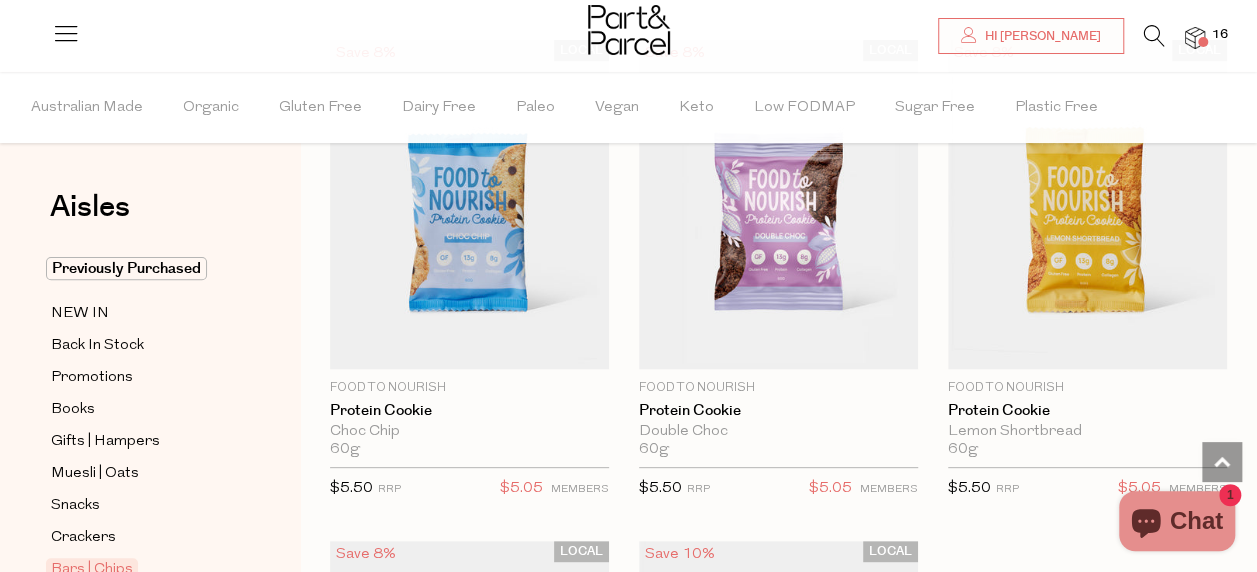 scroll, scrollTop: 7778, scrollLeft: 0, axis: vertical 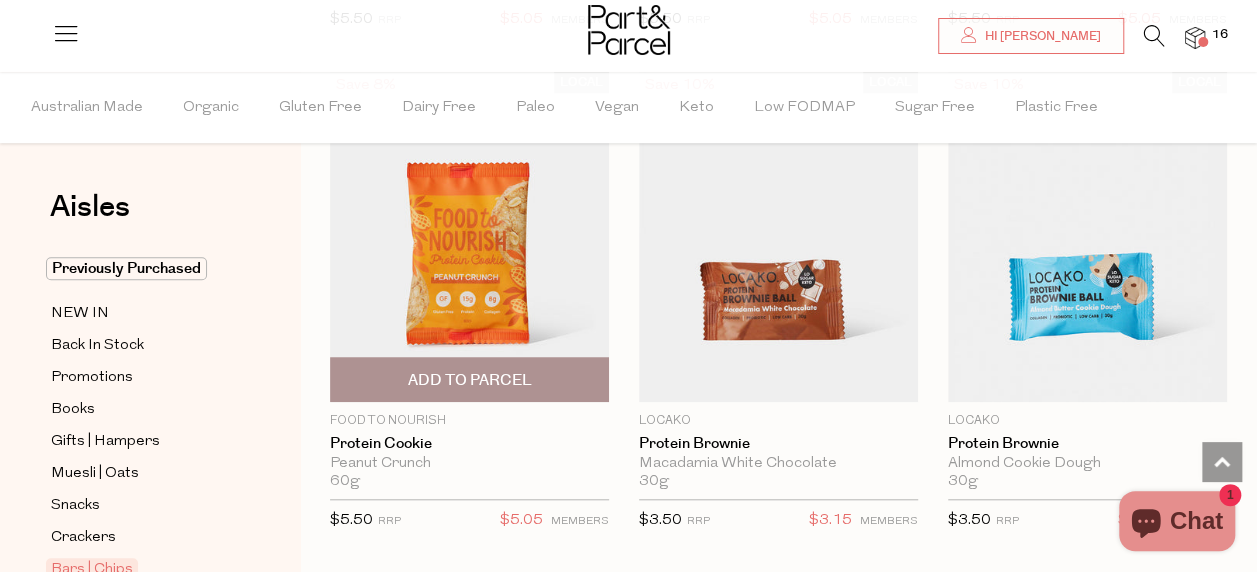 click on "Add To Parcel" at bounding box center [469, 380] 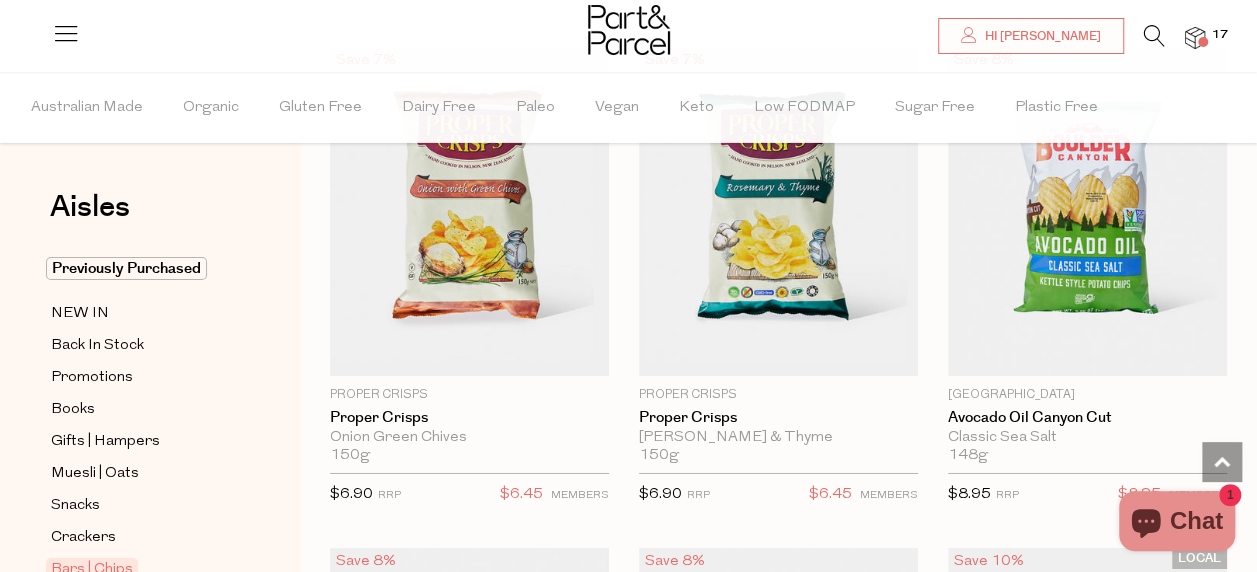 scroll, scrollTop: 10743, scrollLeft: 0, axis: vertical 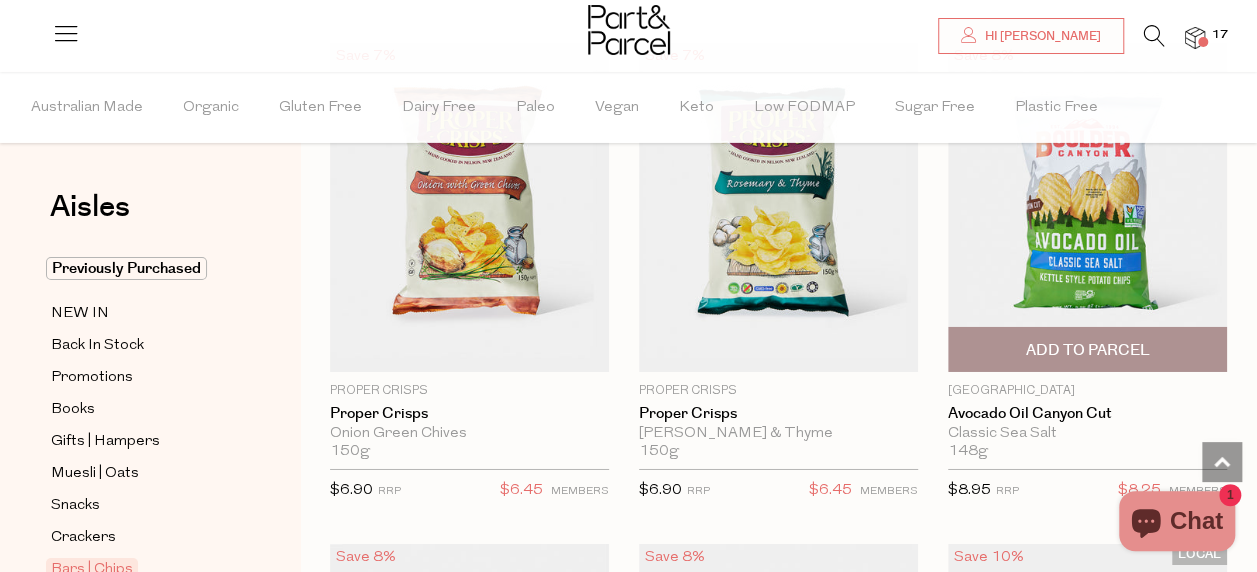 click on "Add To Parcel" at bounding box center (1087, 350) 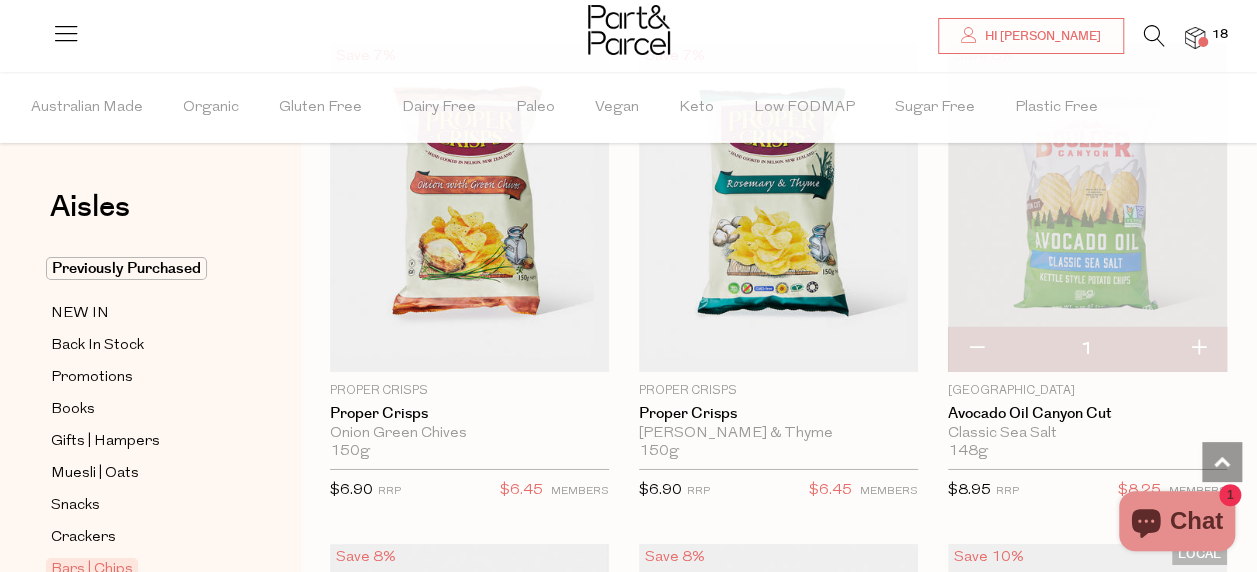 click at bounding box center (1198, 349) 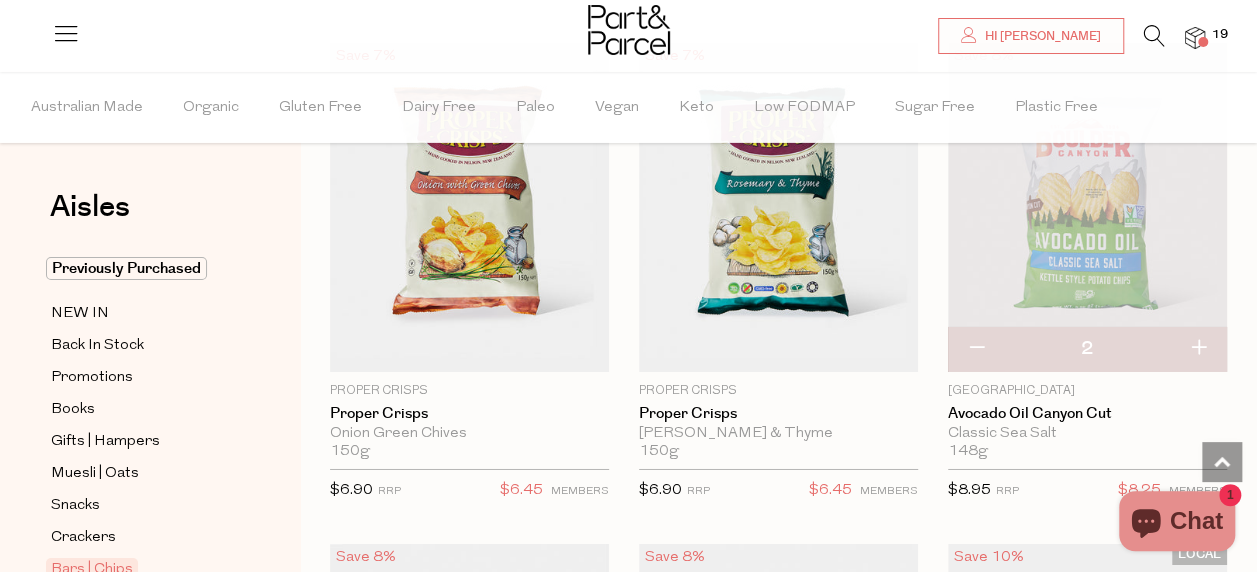 click at bounding box center (1198, 349) 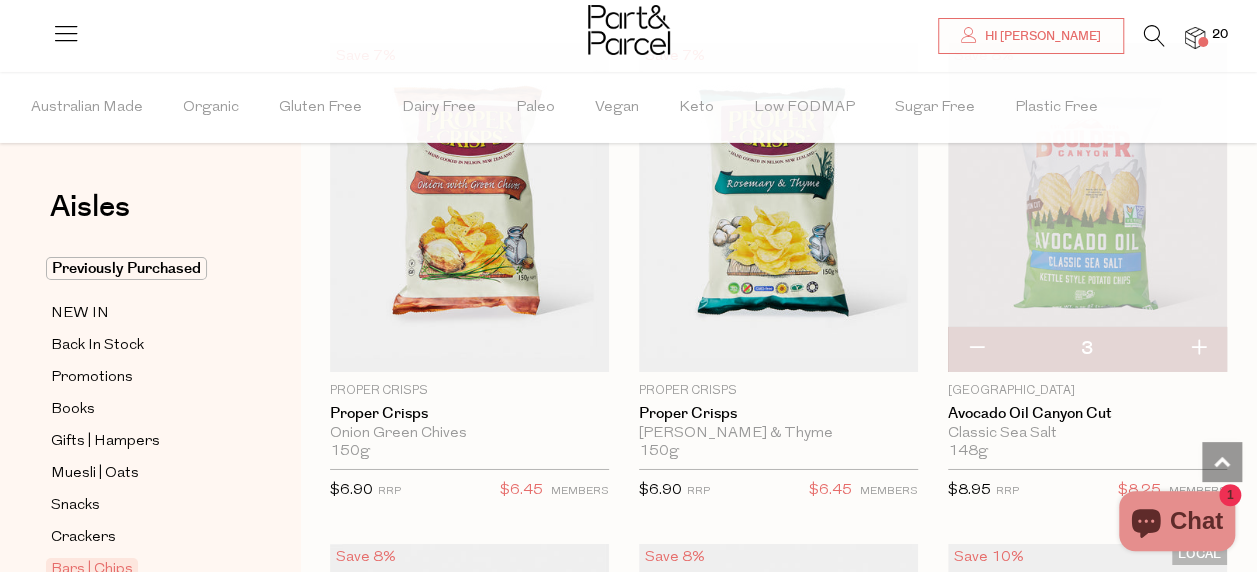 click at bounding box center [1198, 349] 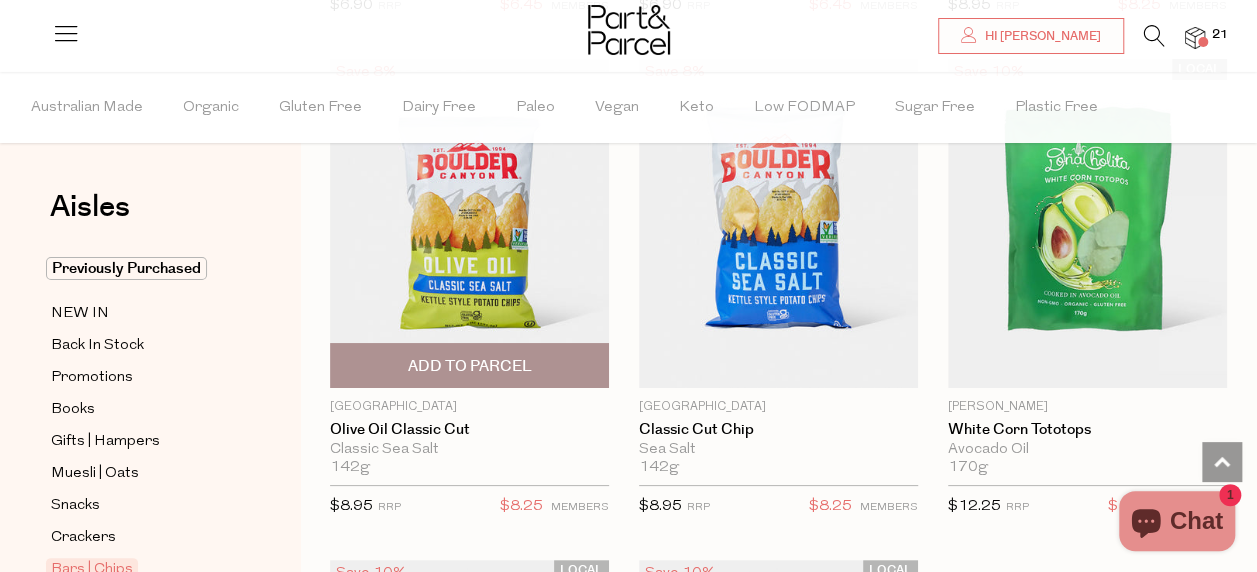 scroll, scrollTop: 11229, scrollLeft: 0, axis: vertical 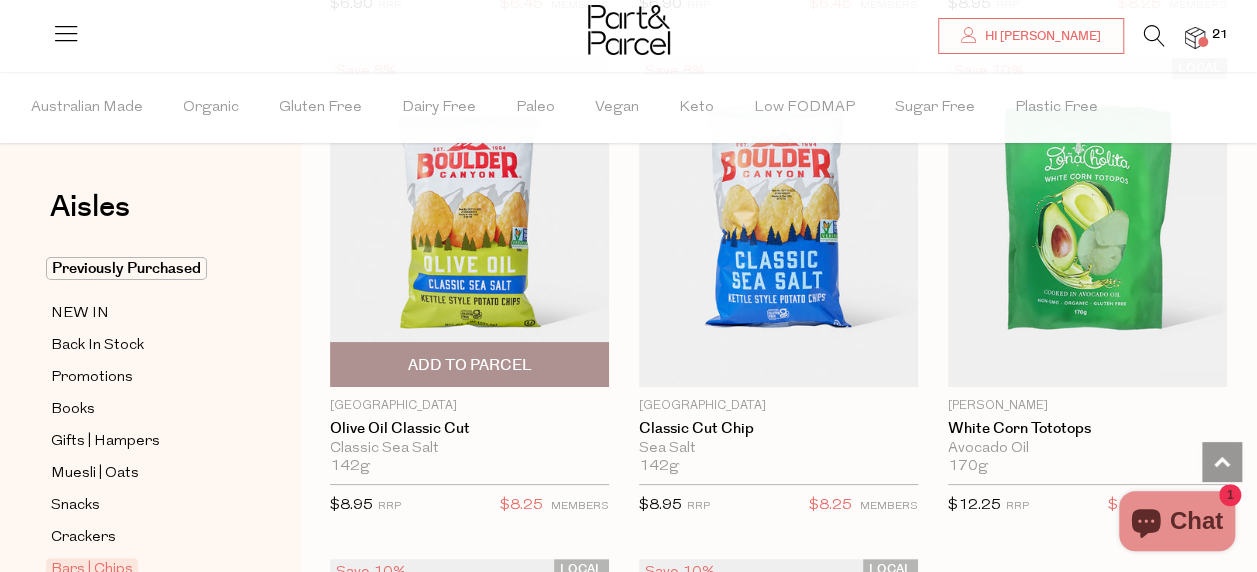 click on "Add To Parcel" at bounding box center (469, 364) 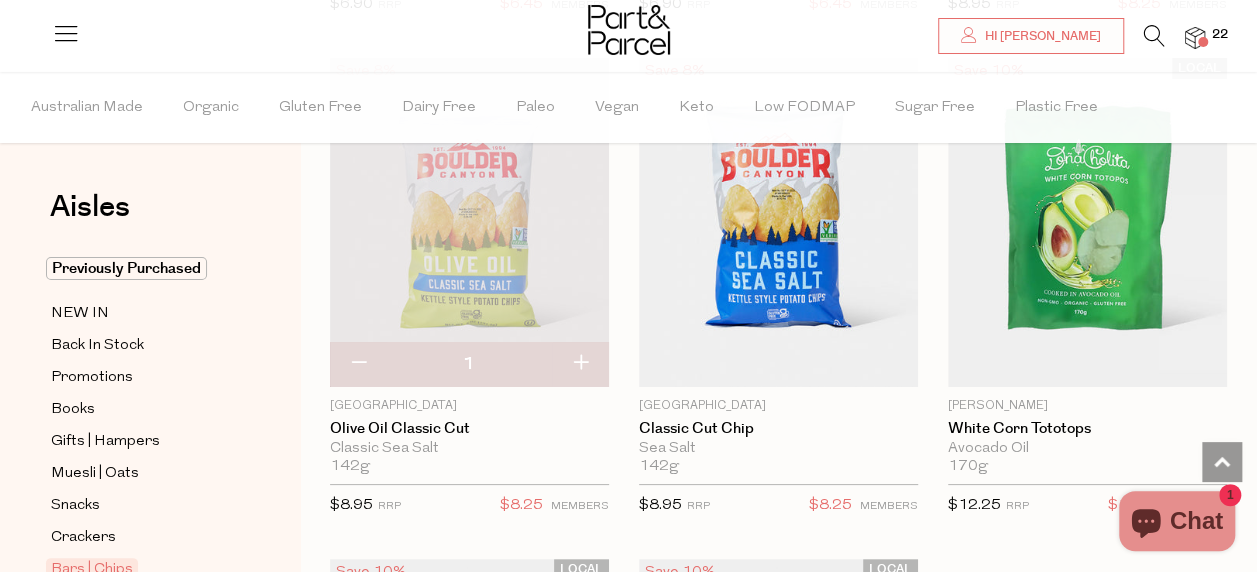 click at bounding box center [580, 364] 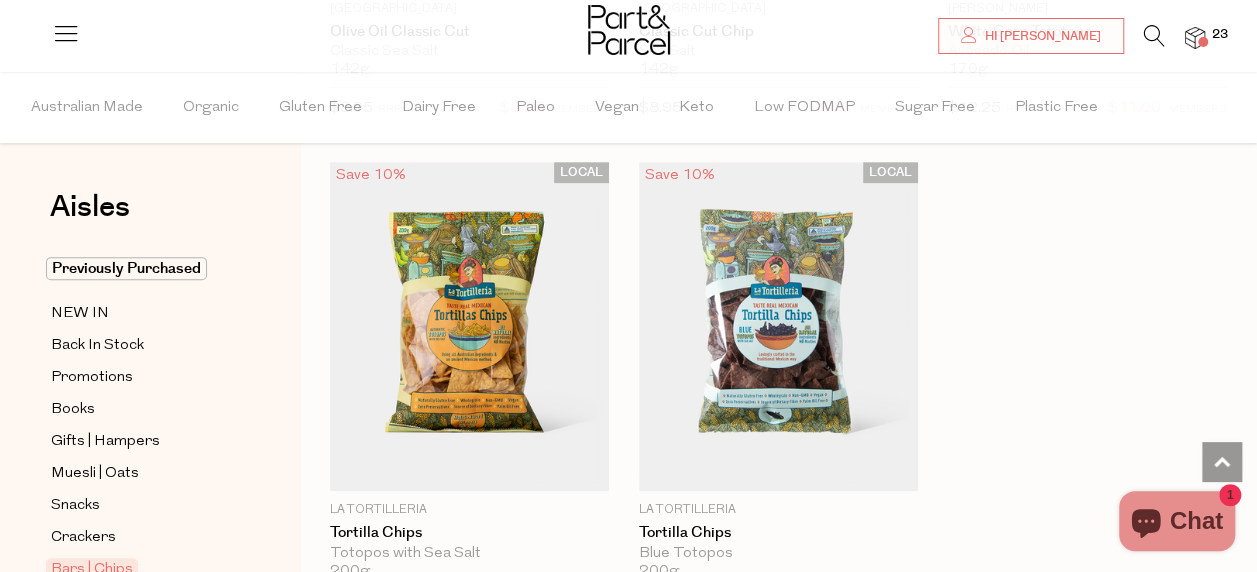 scroll, scrollTop: 11605, scrollLeft: 0, axis: vertical 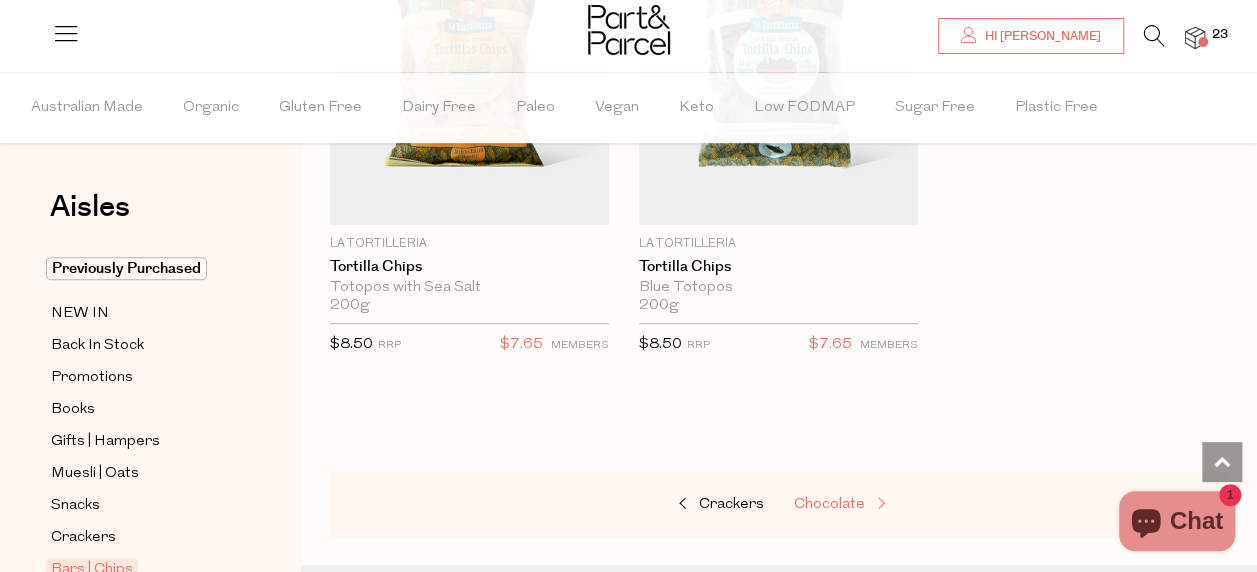 click on "Chocolate" at bounding box center (829, 504) 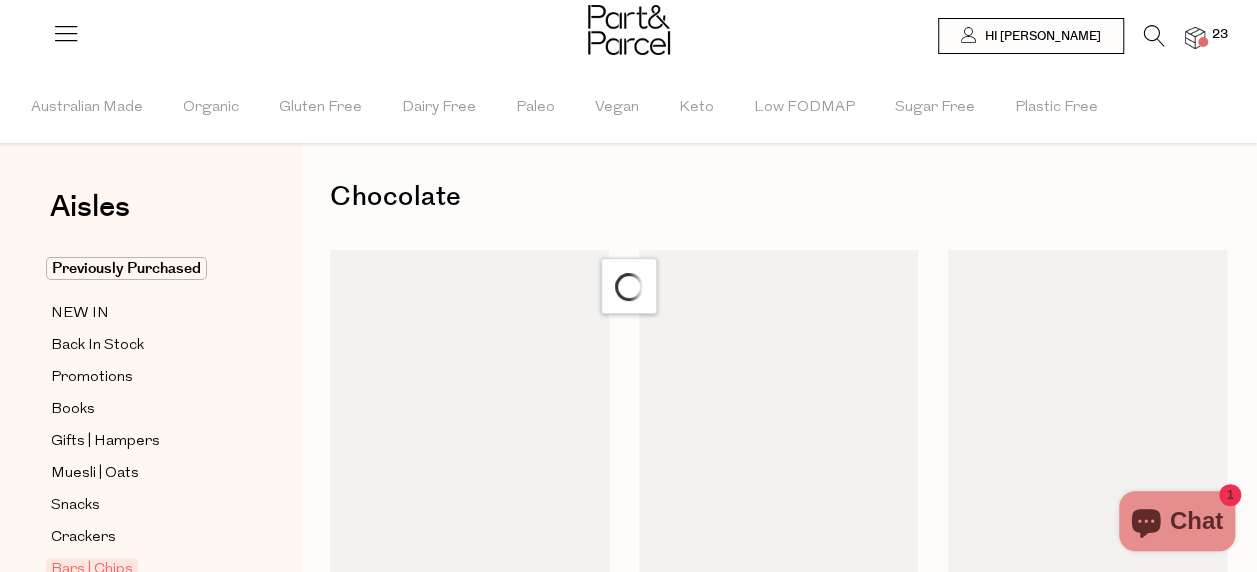scroll, scrollTop: 0, scrollLeft: 0, axis: both 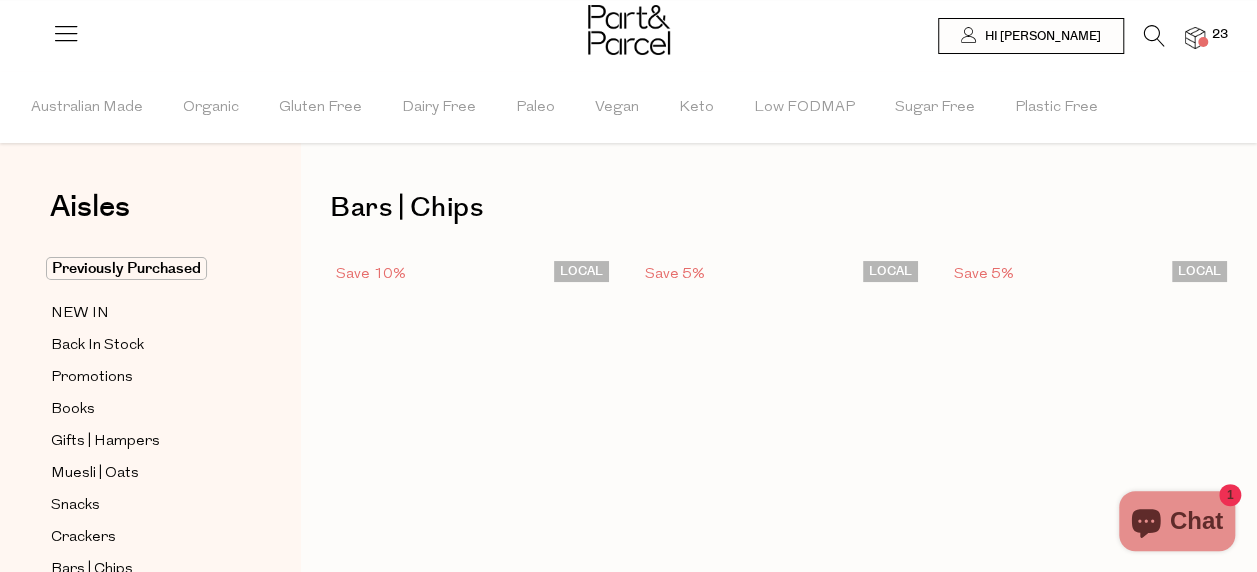 type on "2" 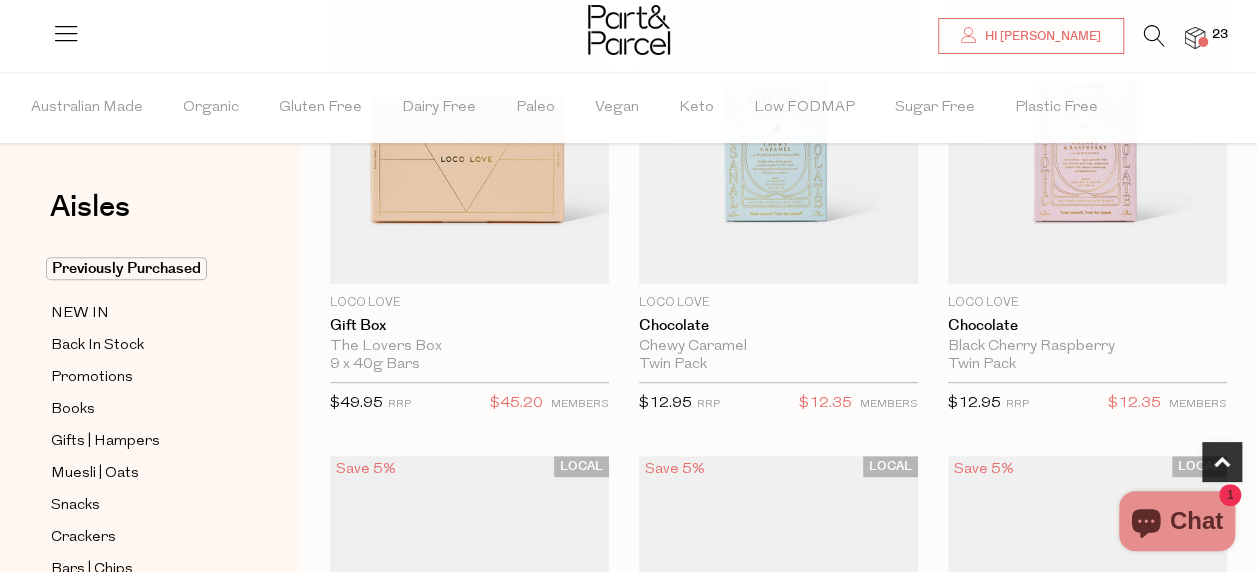 scroll, scrollTop: 307, scrollLeft: 0, axis: vertical 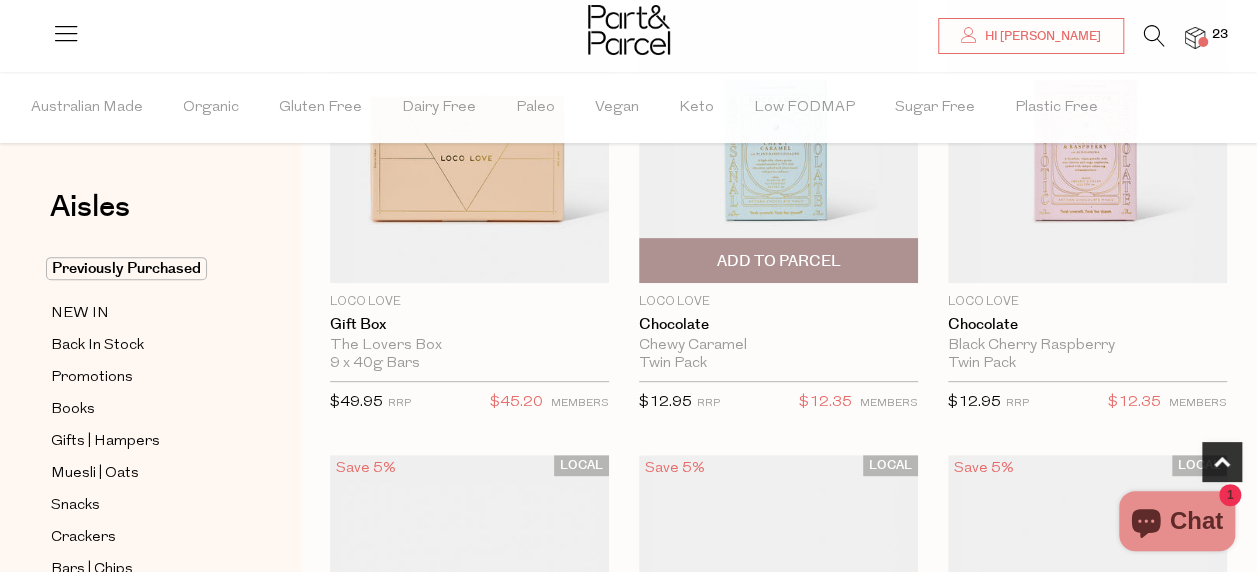 click on "Add To Parcel" at bounding box center [778, 261] 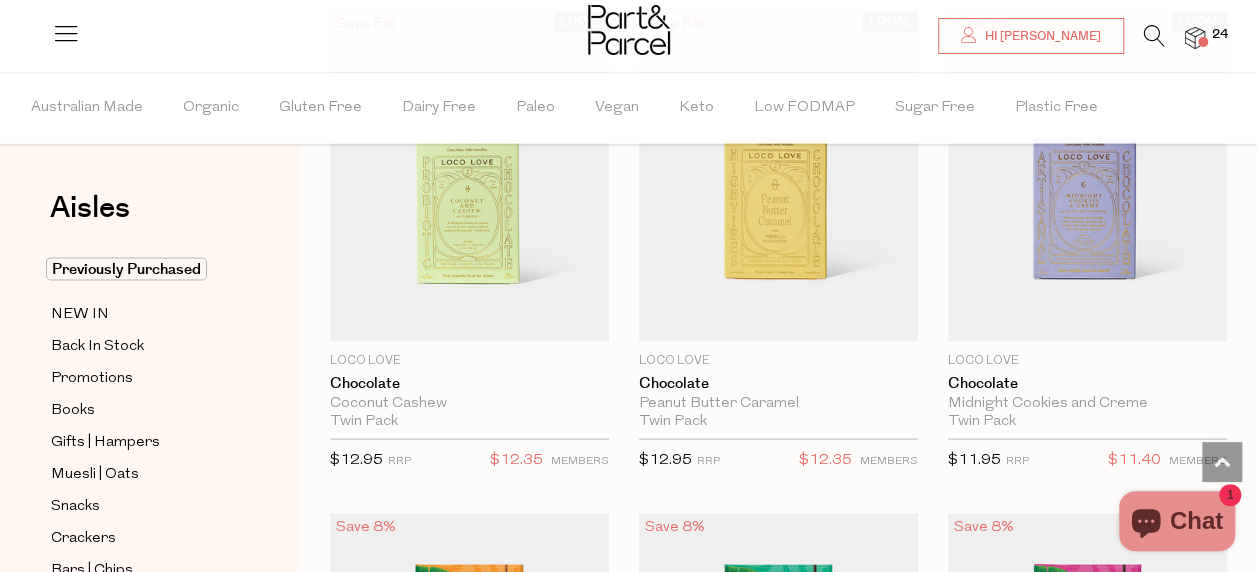 scroll, scrollTop: 1755, scrollLeft: 0, axis: vertical 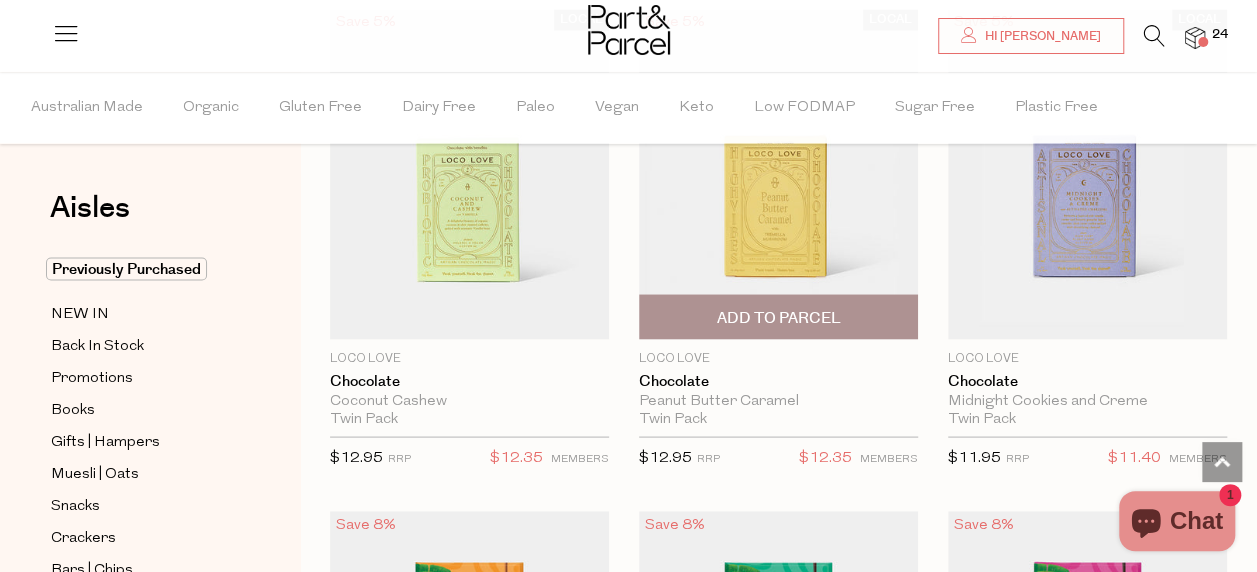 click on "Add To Parcel" at bounding box center (778, 317) 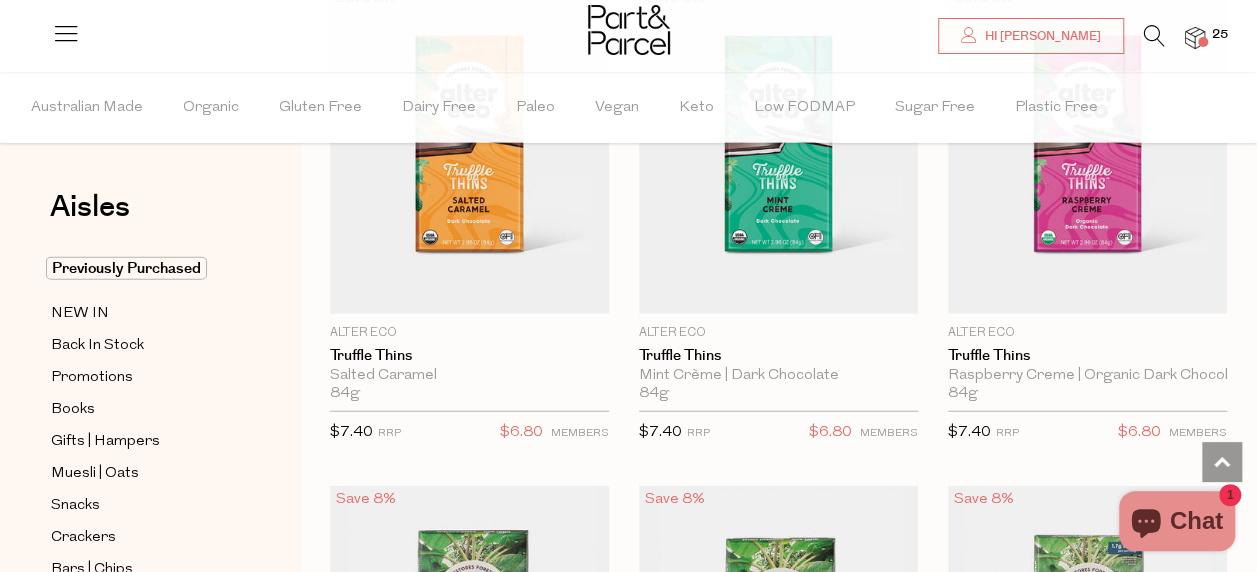 scroll, scrollTop: 2285, scrollLeft: 0, axis: vertical 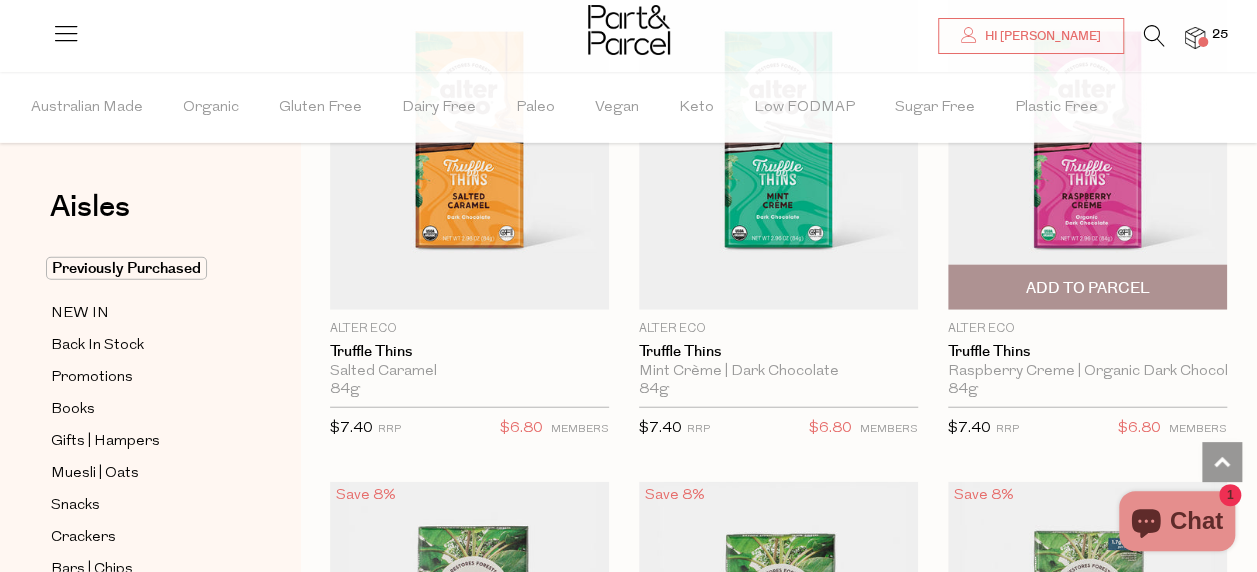 click on "Add To Parcel" at bounding box center (1087, 287) 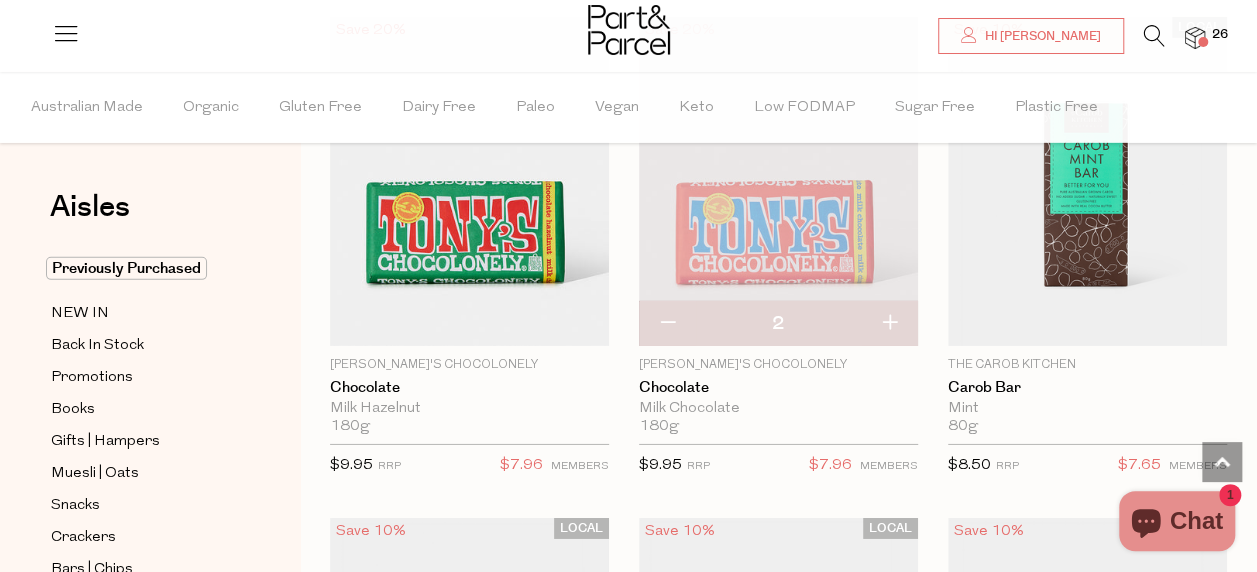 scroll, scrollTop: 6770, scrollLeft: 0, axis: vertical 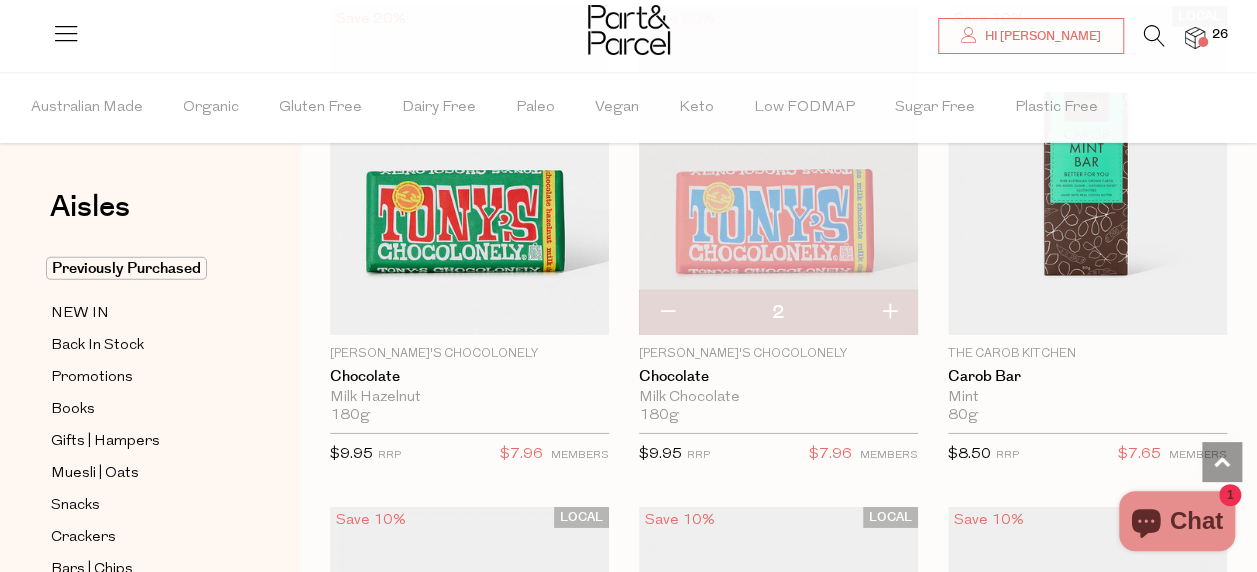 click at bounding box center [667, 313] 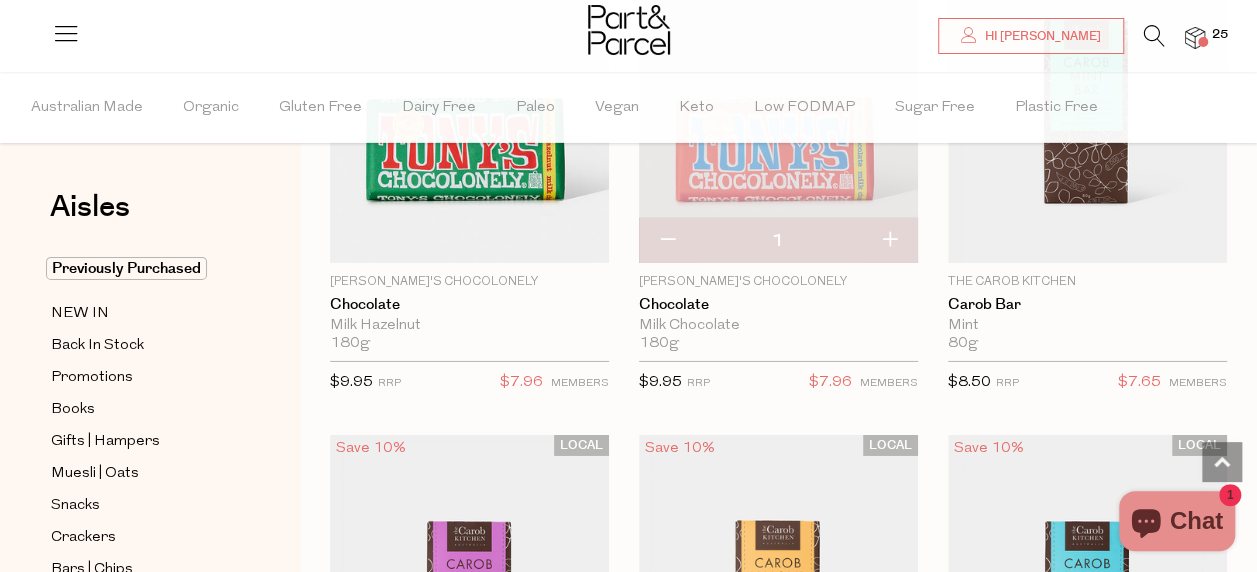 scroll, scrollTop: 6841, scrollLeft: 0, axis: vertical 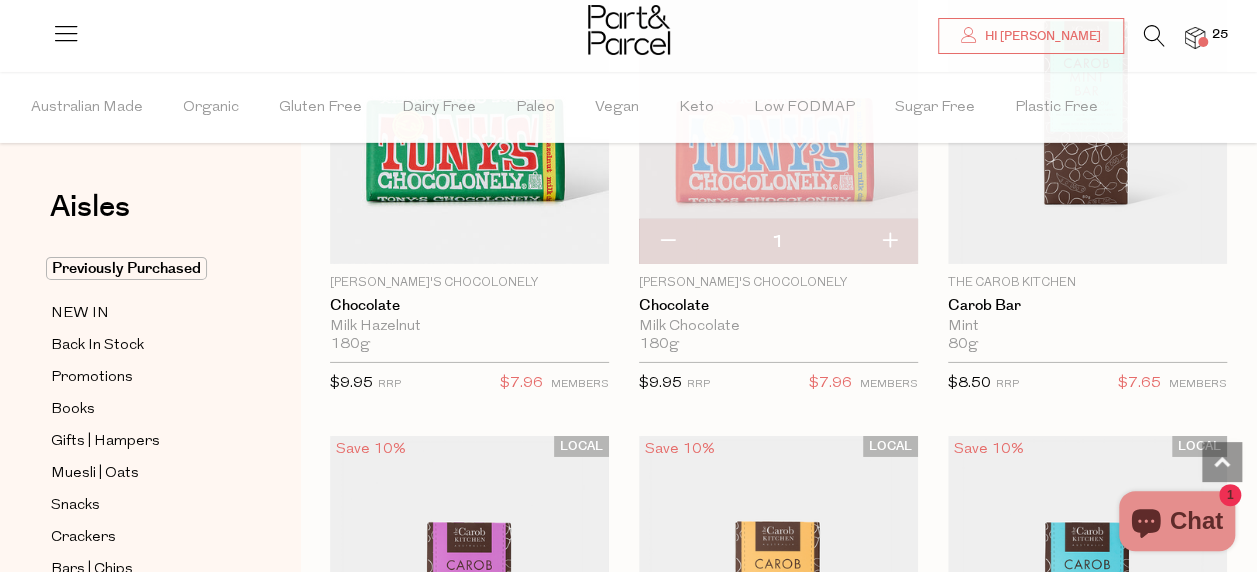 click at bounding box center (889, 242) 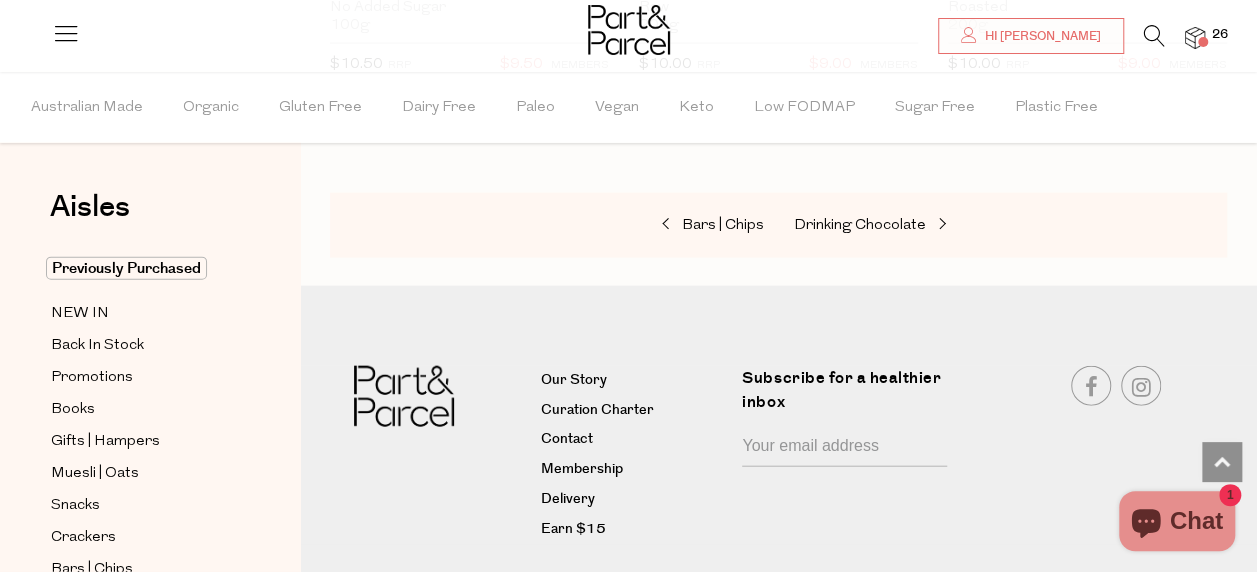 scroll, scrollTop: 9687, scrollLeft: 0, axis: vertical 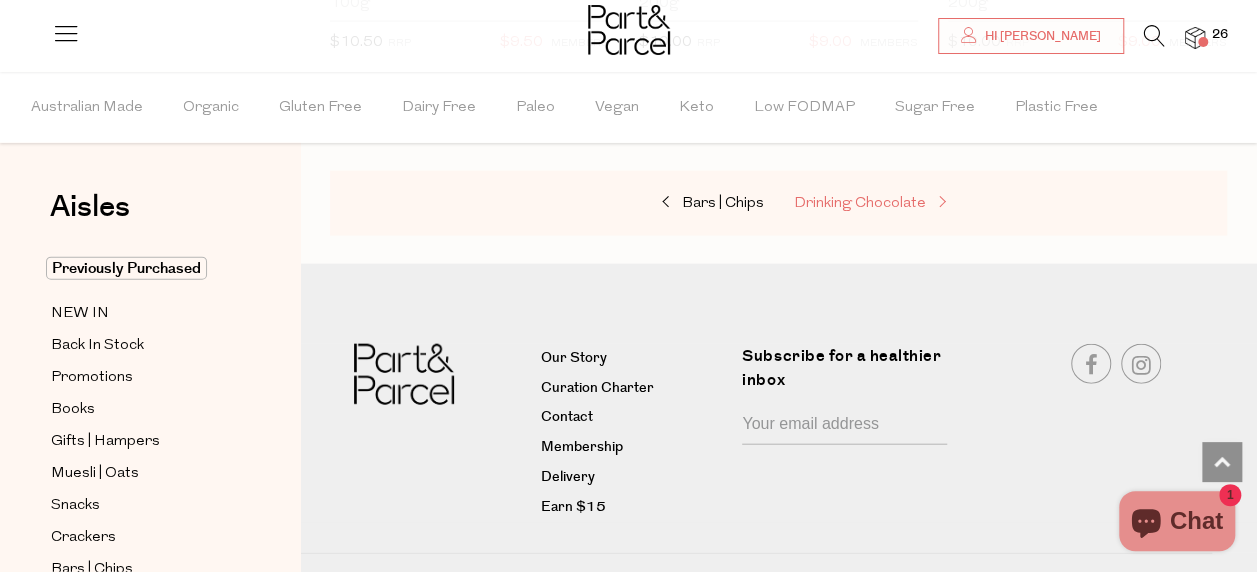 click on "Drinking Chocolate" at bounding box center (860, 203) 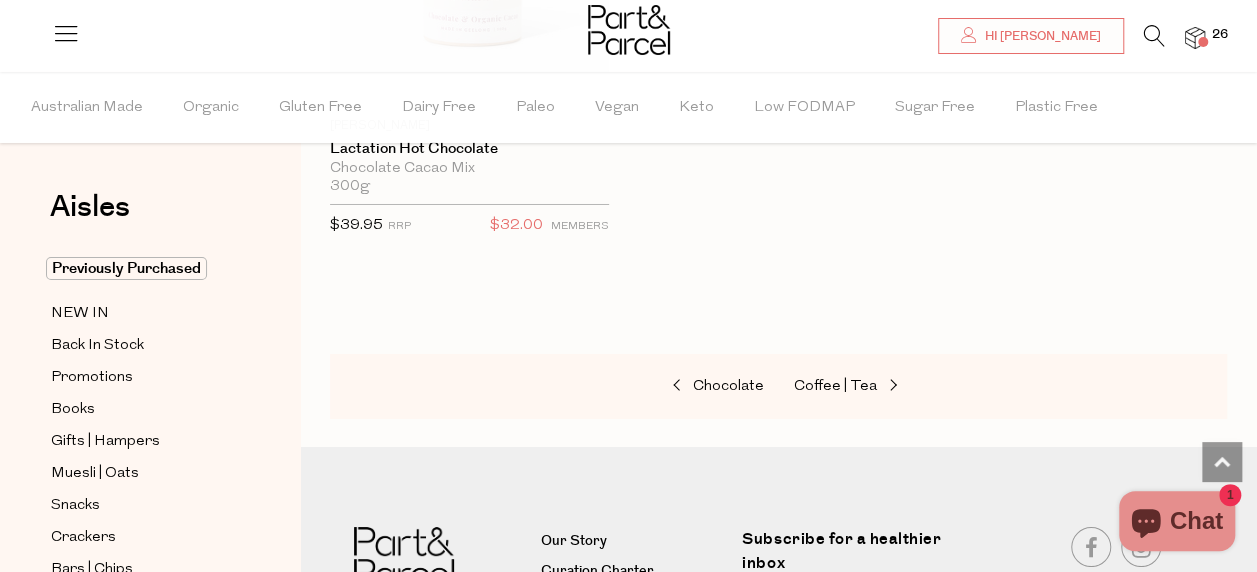scroll, scrollTop: 3492, scrollLeft: 0, axis: vertical 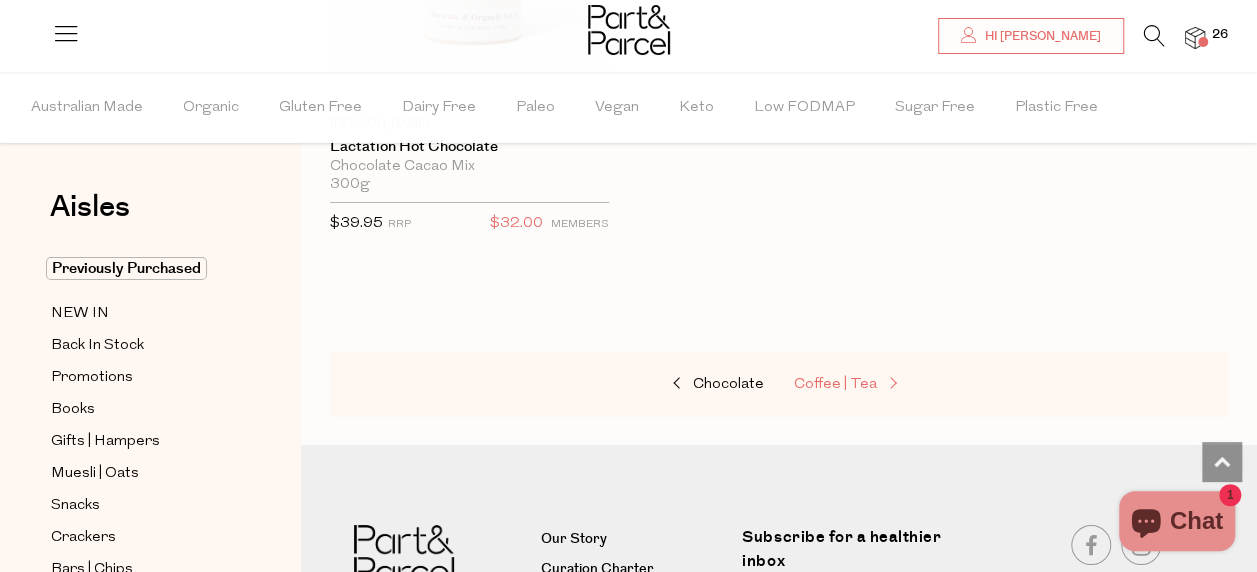 click on "Coffee | Tea" at bounding box center (835, 384) 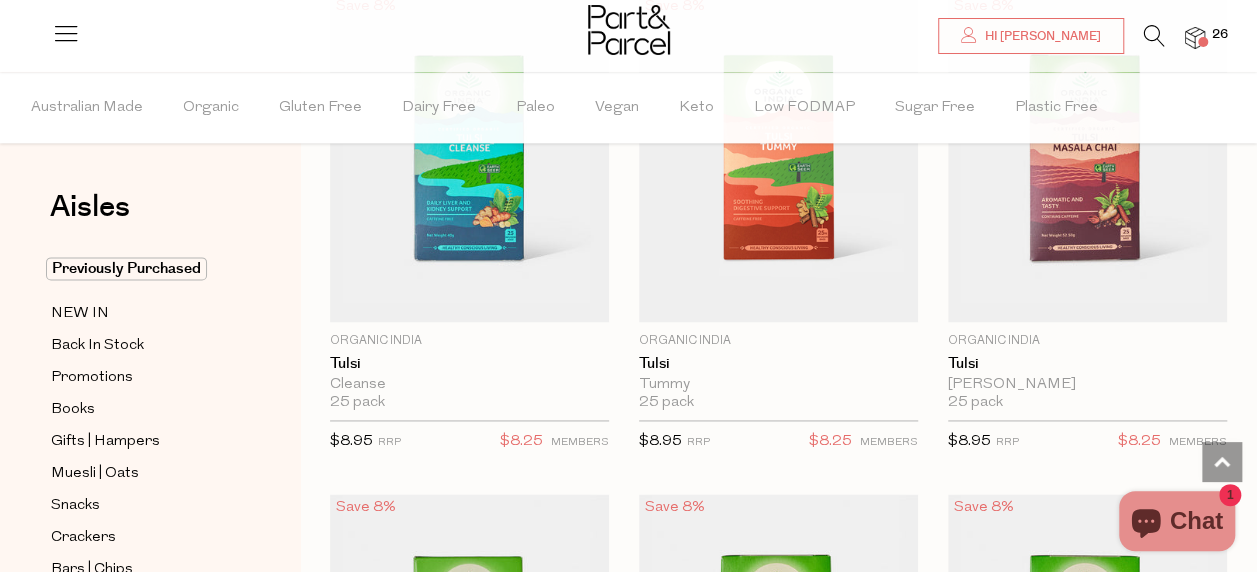 scroll, scrollTop: 1271, scrollLeft: 0, axis: vertical 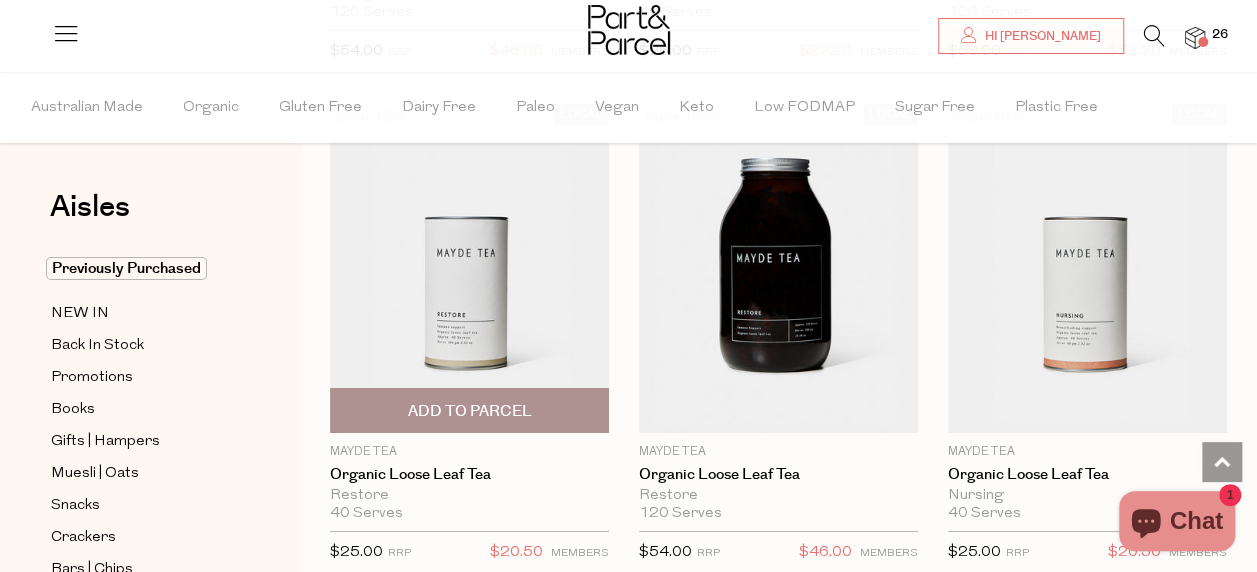 click on "Add To Parcel" at bounding box center (469, 411) 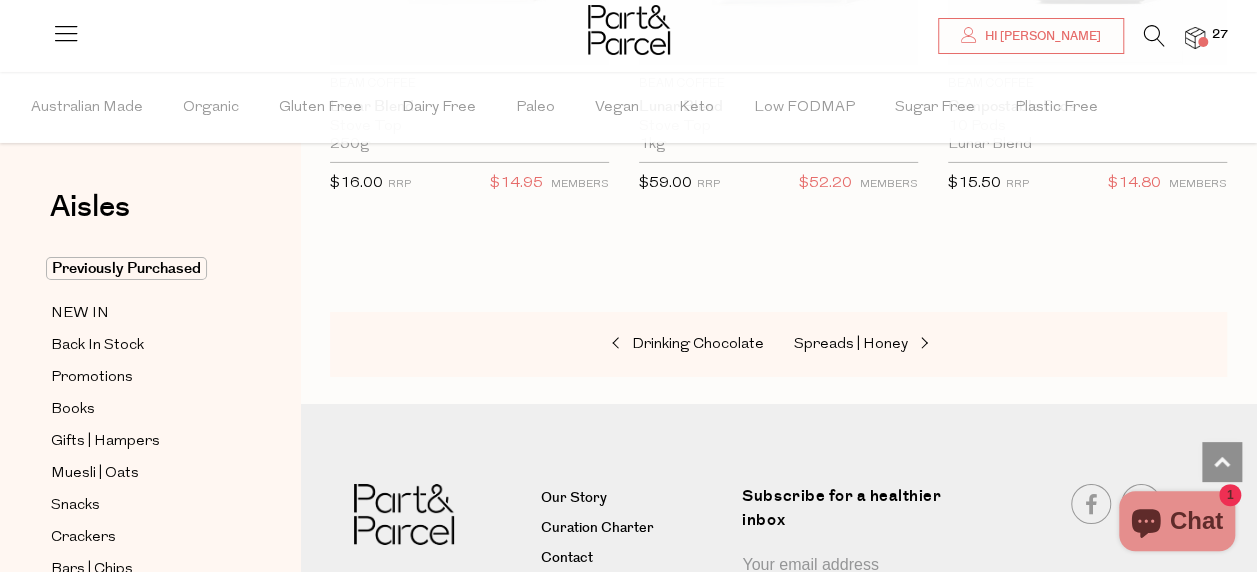 scroll, scrollTop: 14559, scrollLeft: 0, axis: vertical 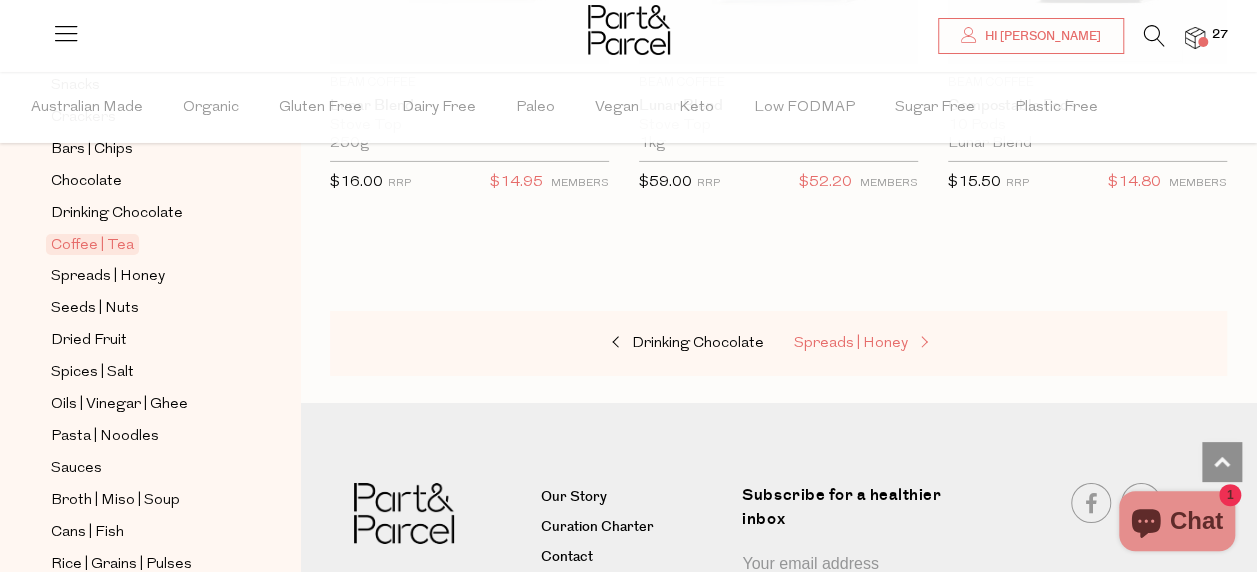click on "Spreads | Honey" at bounding box center (851, 343) 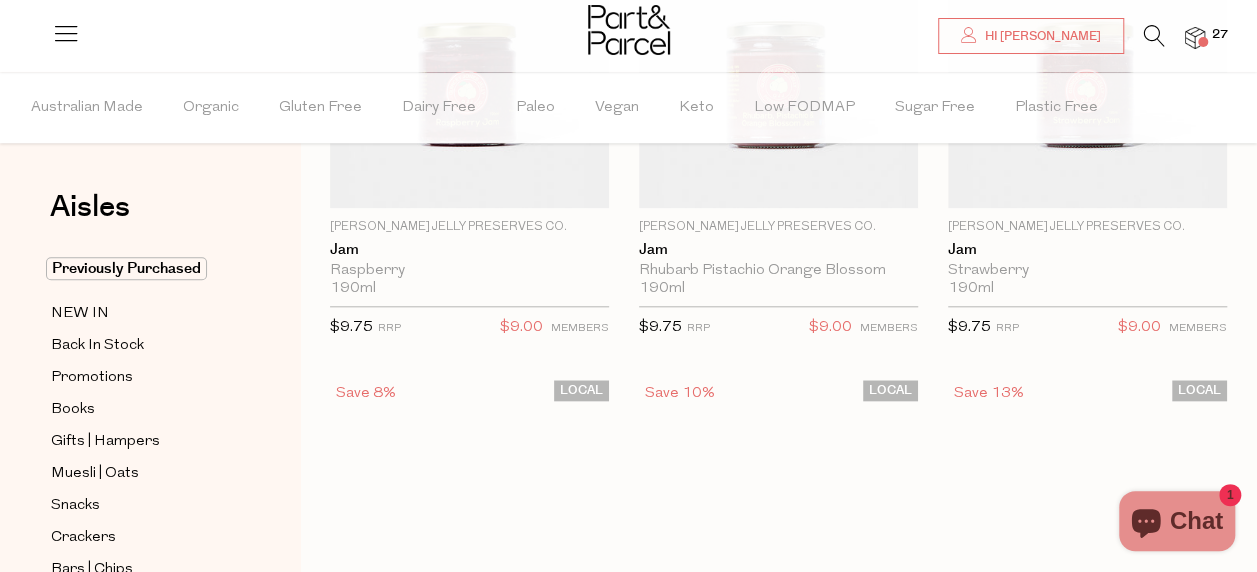 scroll, scrollTop: 0, scrollLeft: 0, axis: both 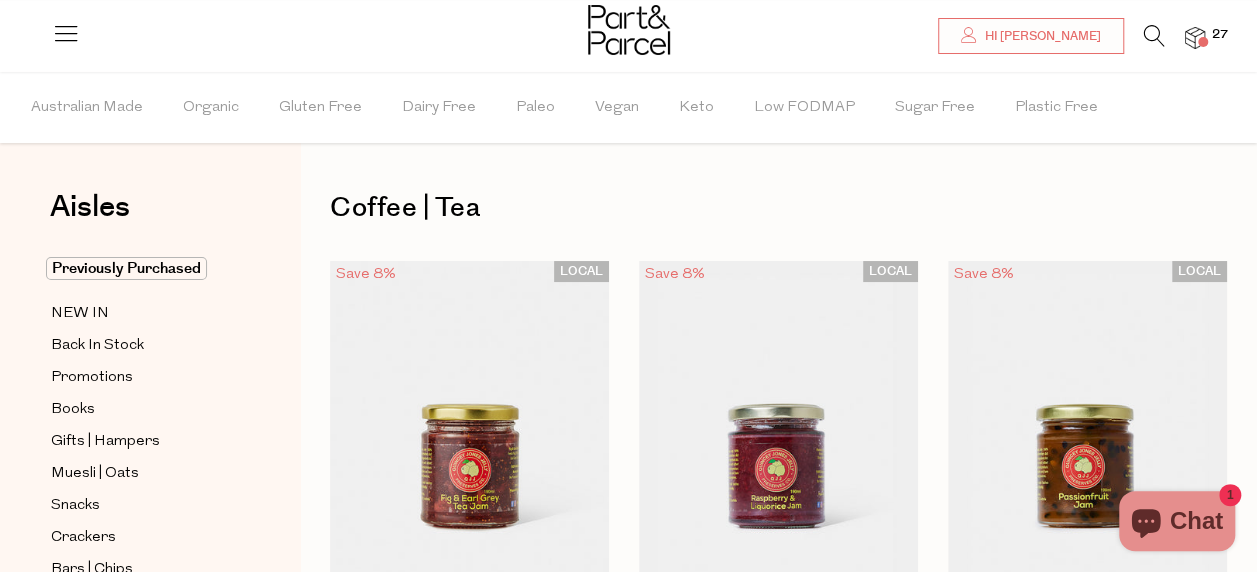 click at bounding box center (778, 425) 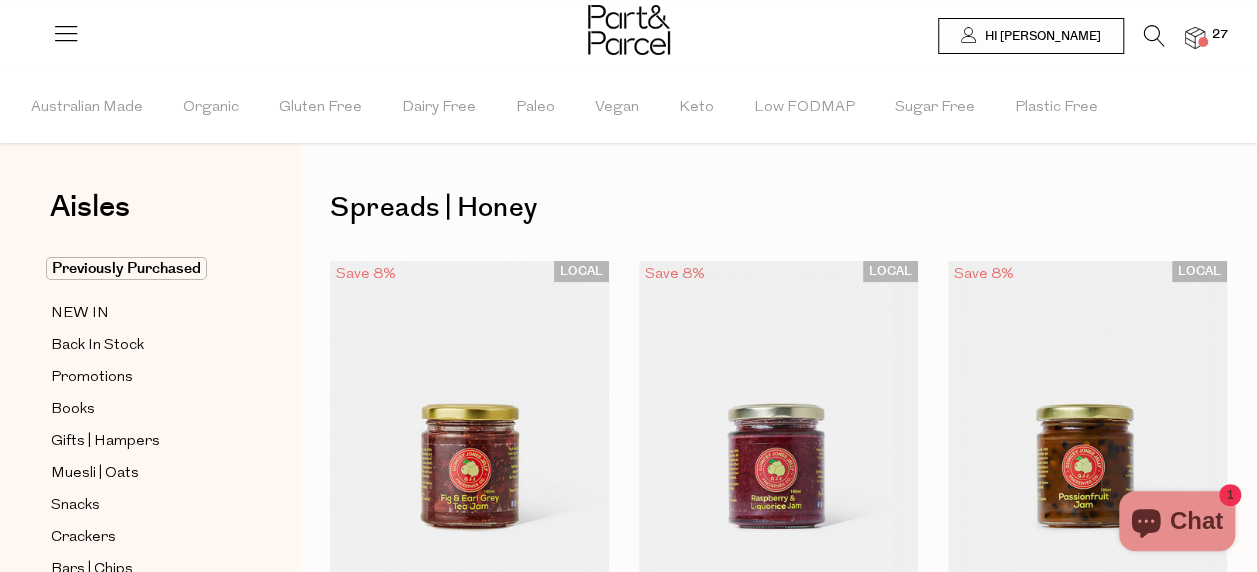 click at bounding box center (778, 425) 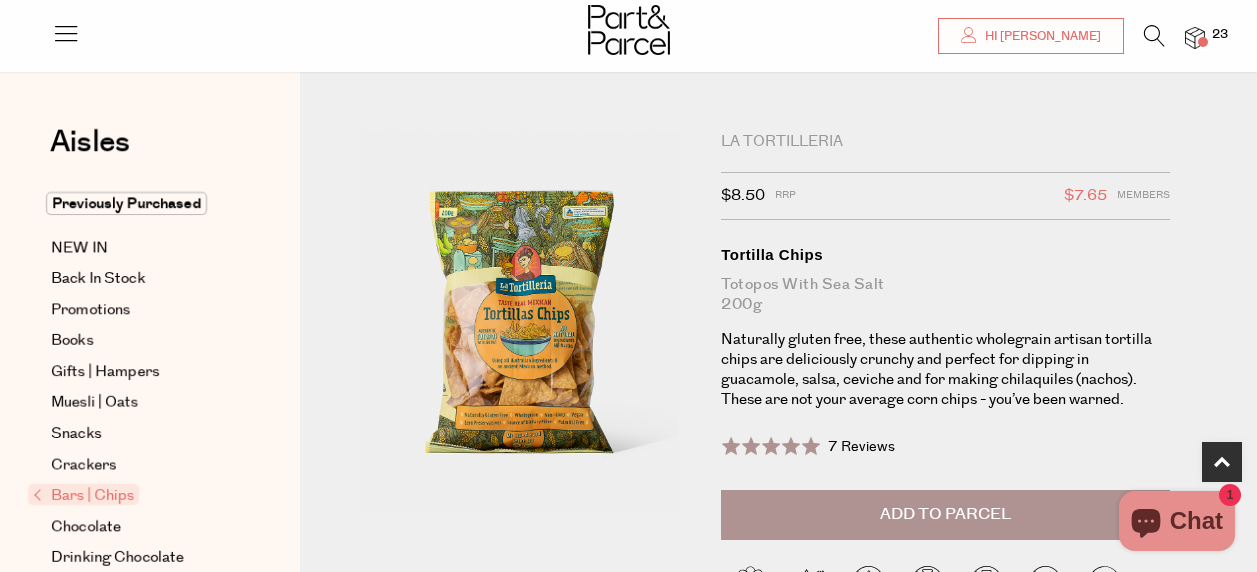 scroll, scrollTop: 585, scrollLeft: 0, axis: vertical 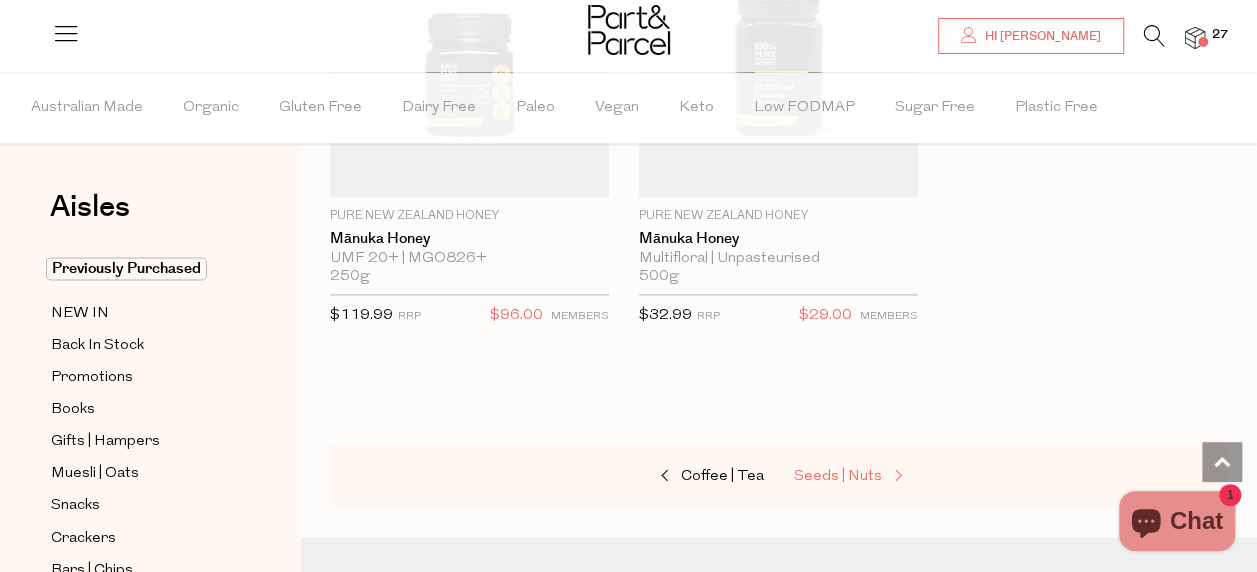 click on "Seeds | Nuts" at bounding box center (838, 476) 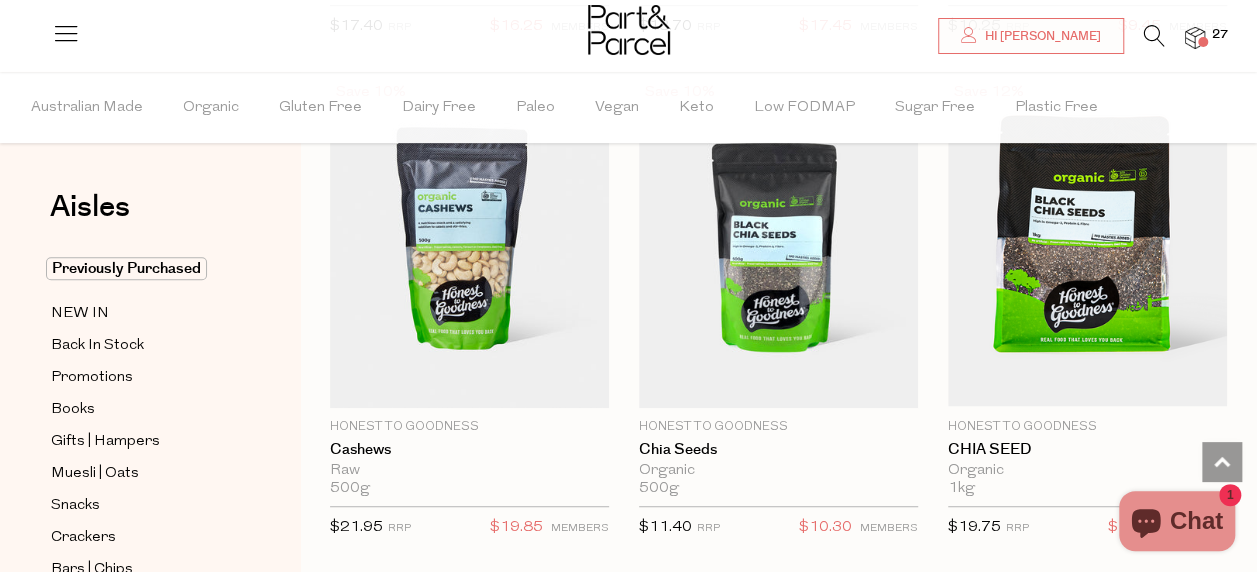 scroll, scrollTop: 4193, scrollLeft: 0, axis: vertical 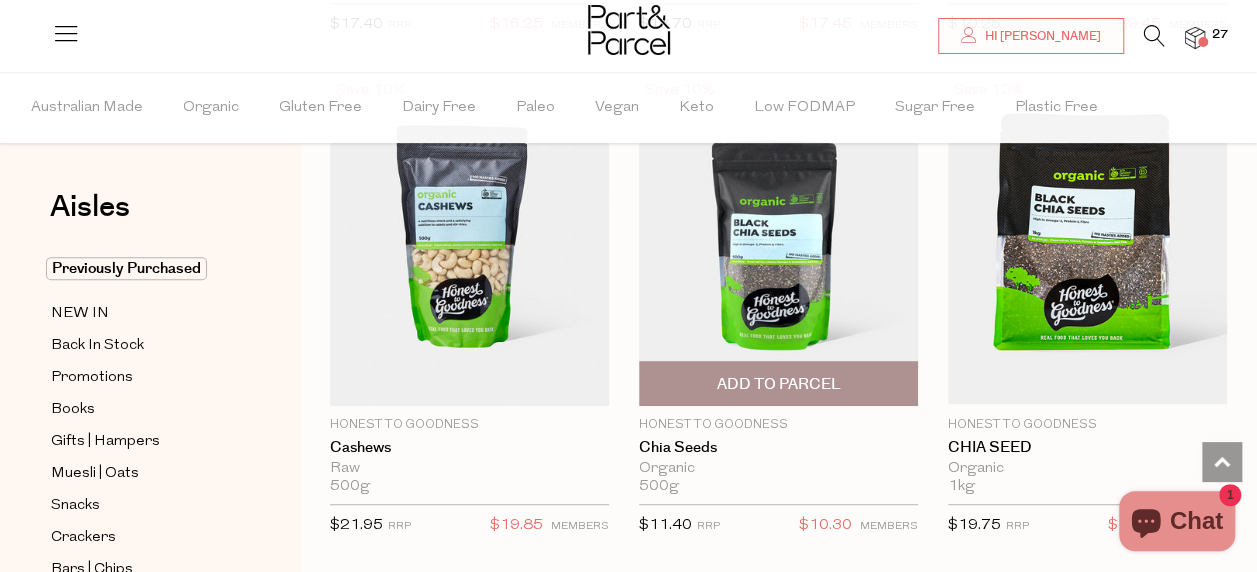 click on "Add To Parcel" at bounding box center (778, 383) 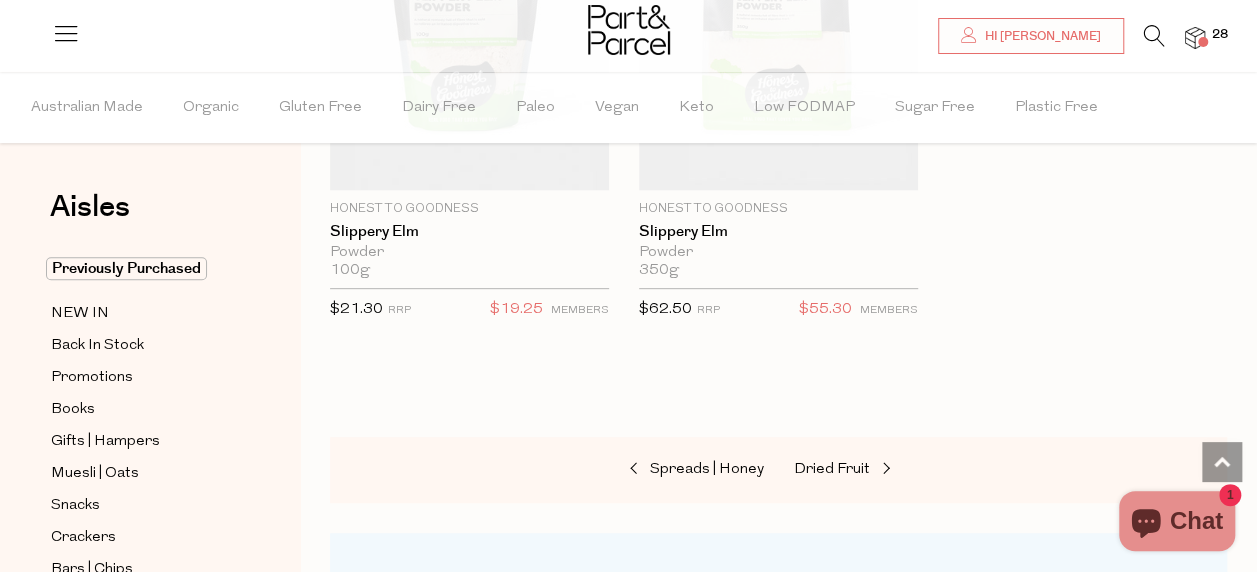 scroll, scrollTop: 7918, scrollLeft: 0, axis: vertical 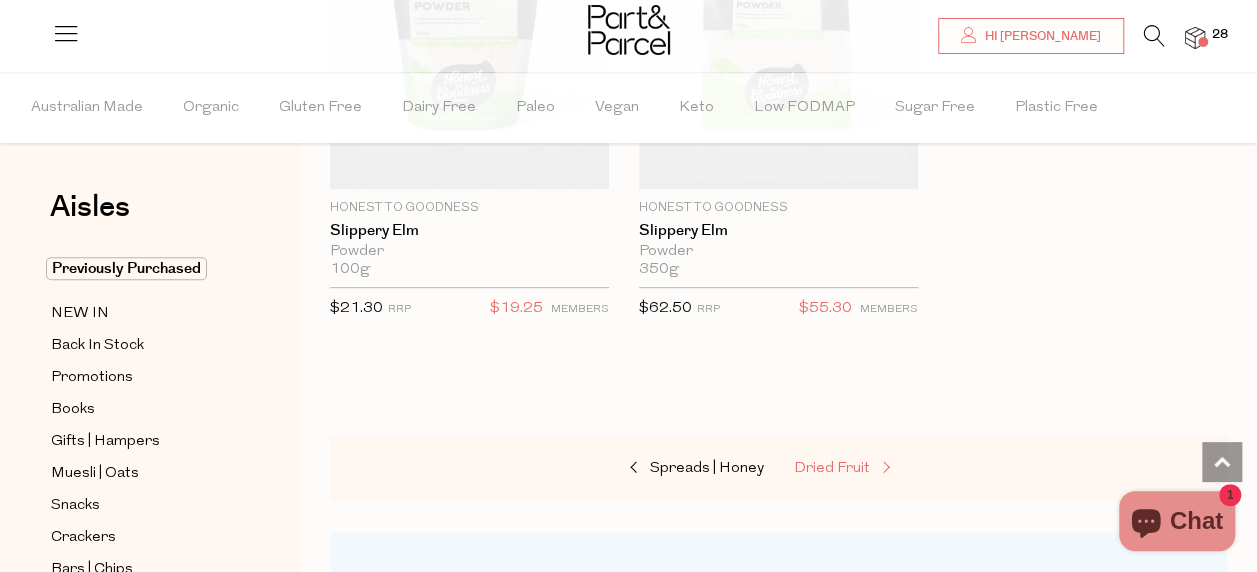 click on "Dried Fruit" at bounding box center (832, 468) 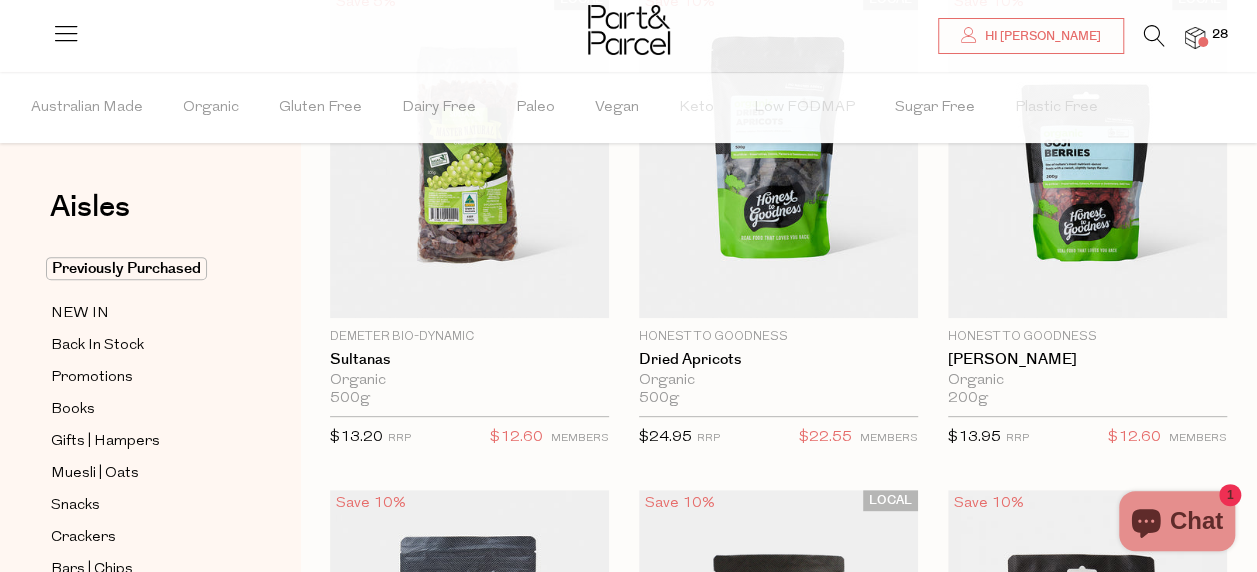 scroll, scrollTop: 273, scrollLeft: 0, axis: vertical 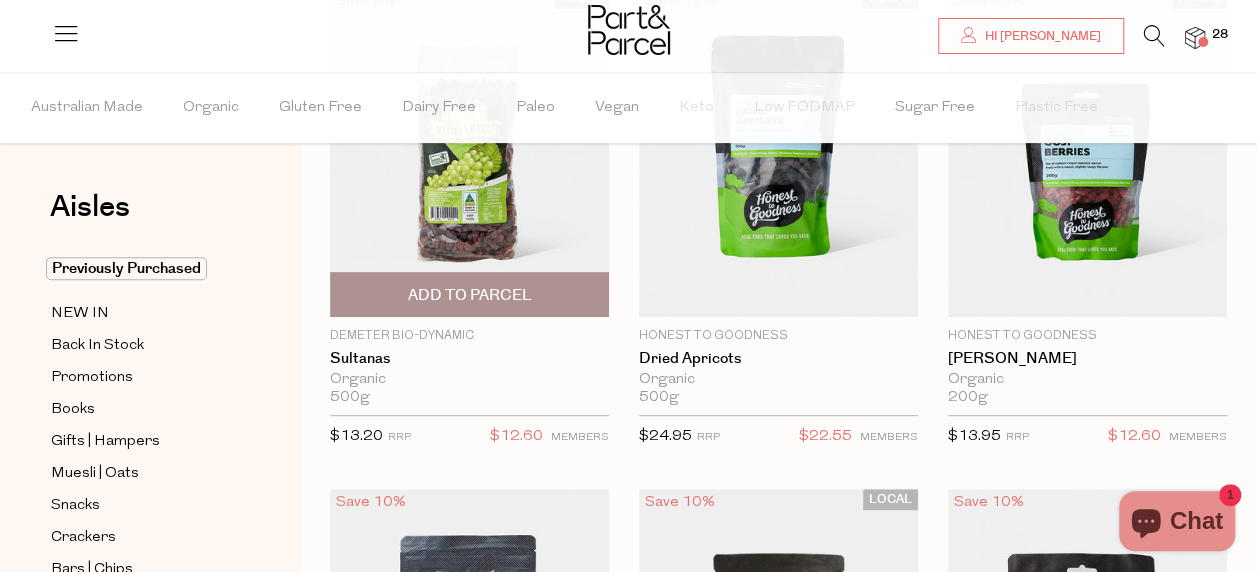 click on "Add To Parcel" at bounding box center (469, 295) 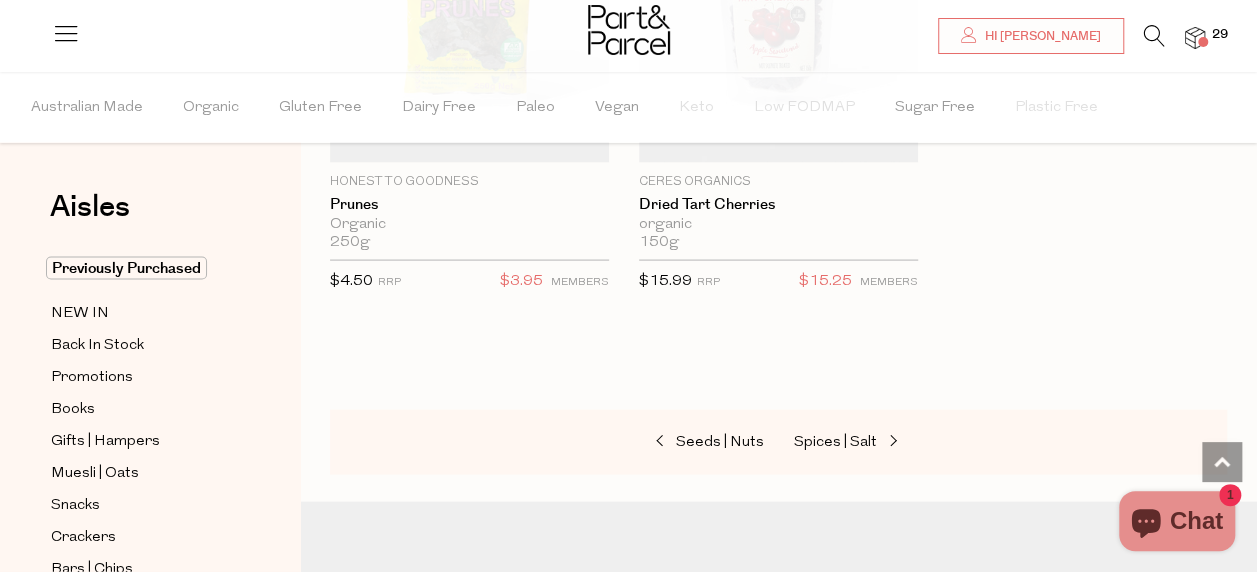scroll, scrollTop: 1934, scrollLeft: 0, axis: vertical 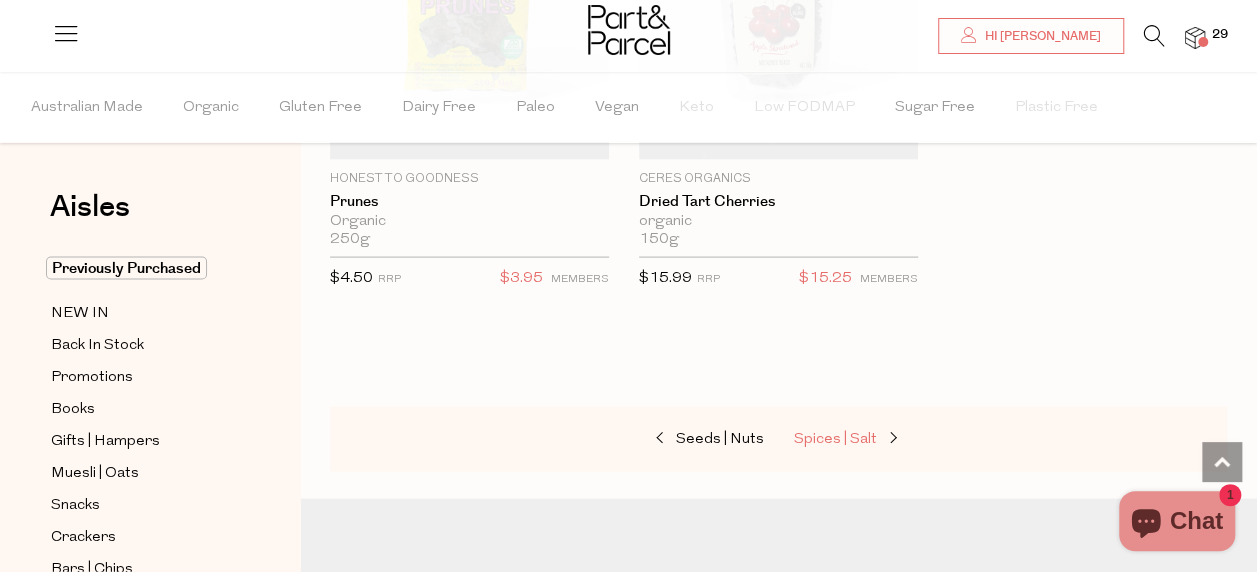 click on "Spices | Salt" at bounding box center (894, 440) 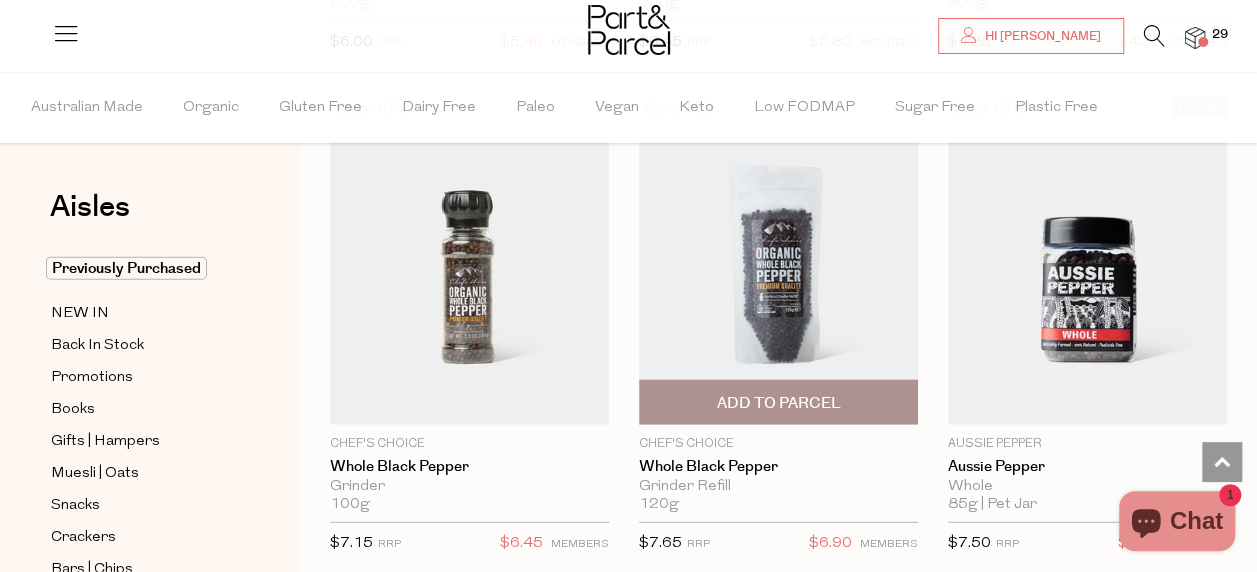 scroll, scrollTop: 2229, scrollLeft: 0, axis: vertical 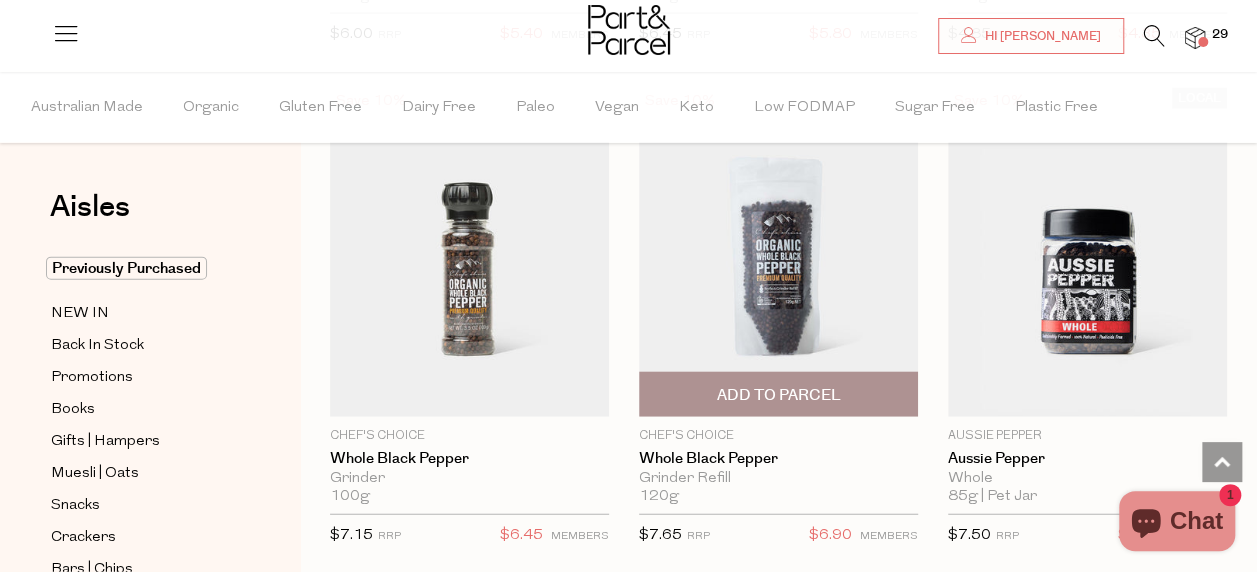 click on "Add To Parcel" at bounding box center (778, 395) 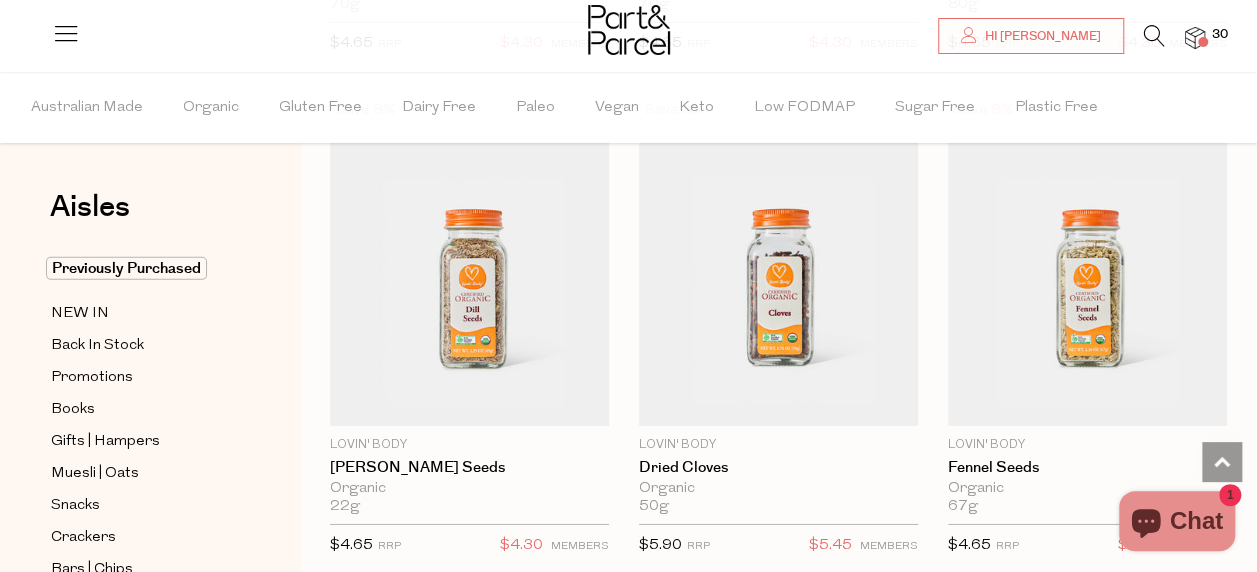 scroll, scrollTop: 6735, scrollLeft: 0, axis: vertical 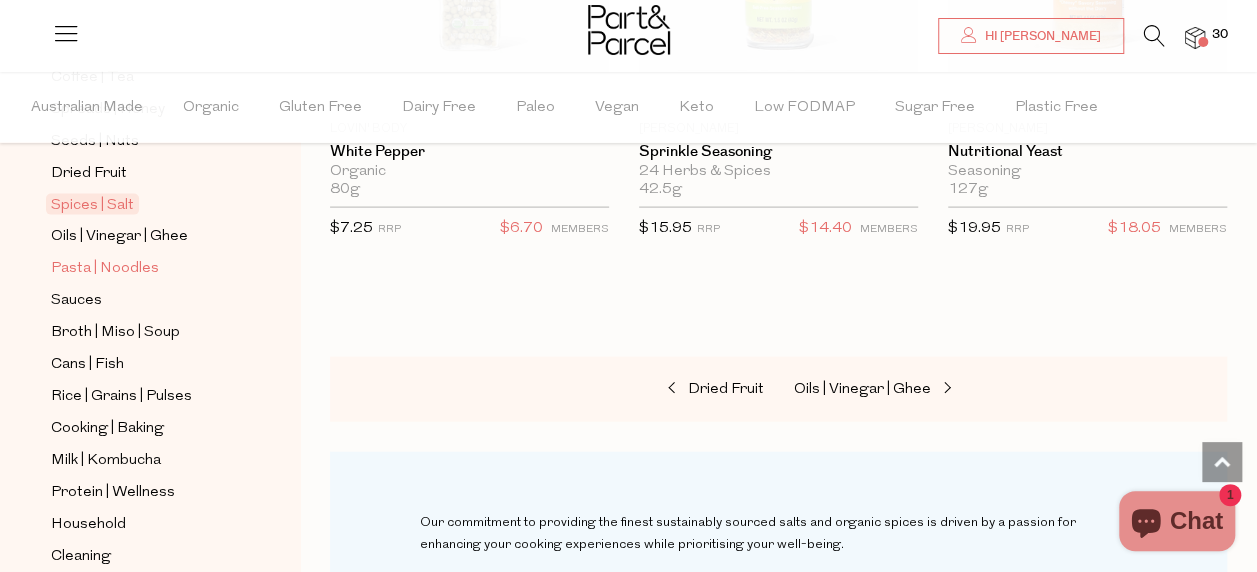 click on "Pasta | Noodles" at bounding box center (105, 269) 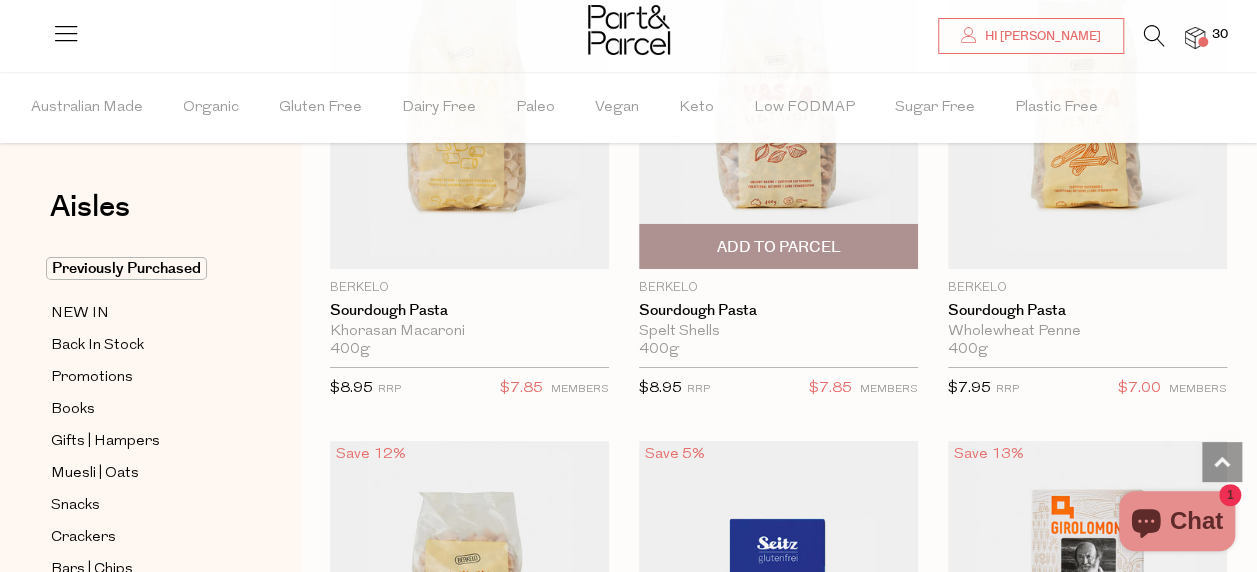 scroll, scrollTop: 3333, scrollLeft: 0, axis: vertical 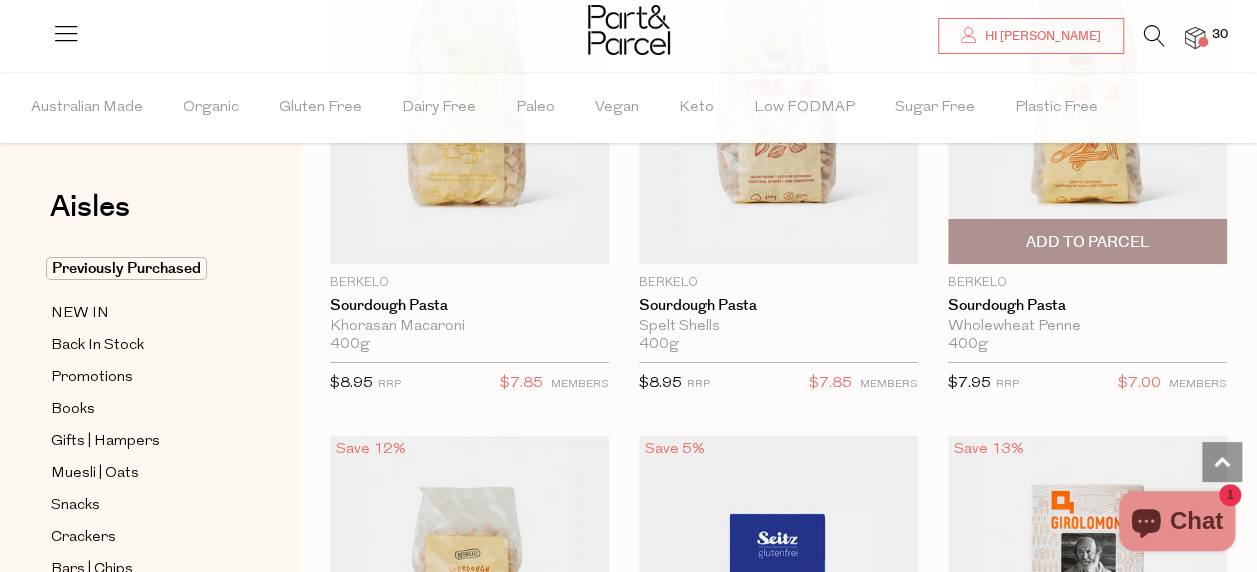 click on "Add To Parcel" at bounding box center [1087, 242] 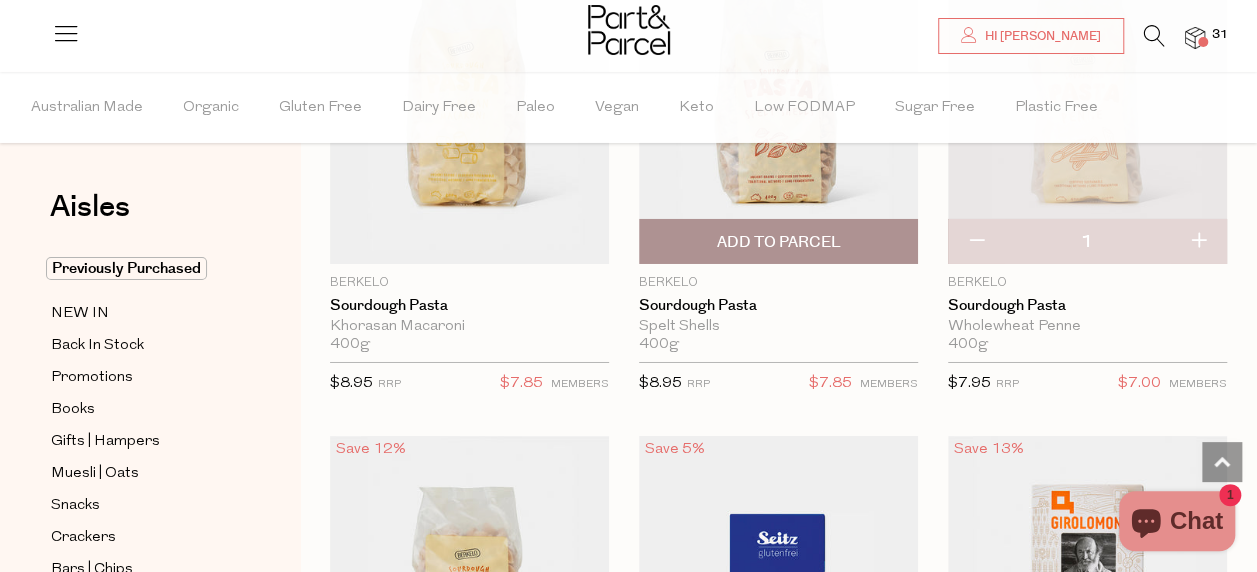 click on "Add To Parcel" at bounding box center [778, 242] 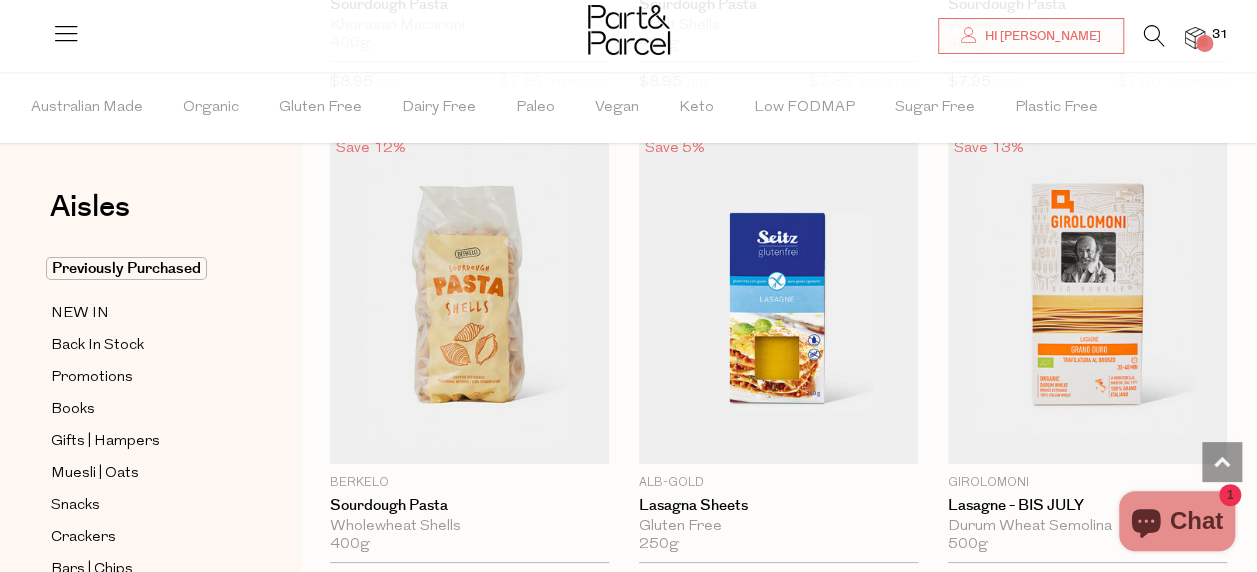 scroll, scrollTop: 3635, scrollLeft: 0, axis: vertical 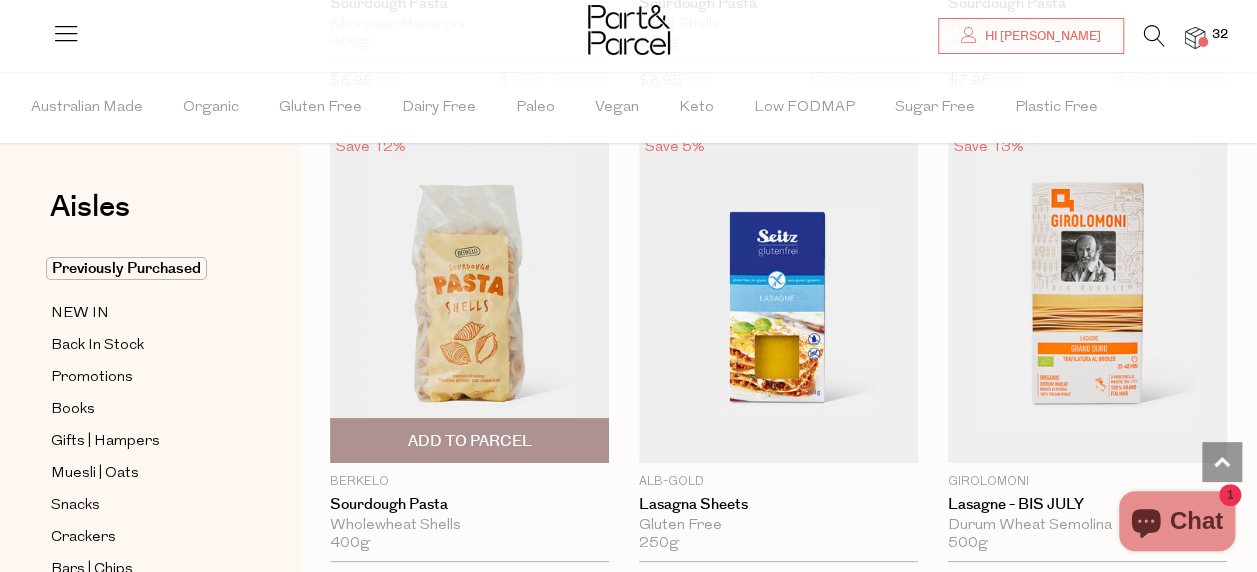 click on "Add To Parcel" at bounding box center [469, 440] 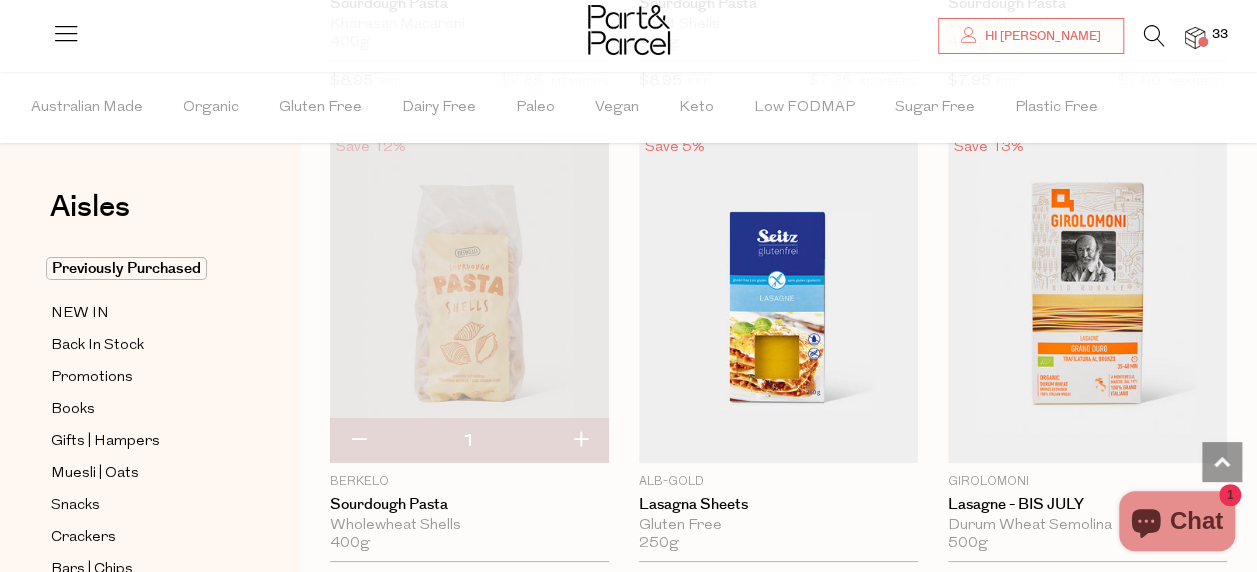 click at bounding box center (580, 441) 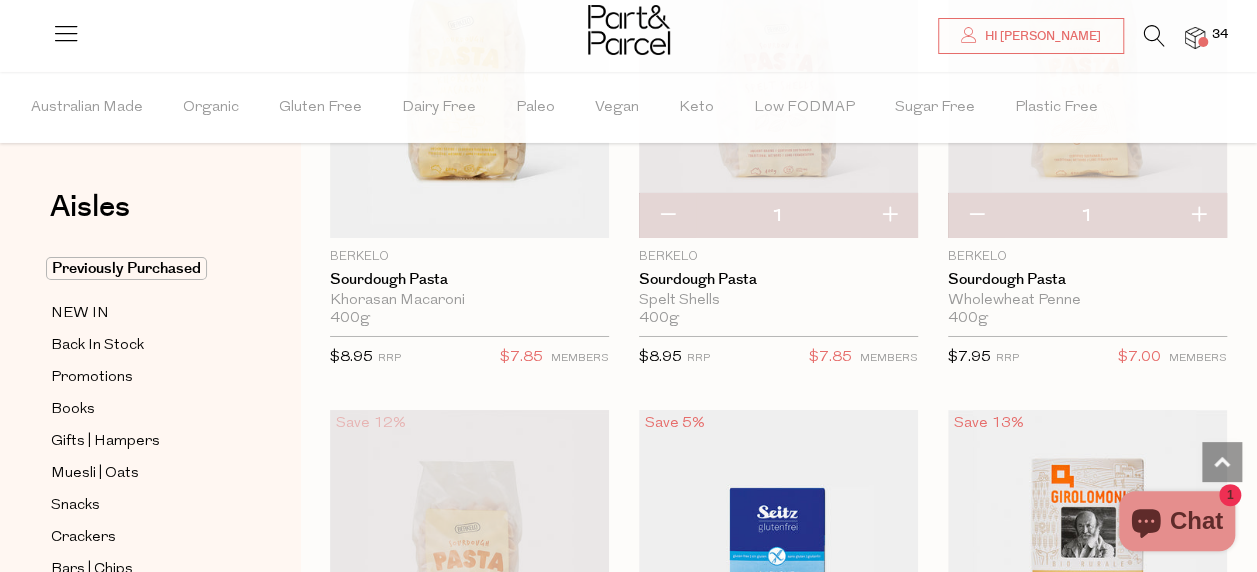 scroll, scrollTop: 3339, scrollLeft: 0, axis: vertical 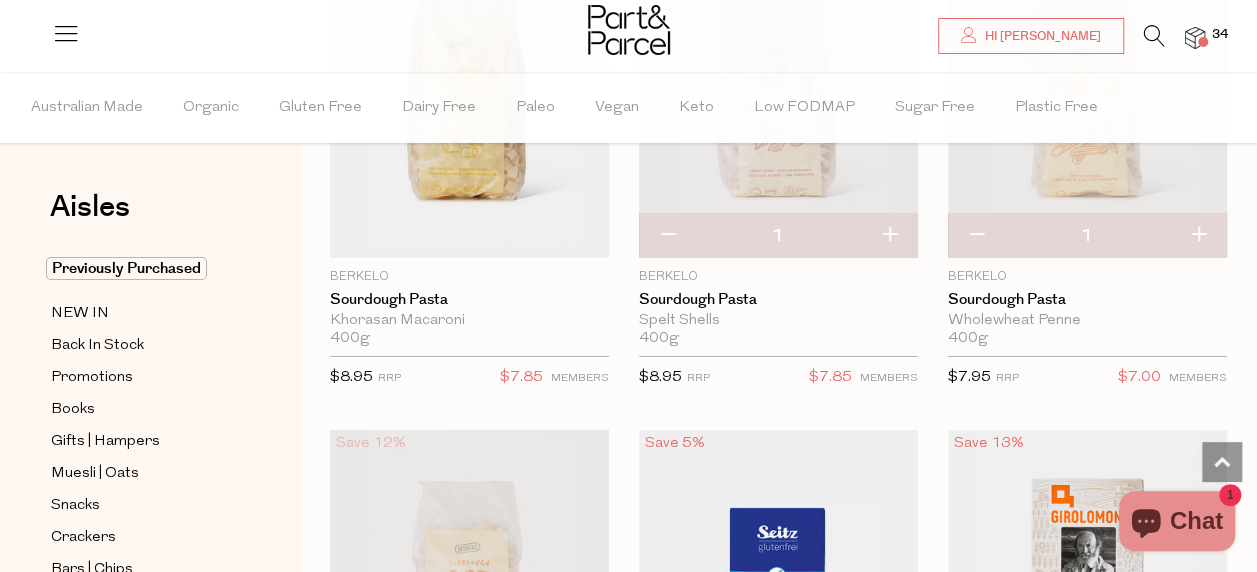 click at bounding box center [667, 236] 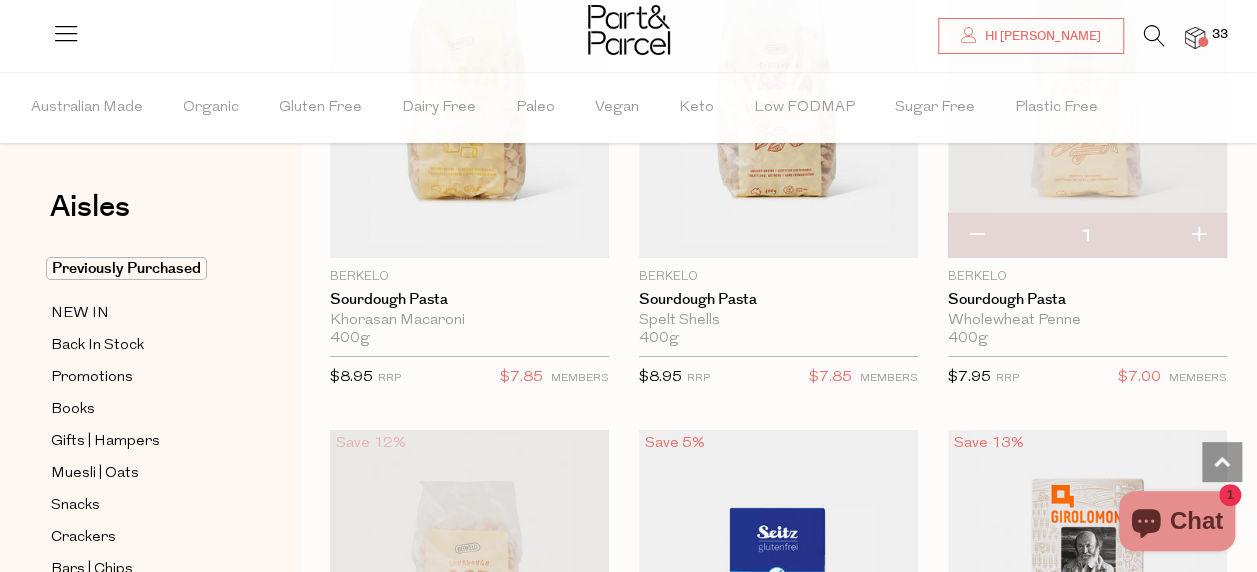 click at bounding box center [1198, 236] 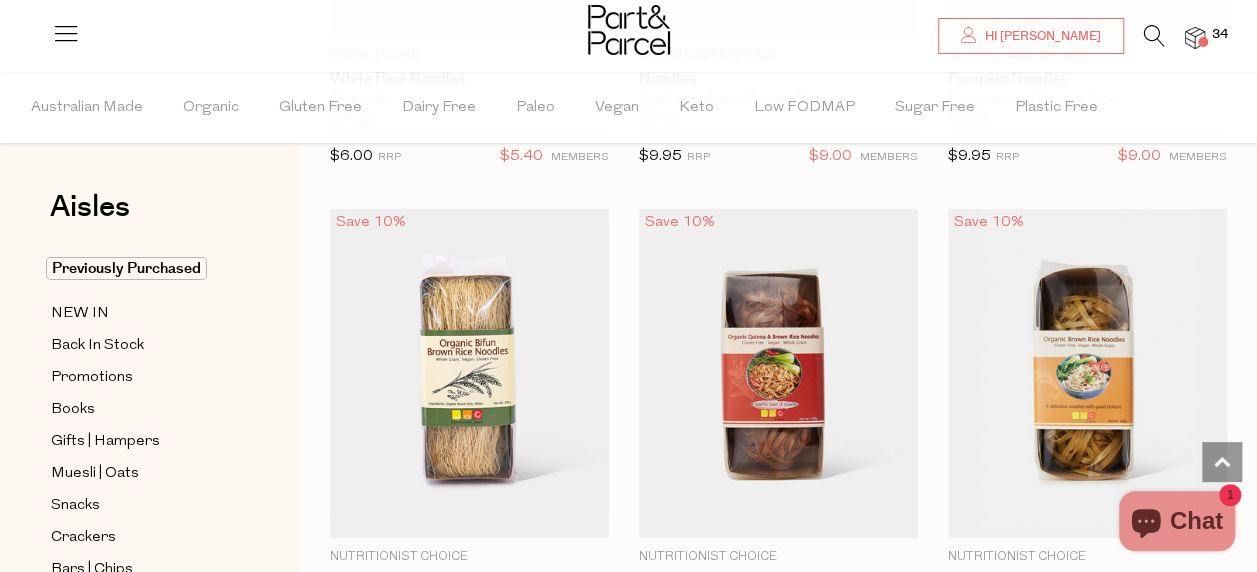 scroll, scrollTop: 7069, scrollLeft: 0, axis: vertical 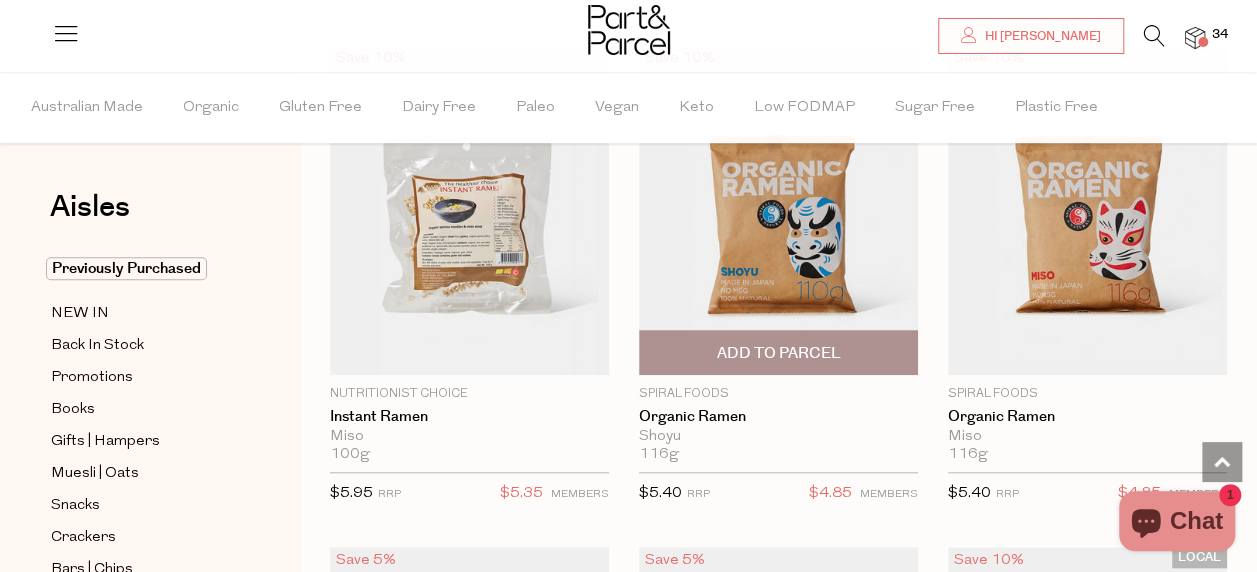 click on "Add To Parcel" at bounding box center (778, 352) 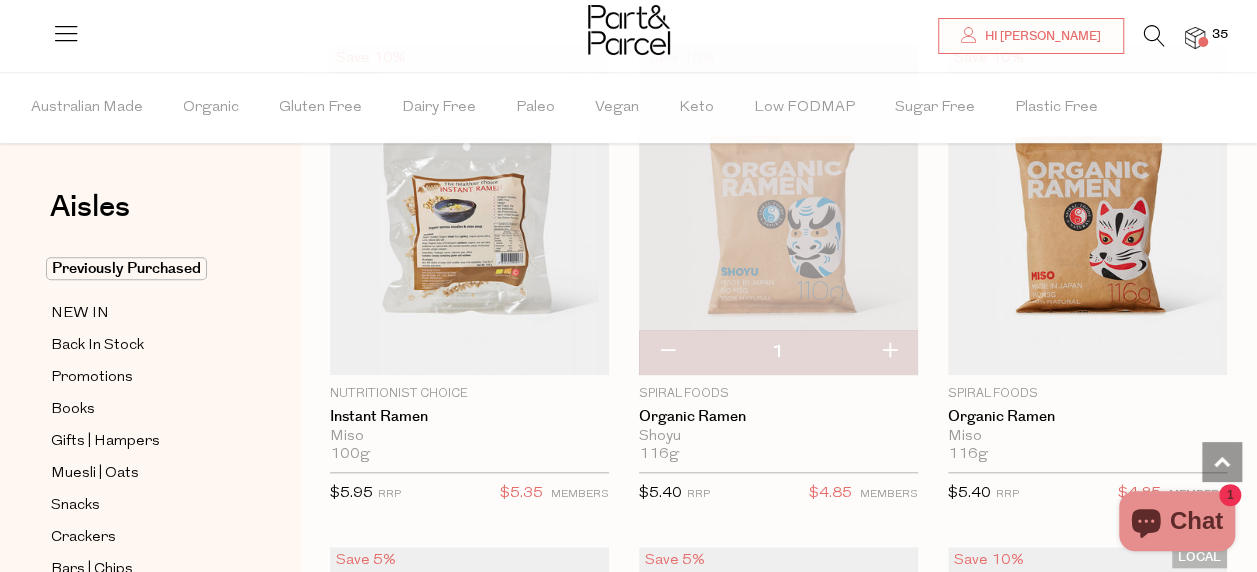 click at bounding box center [889, 352] 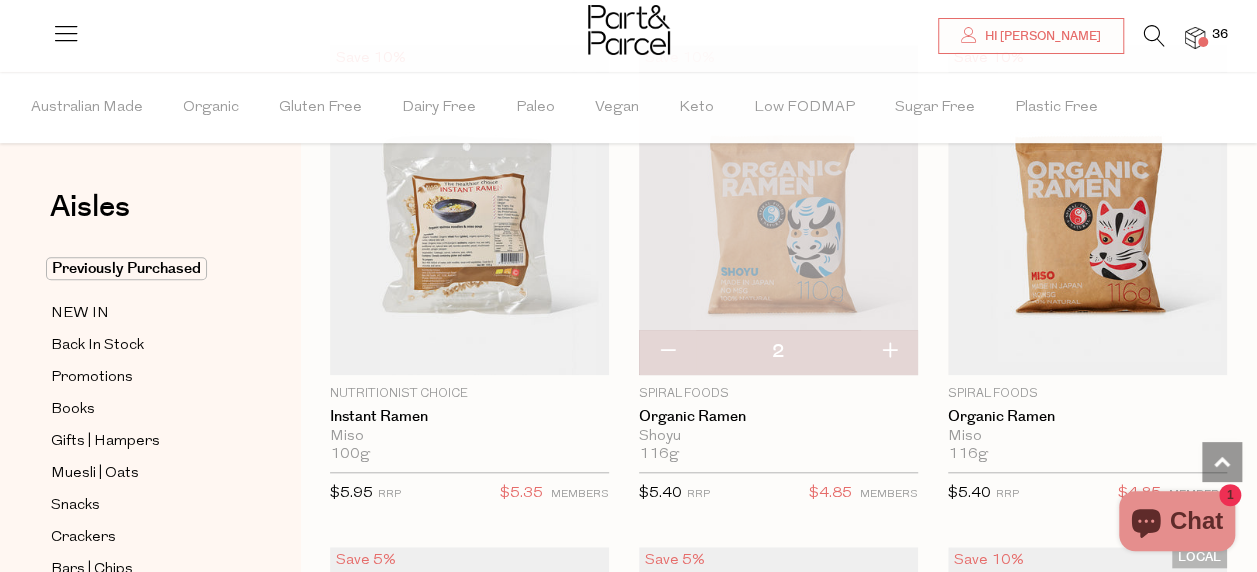 click at bounding box center [889, 352] 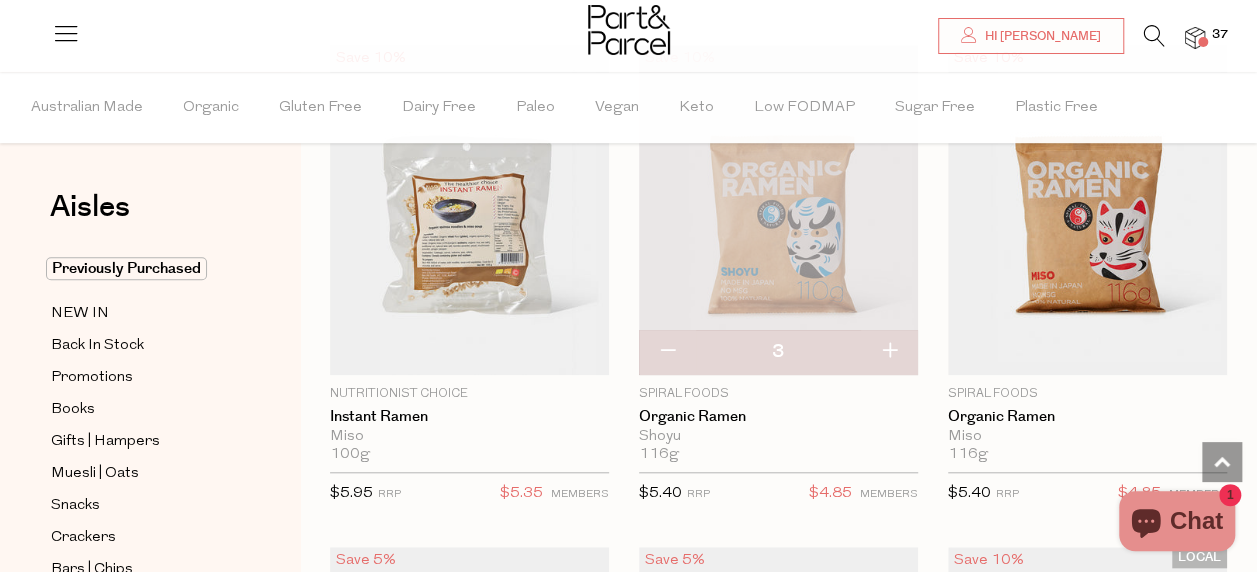 click at bounding box center [889, 352] 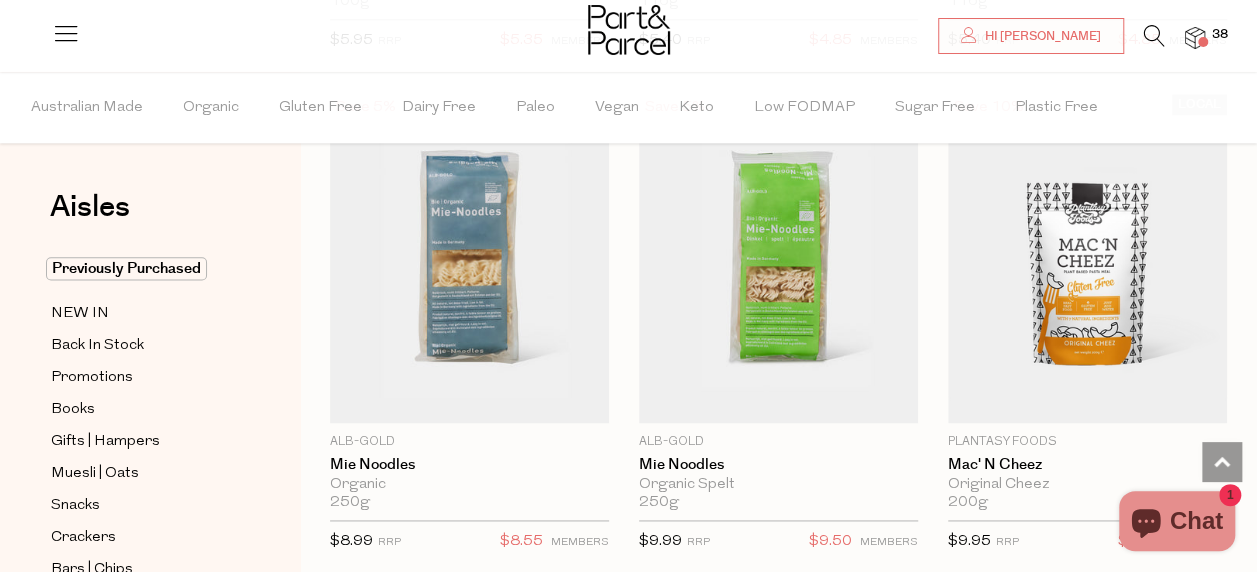scroll, scrollTop: 8701, scrollLeft: 0, axis: vertical 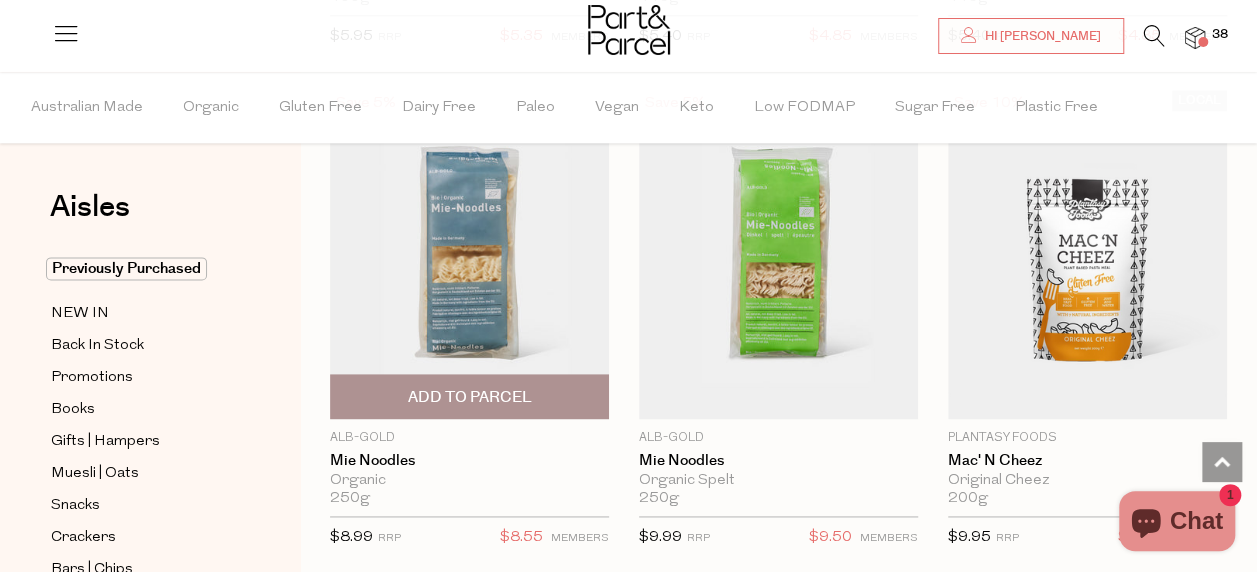click on "Add To Parcel" at bounding box center [469, 396] 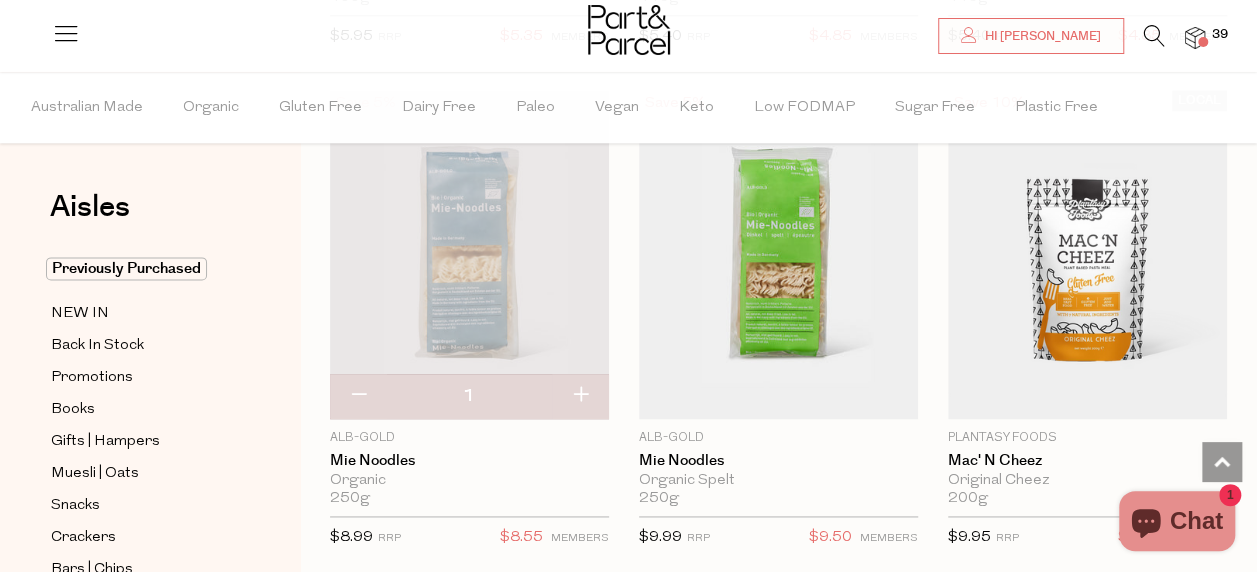 click at bounding box center [580, 396] 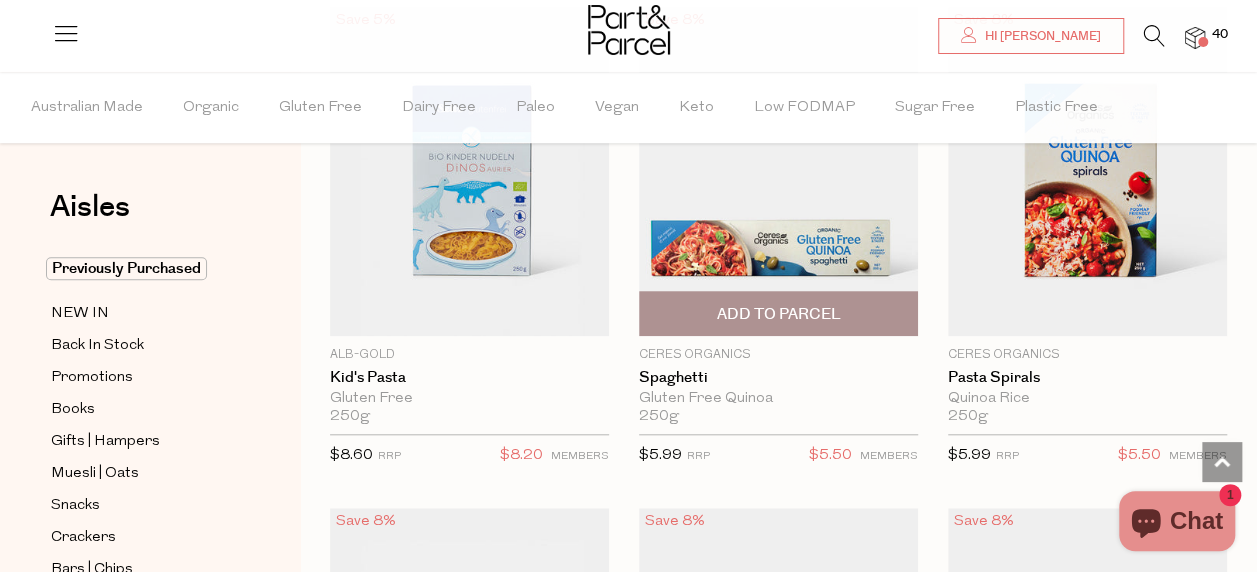 scroll, scrollTop: 756, scrollLeft: 0, axis: vertical 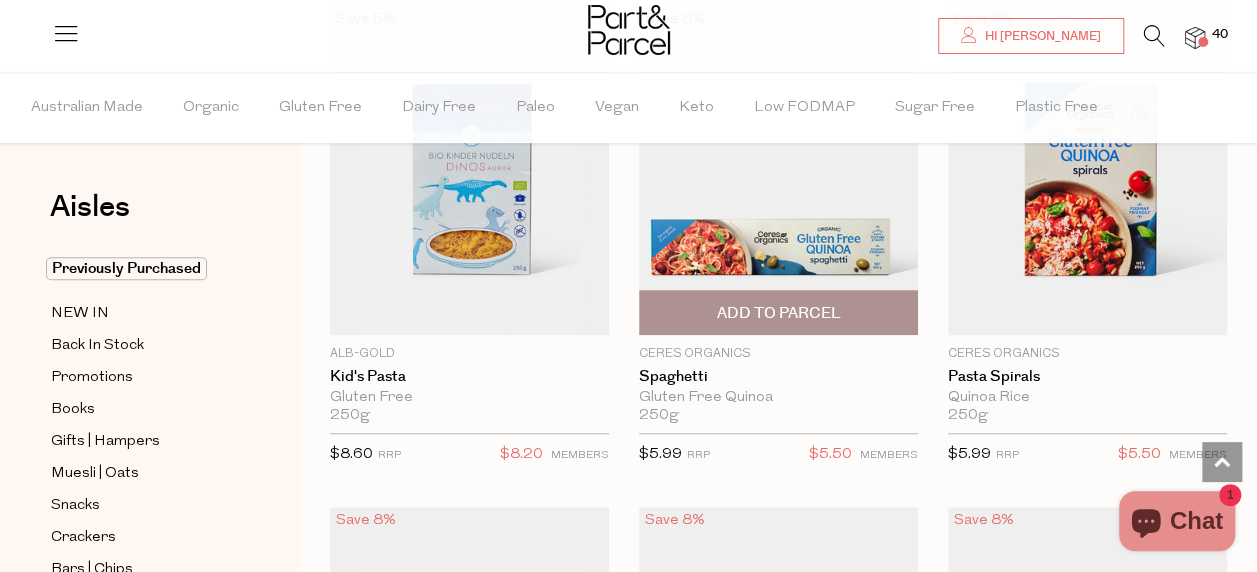 click on "Add To Parcel" at bounding box center (778, 313) 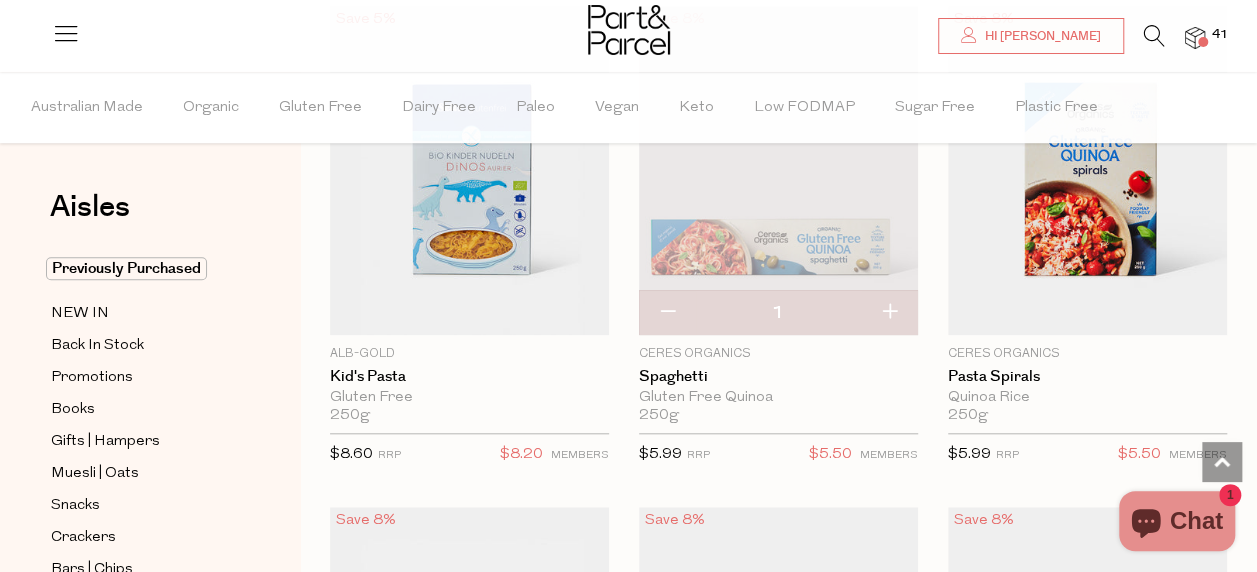 click at bounding box center (889, 313) 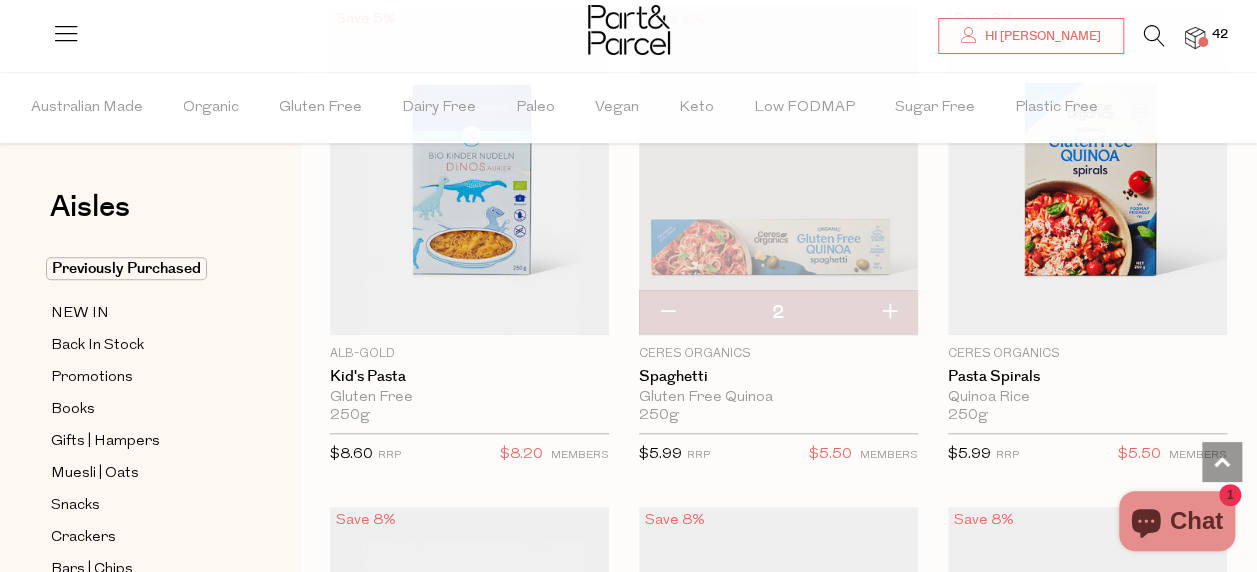 click at bounding box center [889, 313] 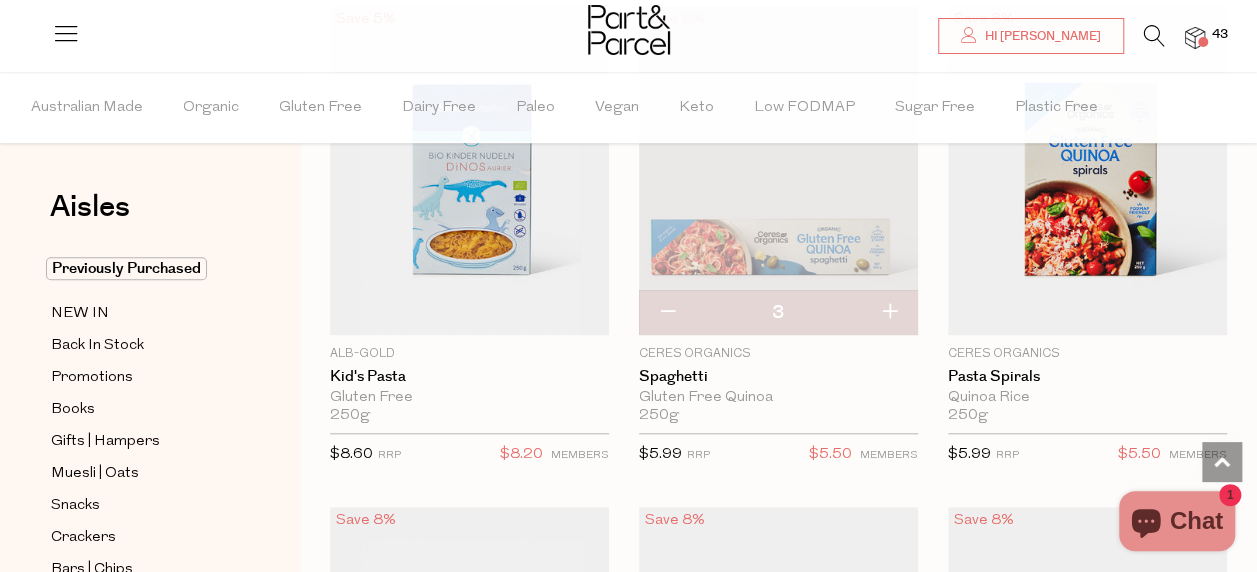 click at bounding box center (889, 313) 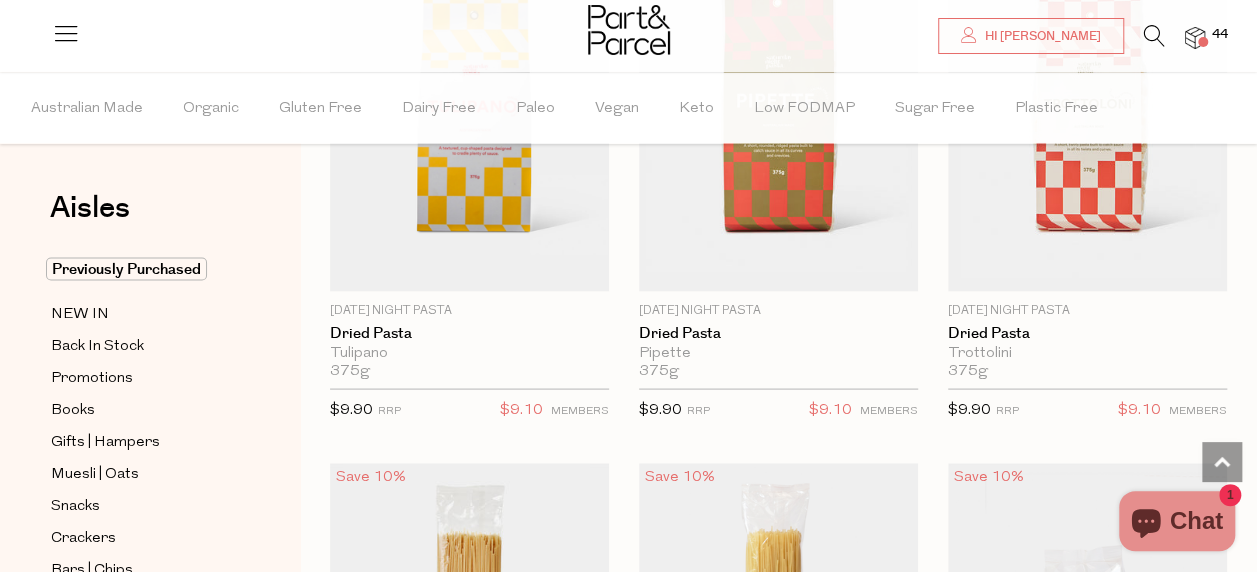 scroll, scrollTop: 1805, scrollLeft: 0, axis: vertical 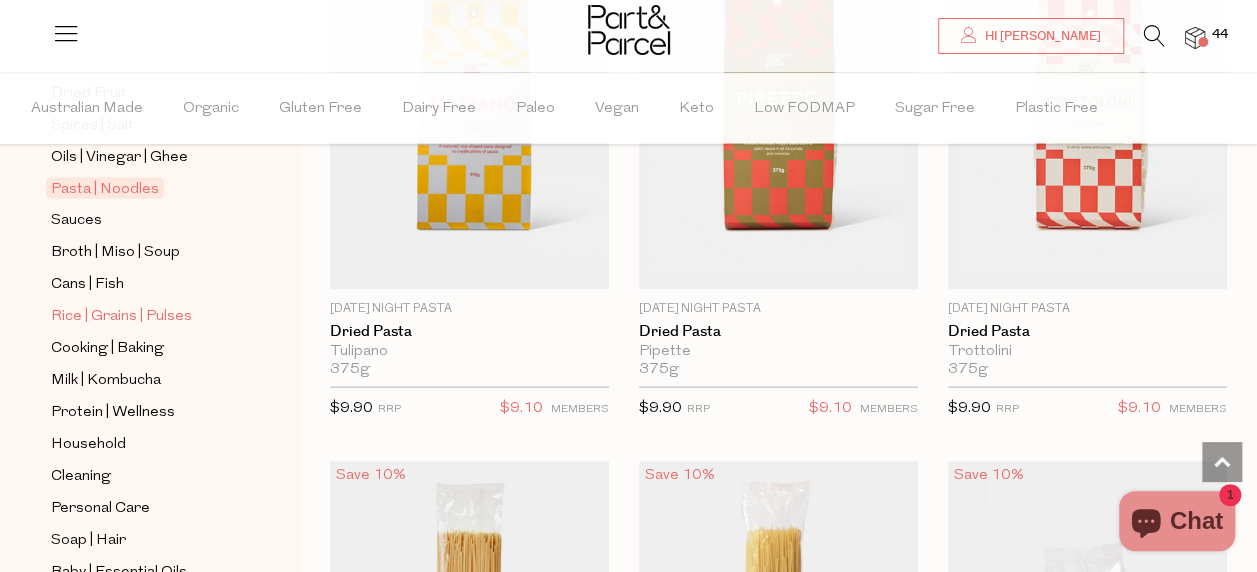 click on "Rice | Grains | Pulses" at bounding box center [121, 316] 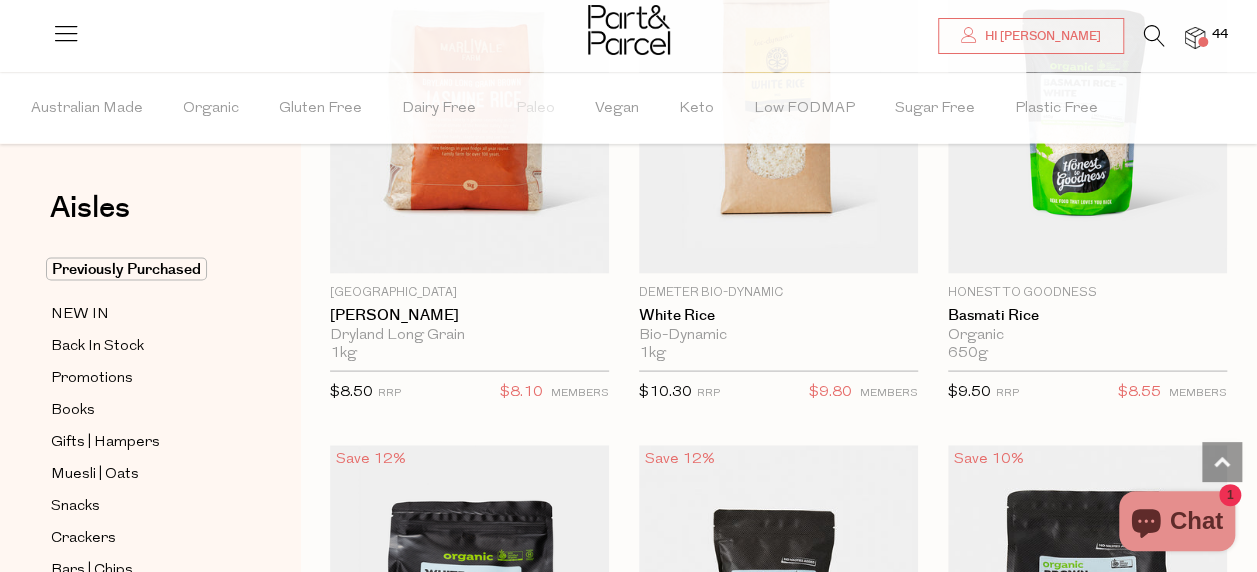scroll, scrollTop: 1826, scrollLeft: 0, axis: vertical 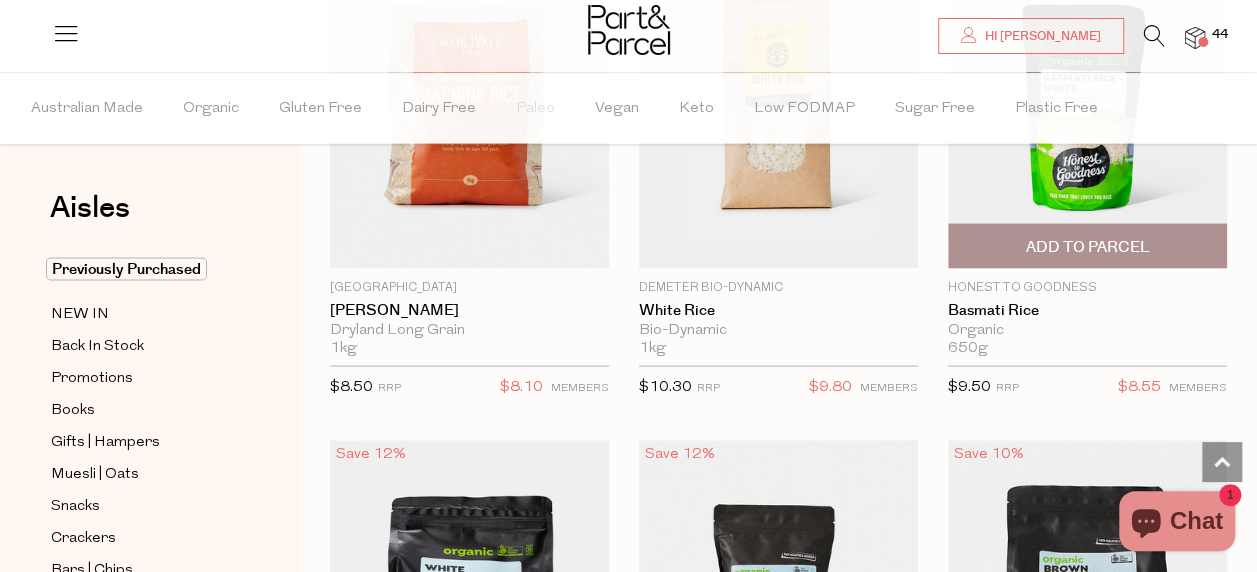 click on "Add To Parcel" at bounding box center (1087, 245) 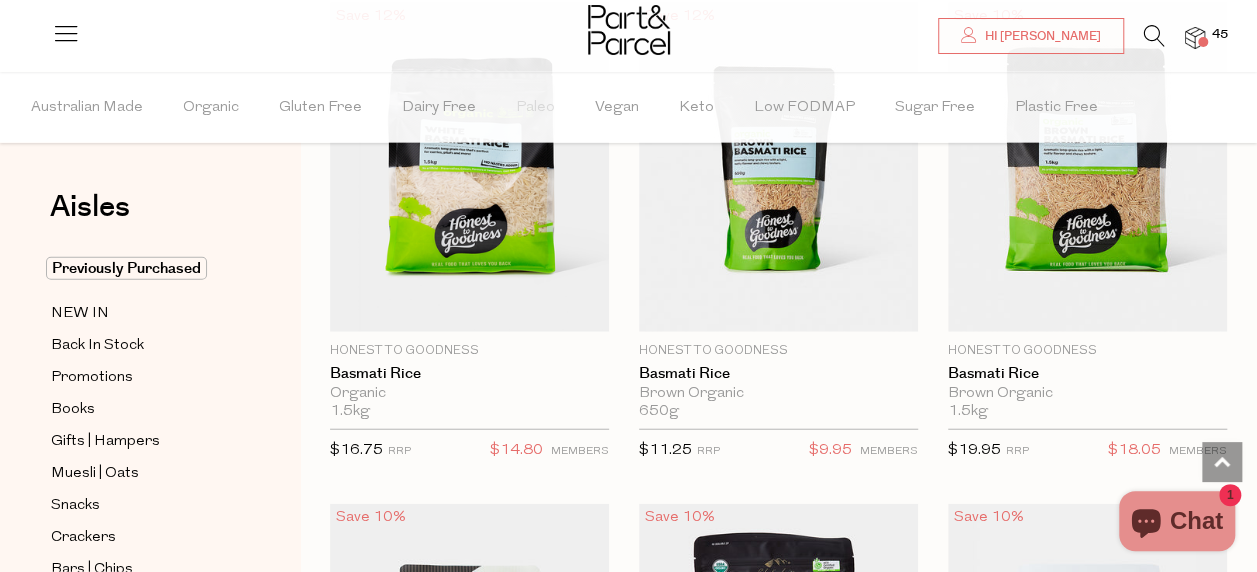 scroll, scrollTop: 2279, scrollLeft: 0, axis: vertical 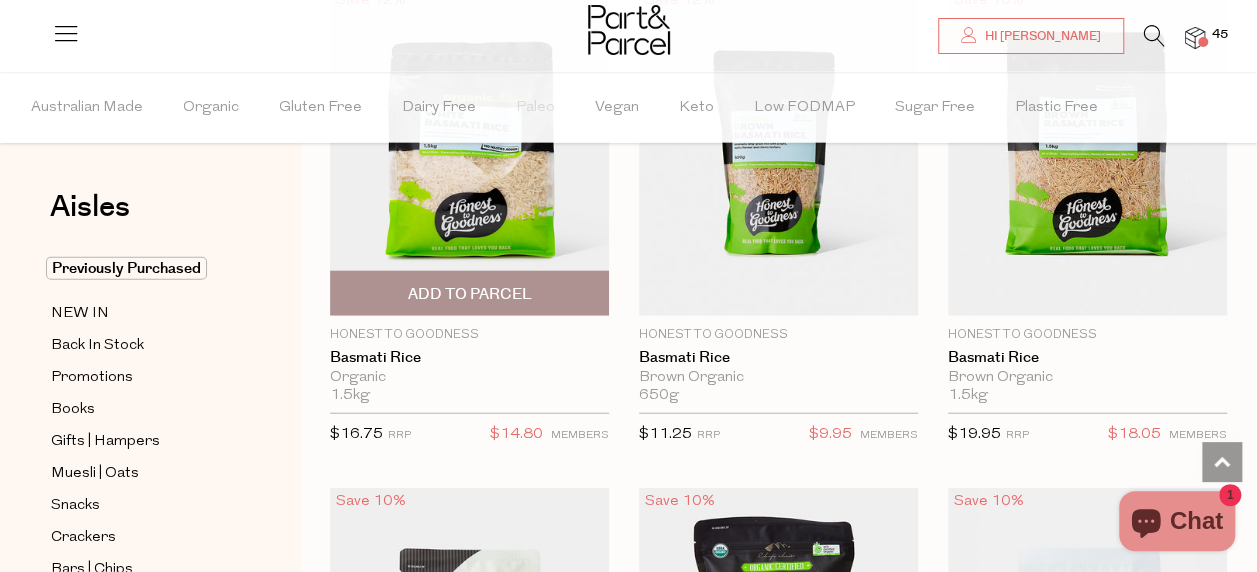 click on "Add To Parcel" at bounding box center (469, 293) 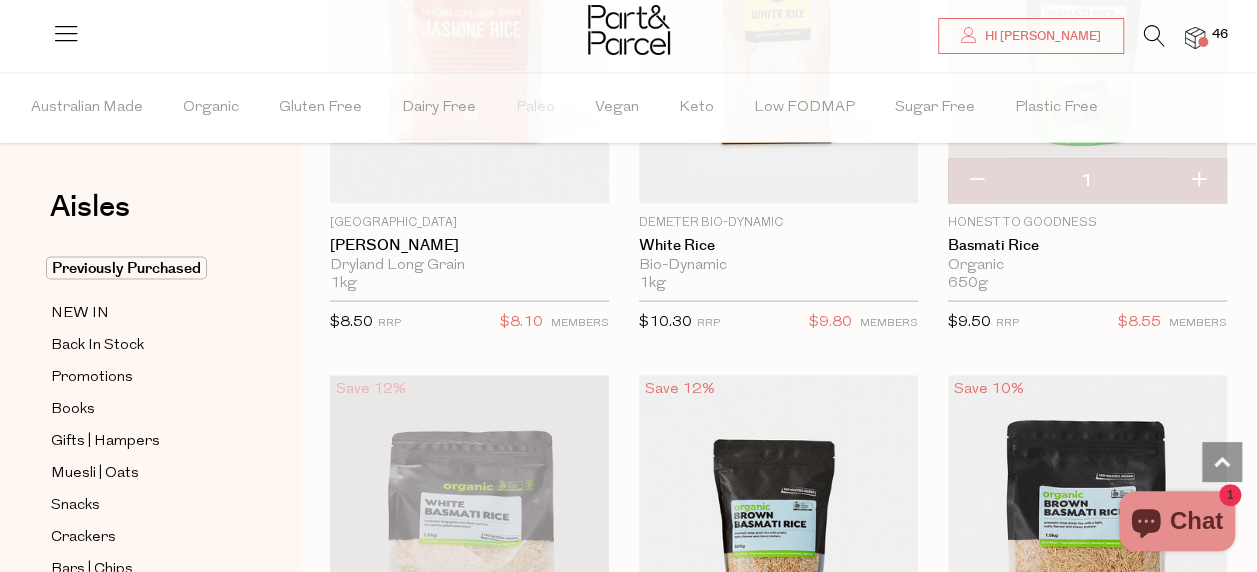 scroll, scrollTop: 1889, scrollLeft: 0, axis: vertical 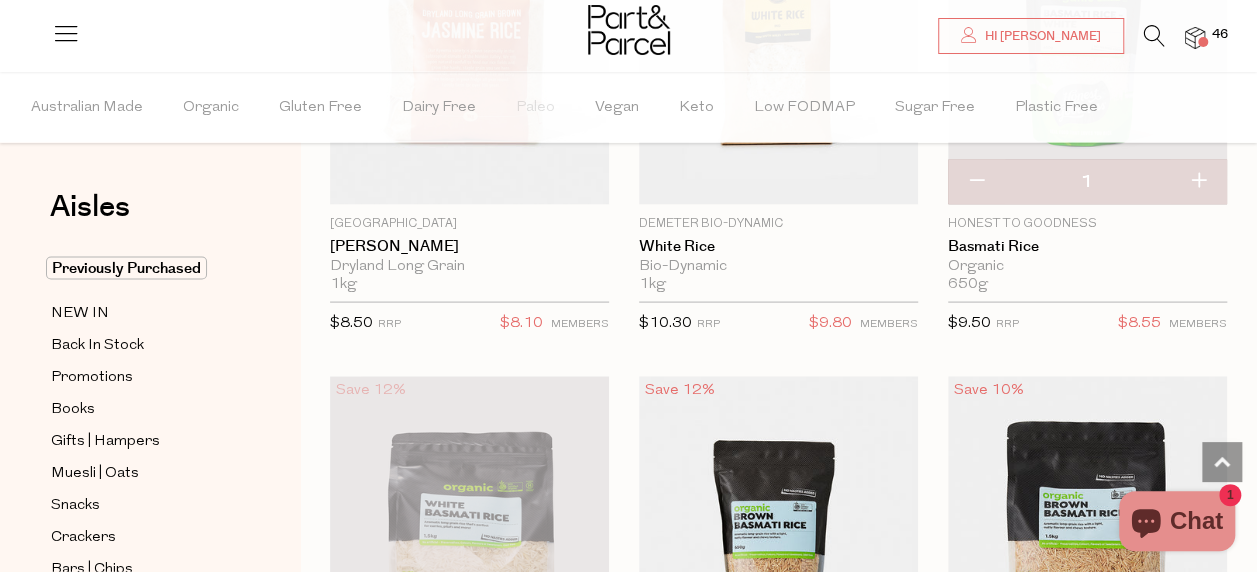 click at bounding box center [976, 182] 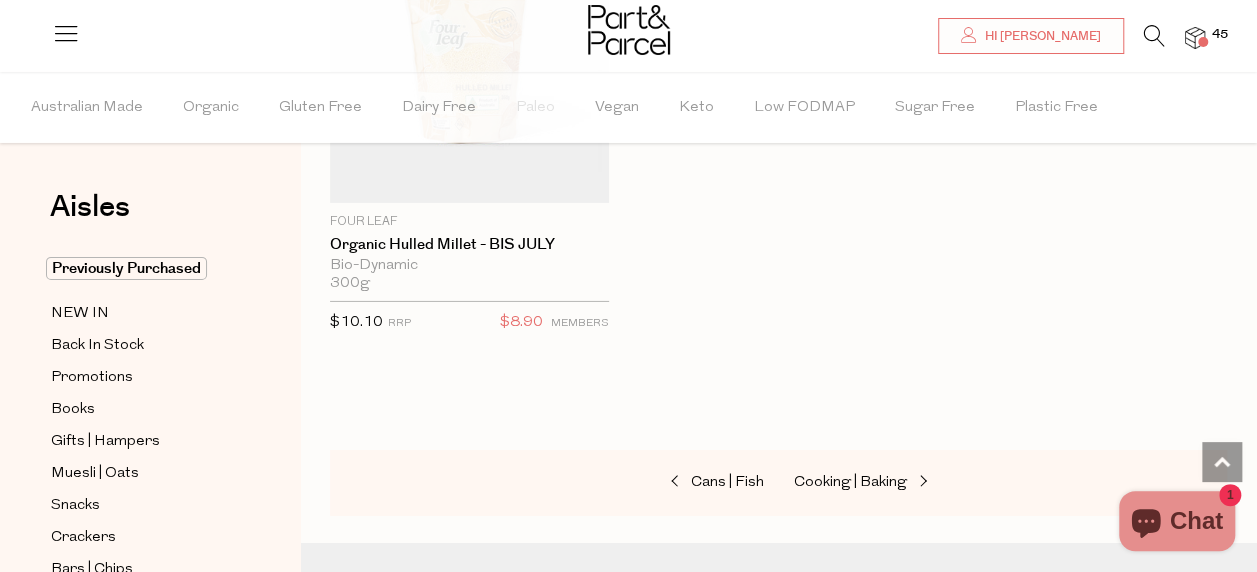 scroll, scrollTop: 6903, scrollLeft: 0, axis: vertical 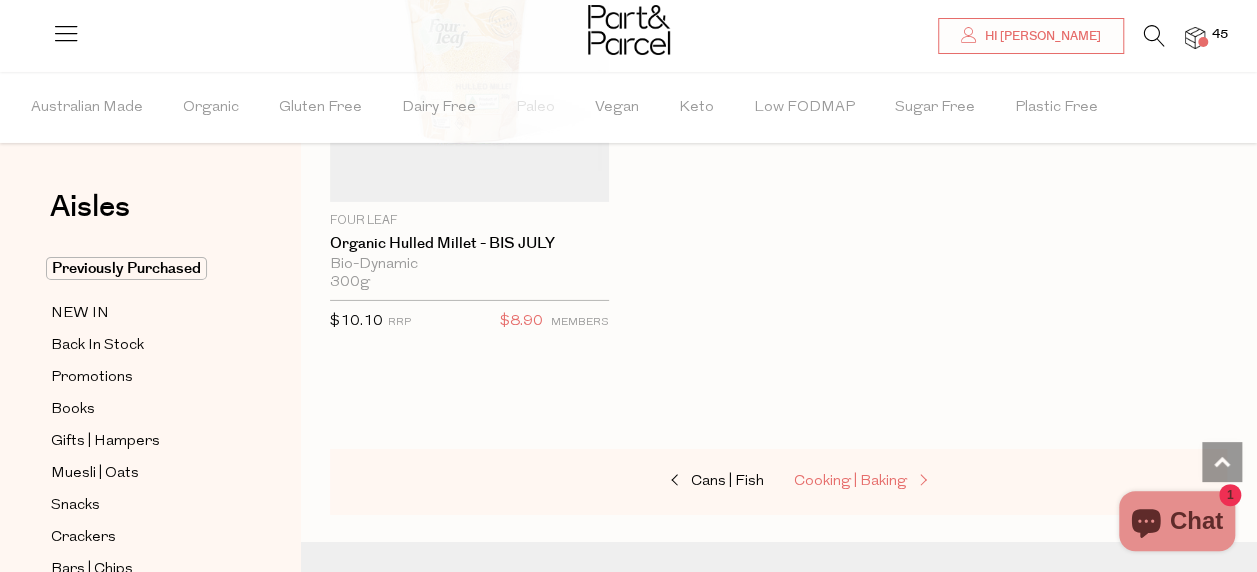 click on "Cooking | Baking" at bounding box center [850, 481] 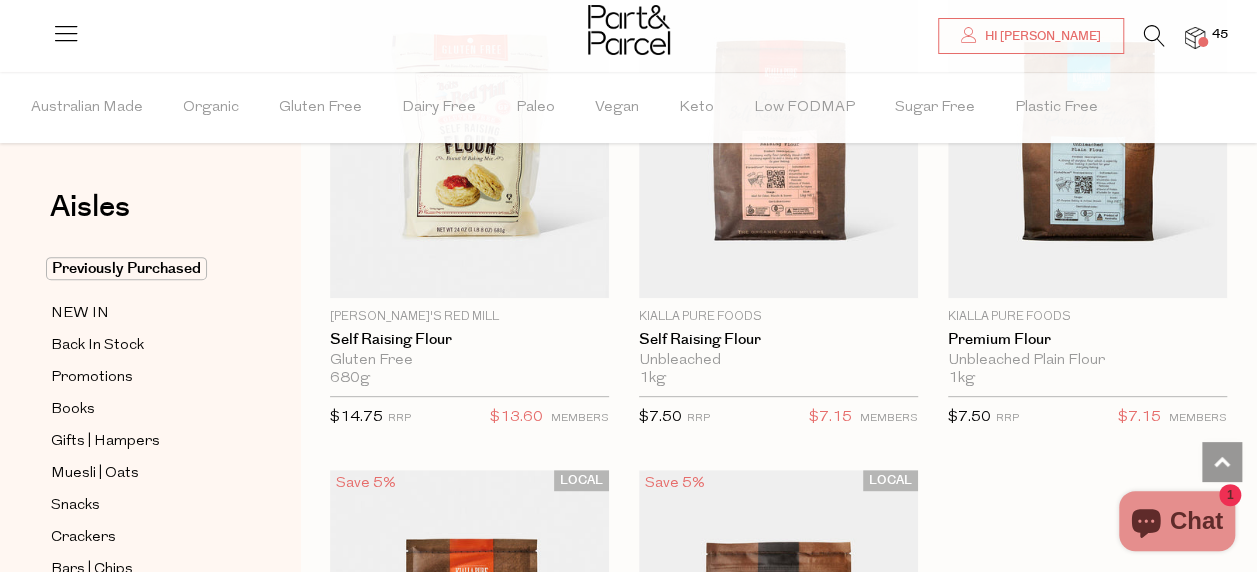 scroll, scrollTop: 7818, scrollLeft: 0, axis: vertical 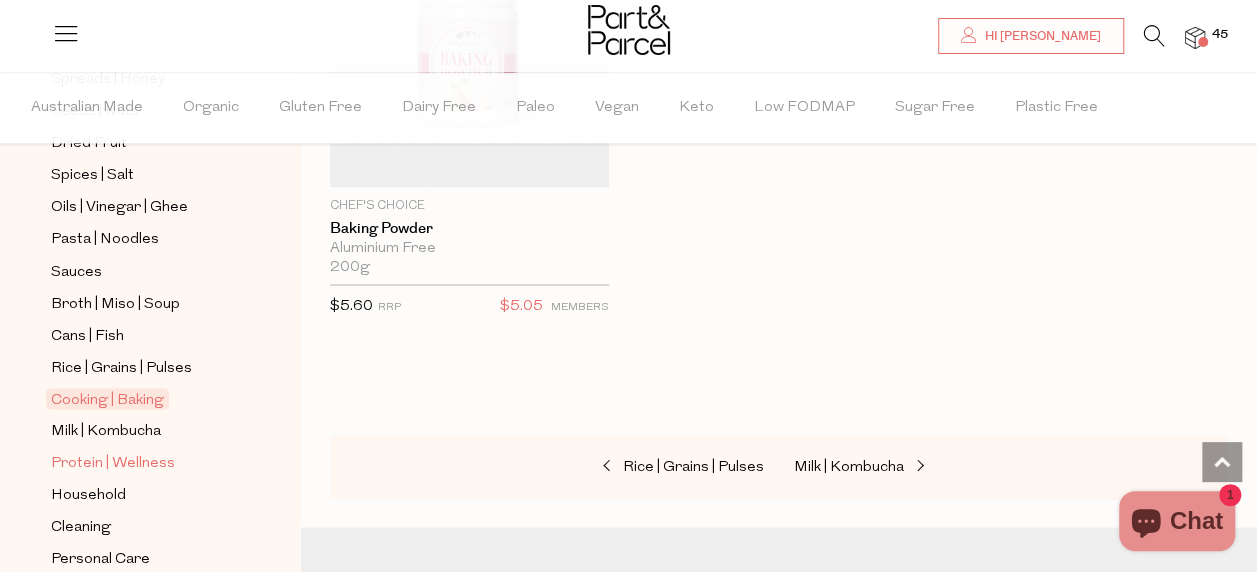 click on "Protein | Wellness" at bounding box center (113, 463) 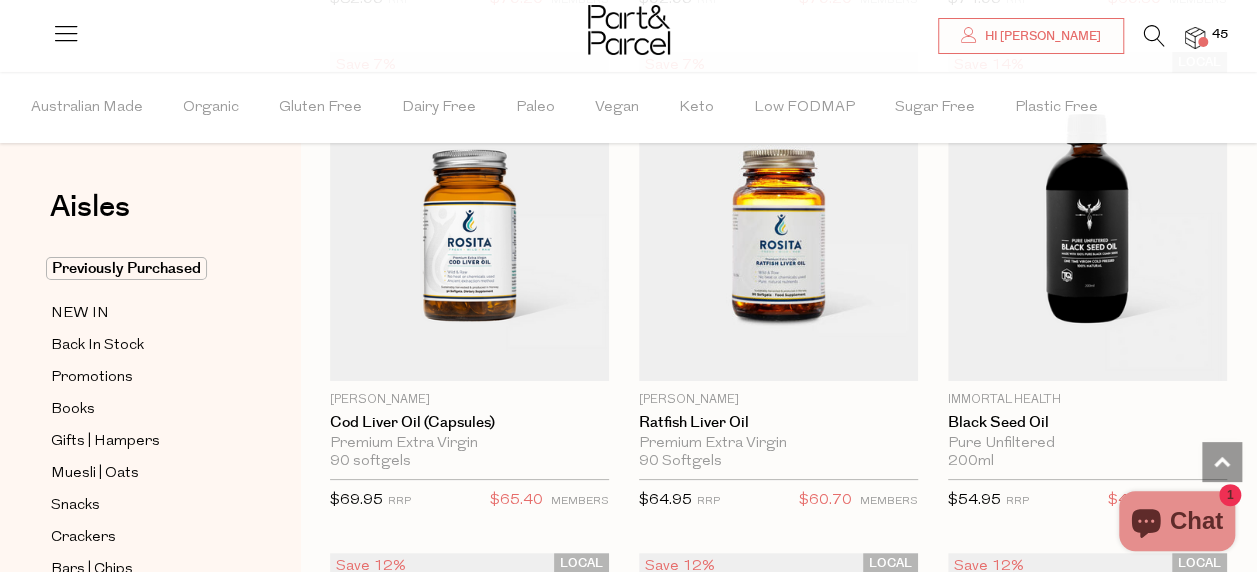 scroll, scrollTop: 3716, scrollLeft: 0, axis: vertical 